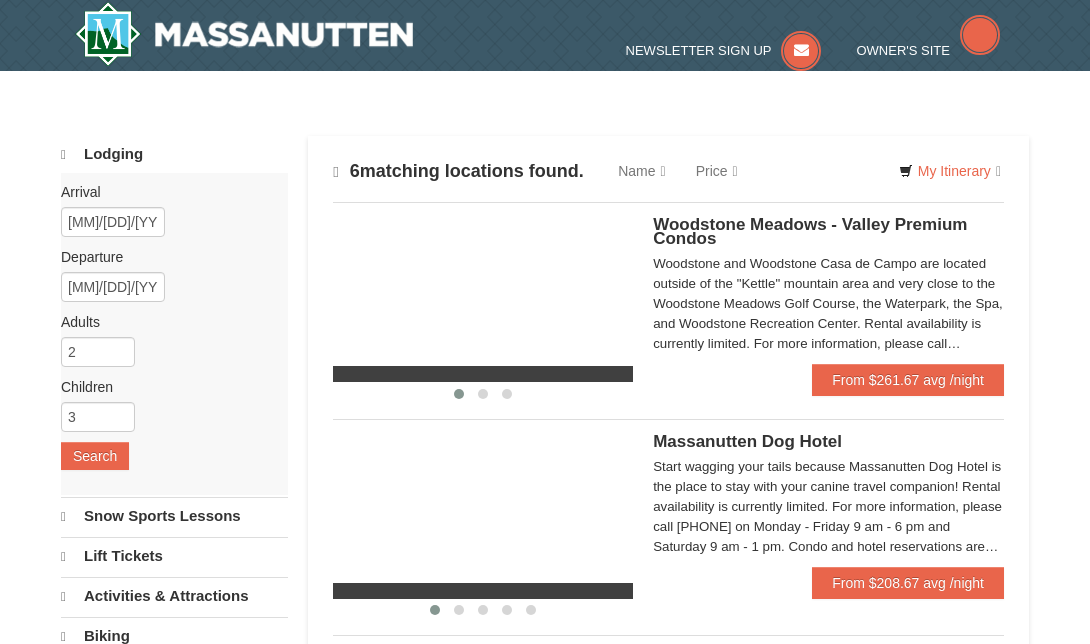 scroll, scrollTop: 0, scrollLeft: 0, axis: both 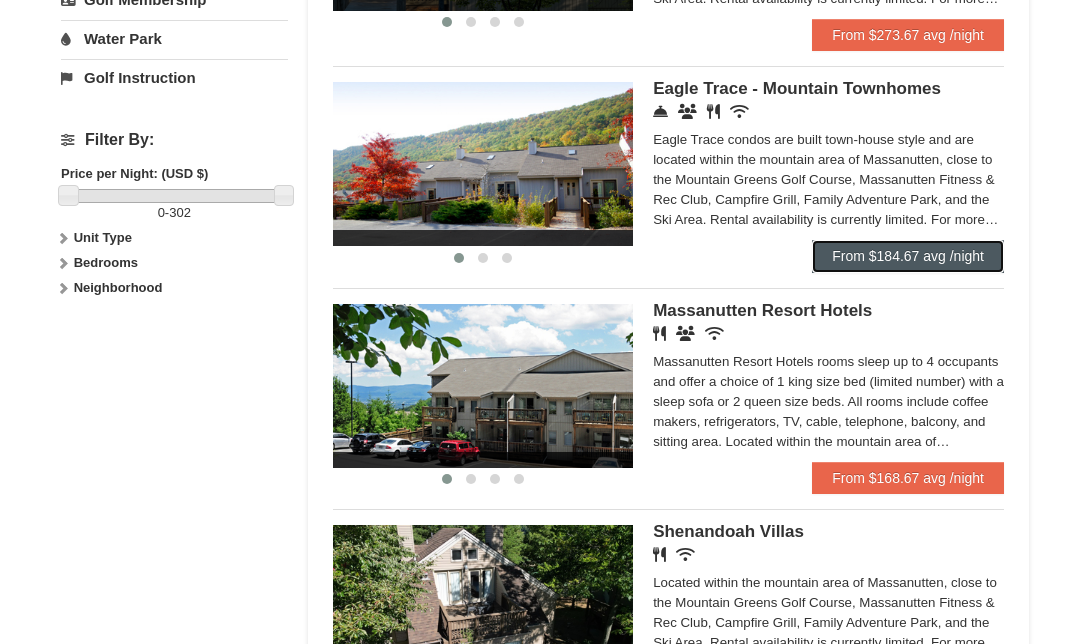 click on "From $184.67 avg /night" at bounding box center [908, 256] 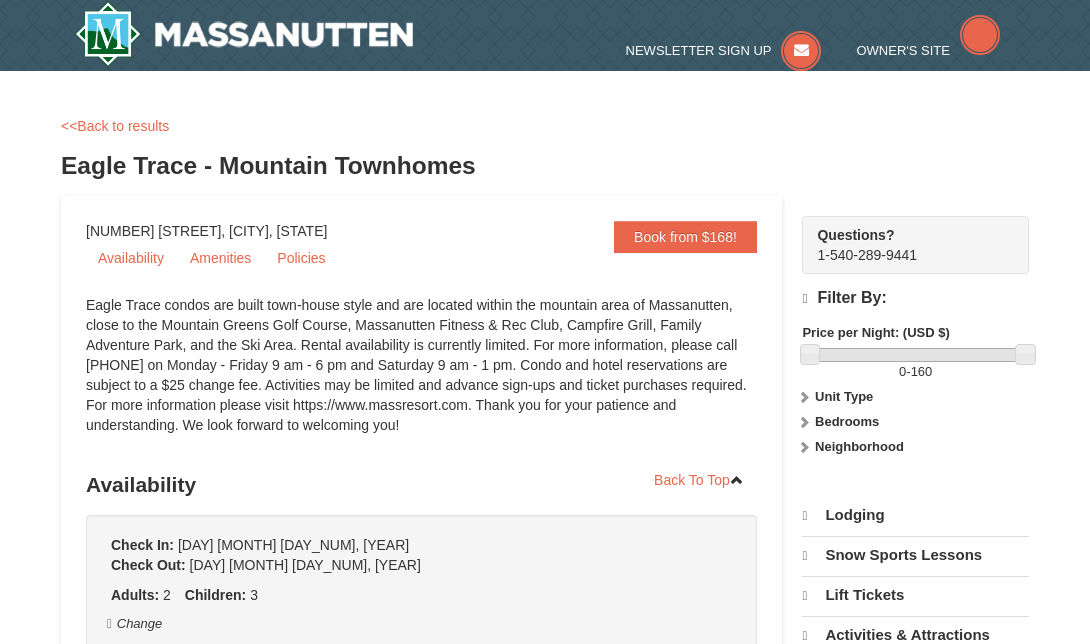 scroll, scrollTop: 0, scrollLeft: 0, axis: both 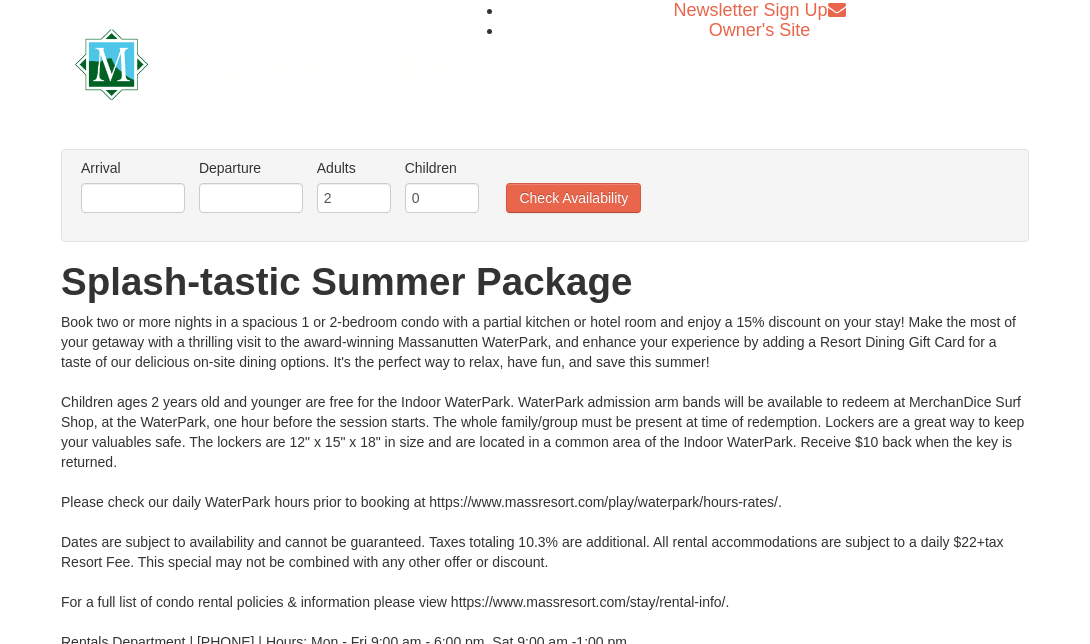 click on "×
From:
To:
Adults:
2
Children:
0
Change
Arrival Please format dates MM/DD/YYYY Please format dates MM/DD/YYYY
Departure Please format dates MM/DD/YYYY Please format dates MM/DD/YYYY
Adults
2 0" at bounding box center [545, 420] 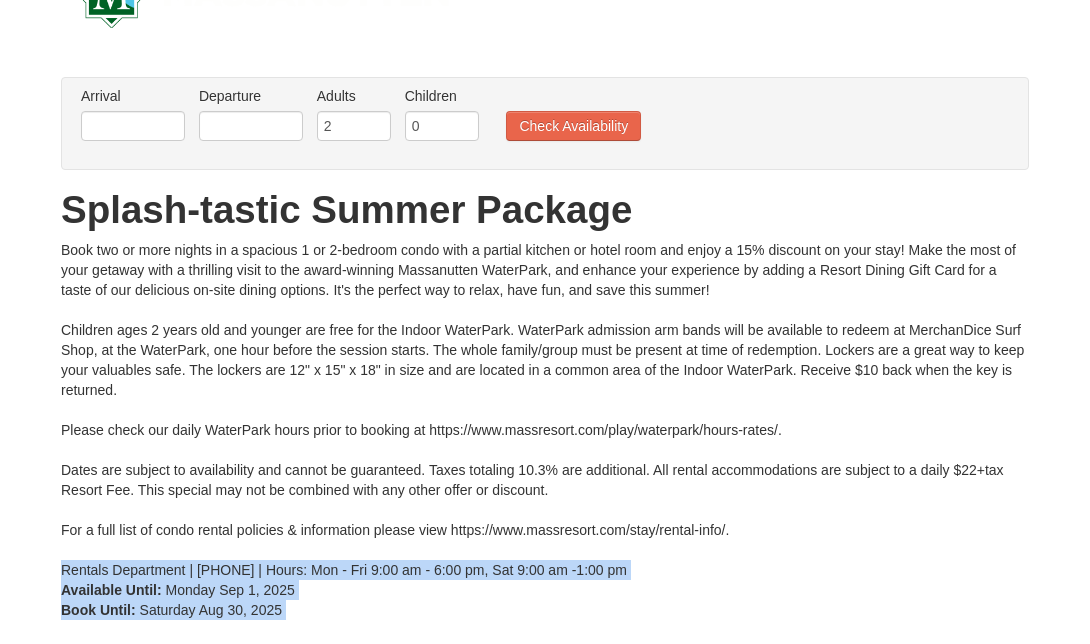 click on "Browser Not Supported
We notice you are using a browser which will not provide the best experience. We recommend using newer versions Chrome, Firefox, and Edge.
Chrome
Firefox
Edge
Safari
Select your preferred browser above to download.
Continue Anyway
Skip to Main Content
Newsletter Sign Up
Owner's Site
×" at bounding box center (545, 437) 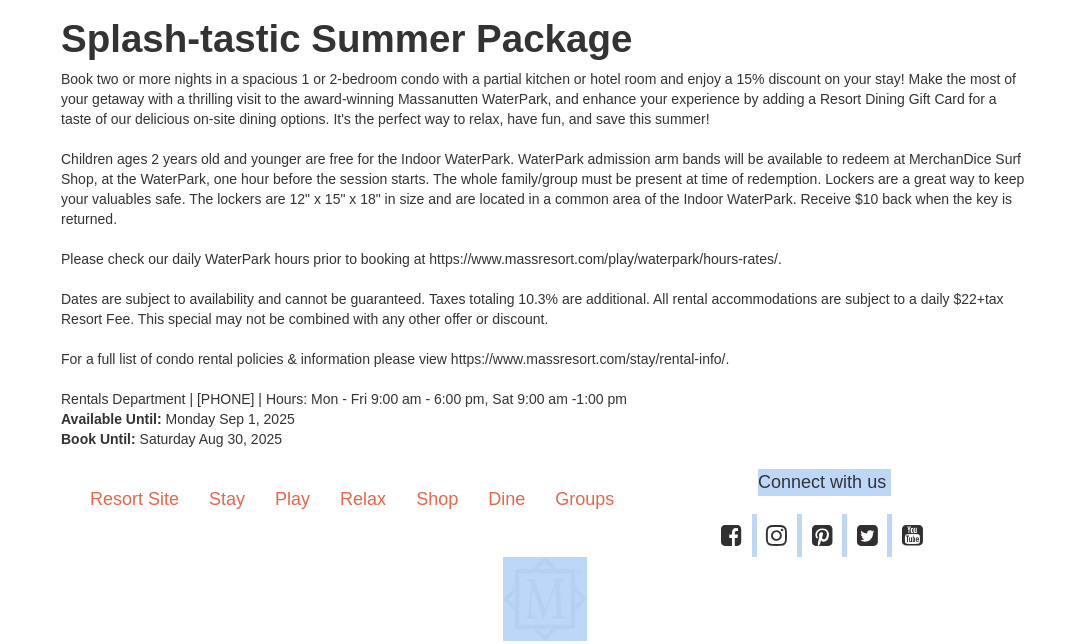click on "Resort Site
Stay
Play
Relax
Shop
Dine
Groups
Connect with us
Facebook
Instagram
Pinterest
Twitter
YouTube
Copyright © 2023 Massanutten Resort - All Rights Reserved.
Responsive website design and development by Propeller Media Works" at bounding box center [545, 591] 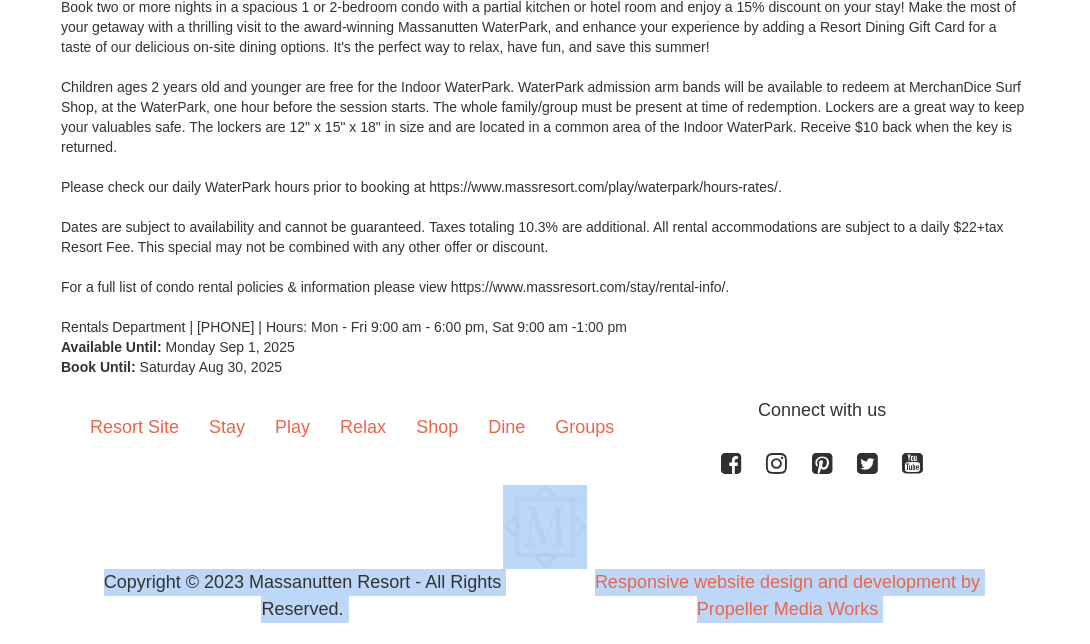 scroll, scrollTop: 375, scrollLeft: 0, axis: vertical 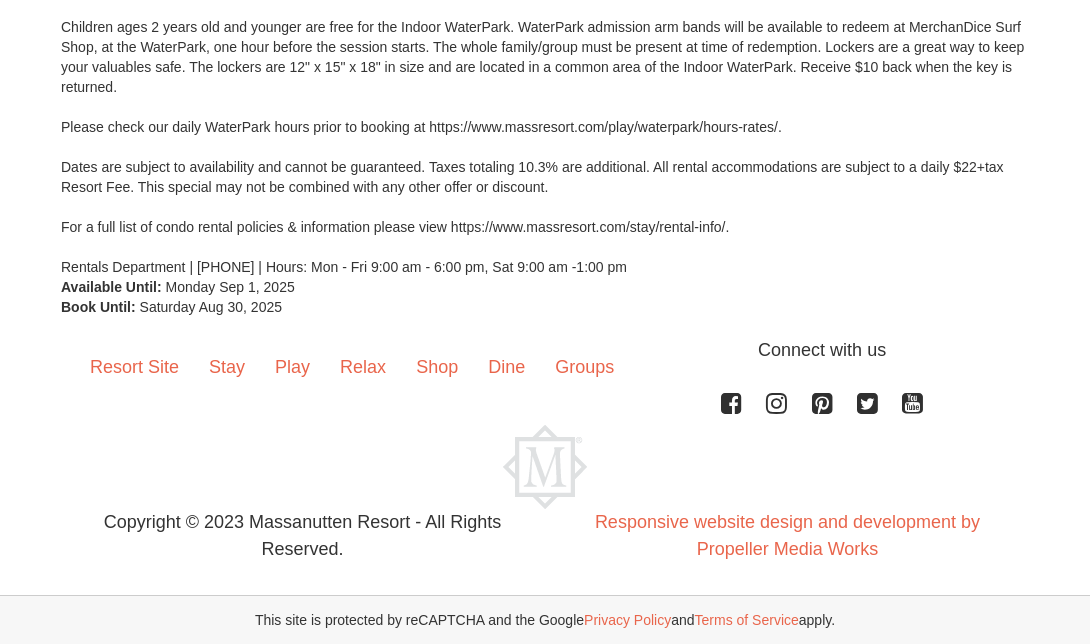 drag, startPoint x: 1089, startPoint y: 632, endPoint x: 997, endPoint y: 284, distance: 359.95557 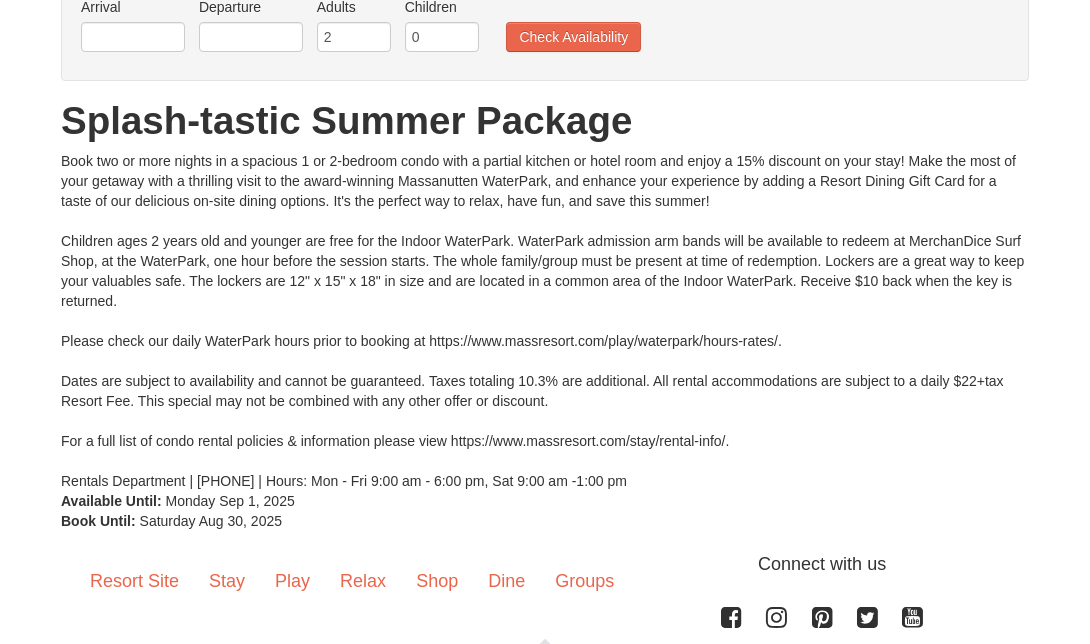scroll, scrollTop: 0, scrollLeft: 0, axis: both 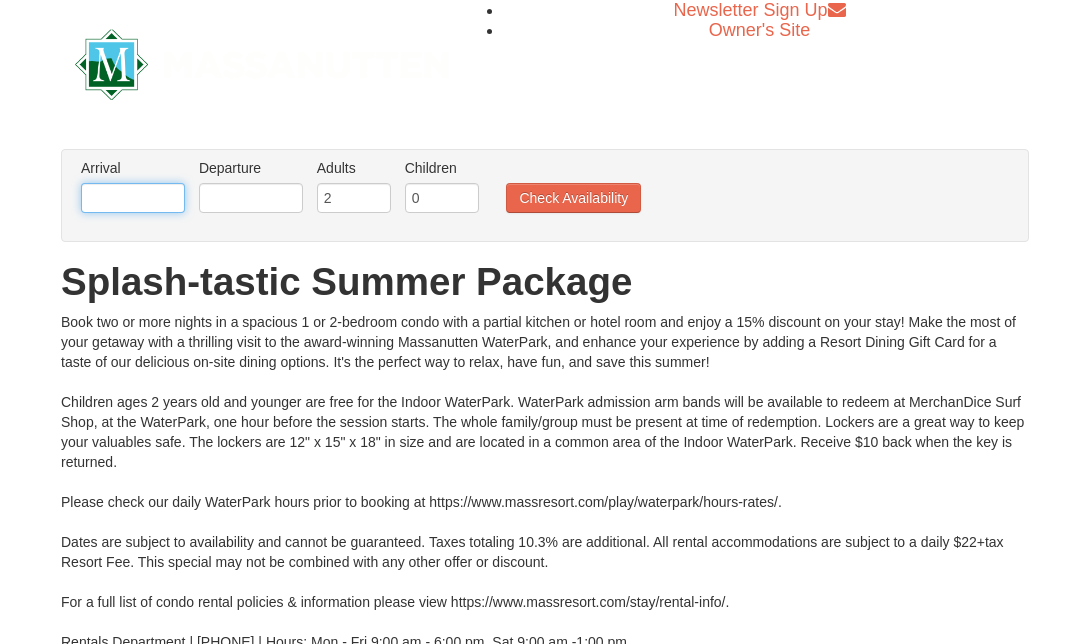 click at bounding box center [133, 198] 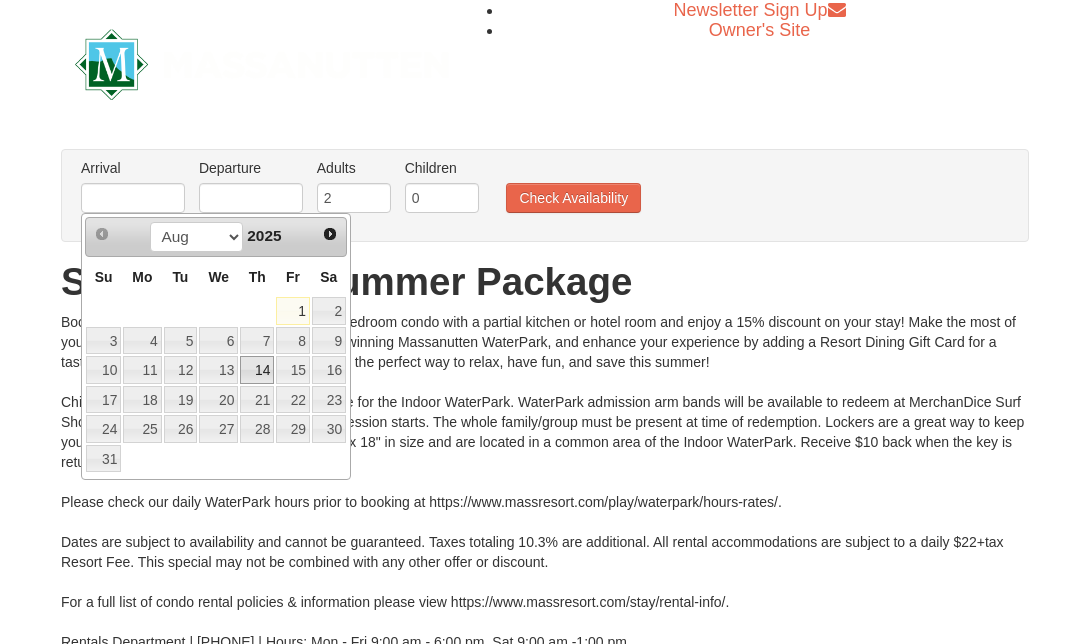 click on "14" at bounding box center [257, 370] 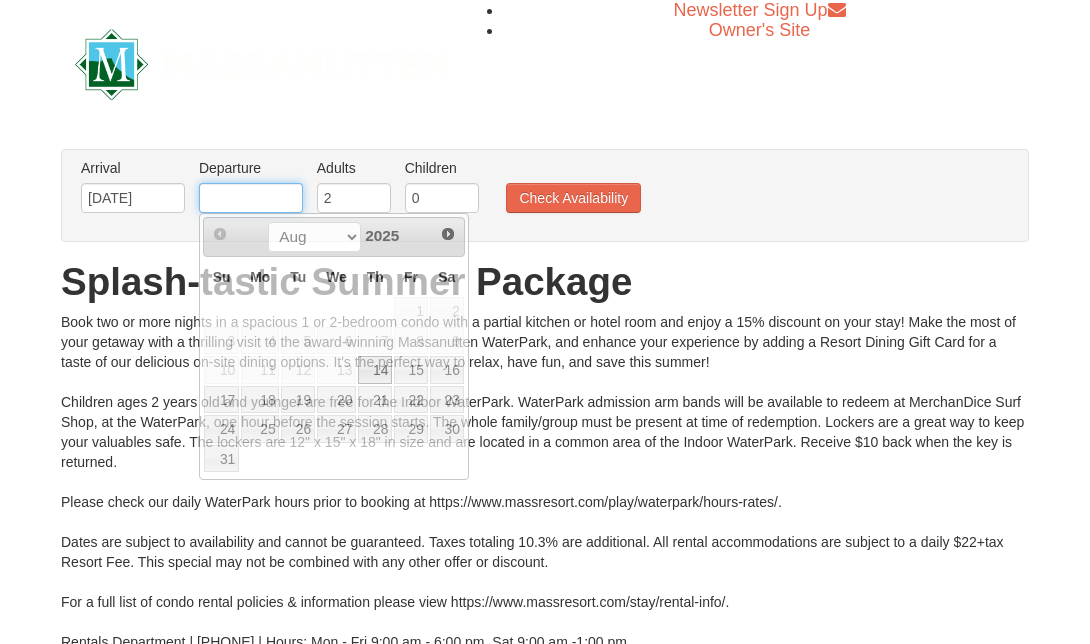 click at bounding box center (251, 198) 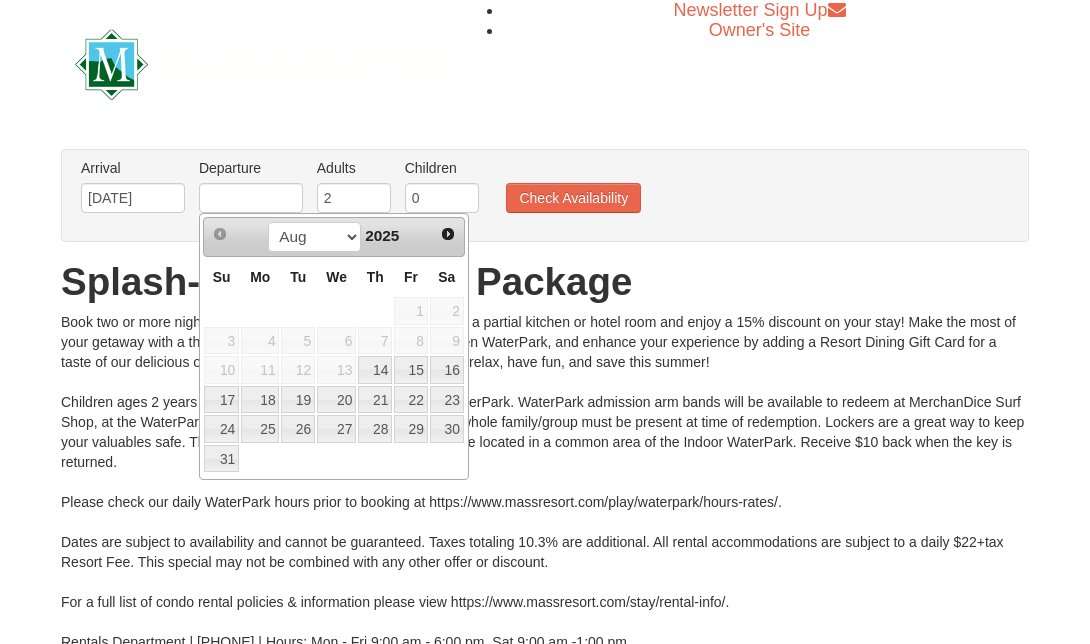 click on "7" at bounding box center [375, 341] 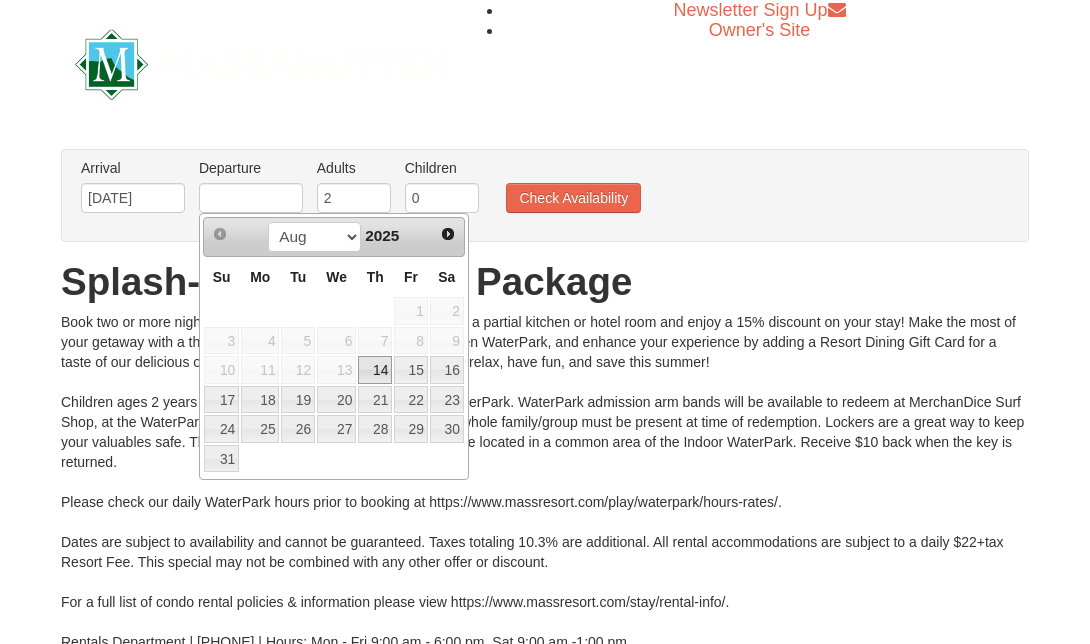click on "14" at bounding box center (375, 370) 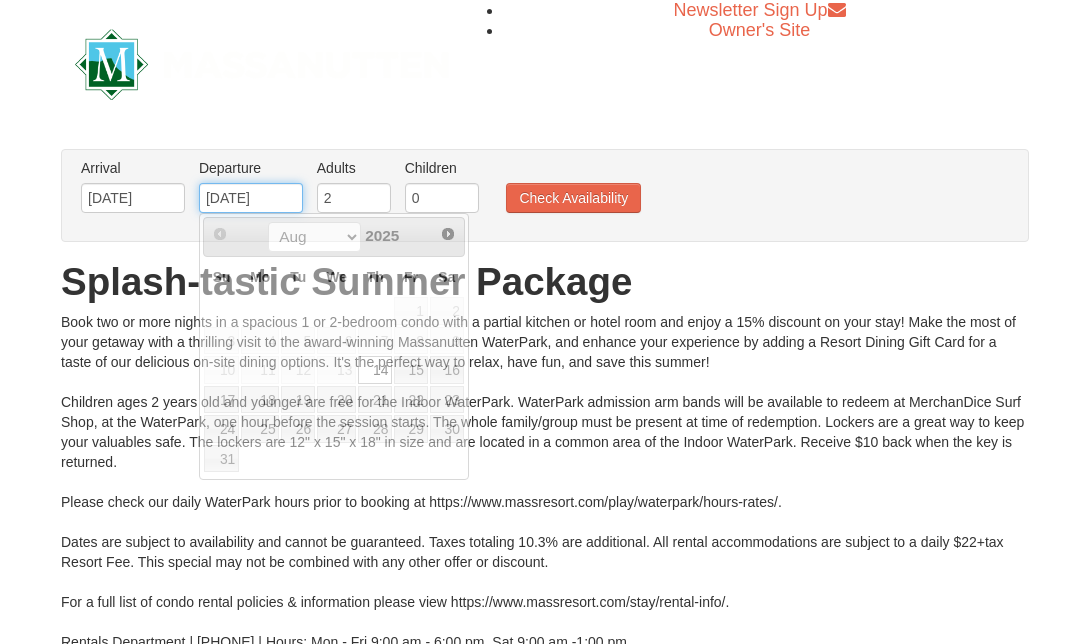 click on "[DATE]" at bounding box center (251, 198) 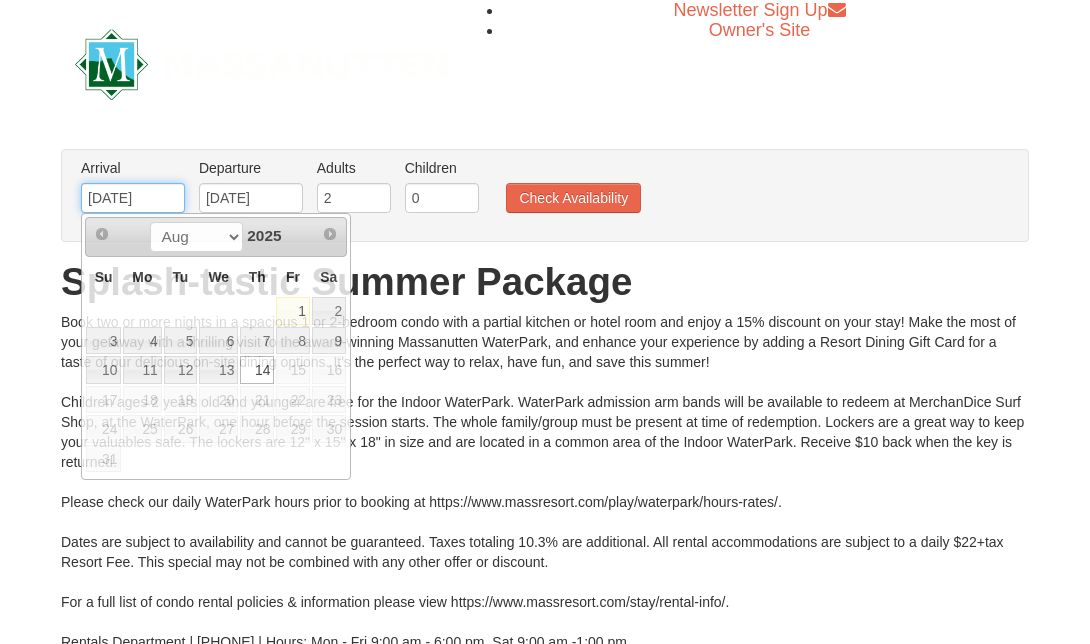 click on "[DATE]" at bounding box center [133, 198] 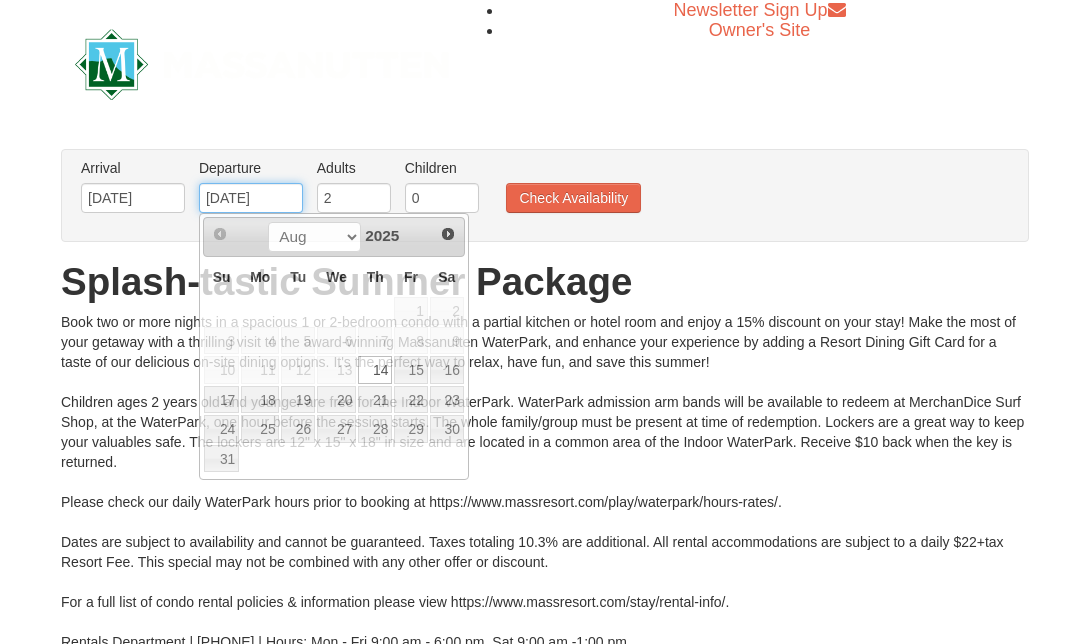 click on "[DATE]" at bounding box center [251, 198] 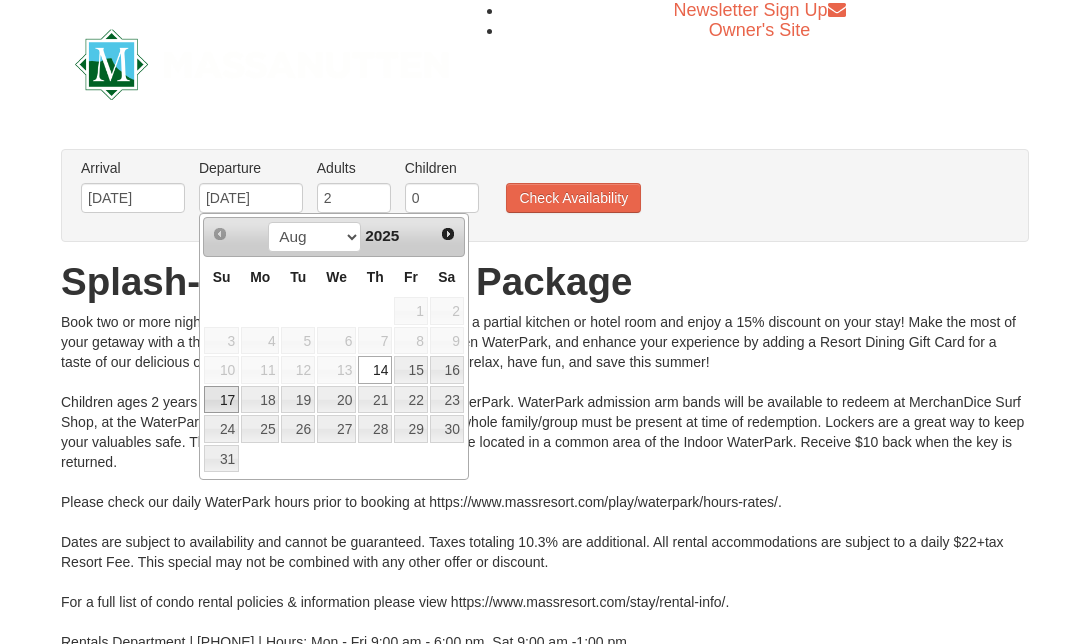 click on "17" at bounding box center (221, 400) 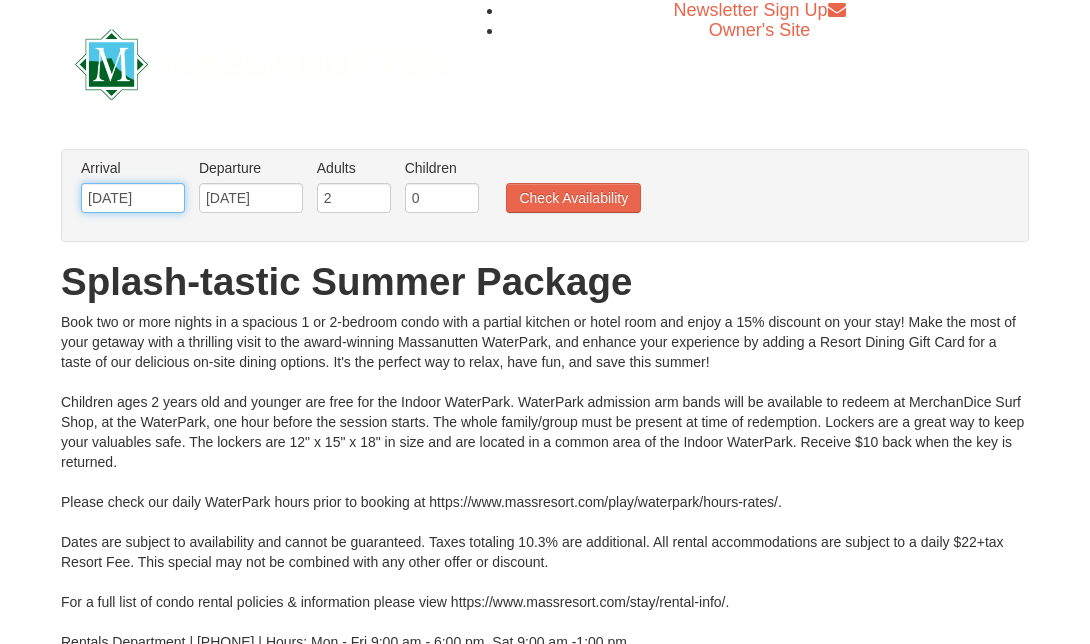 click on "[DATE]" at bounding box center (133, 198) 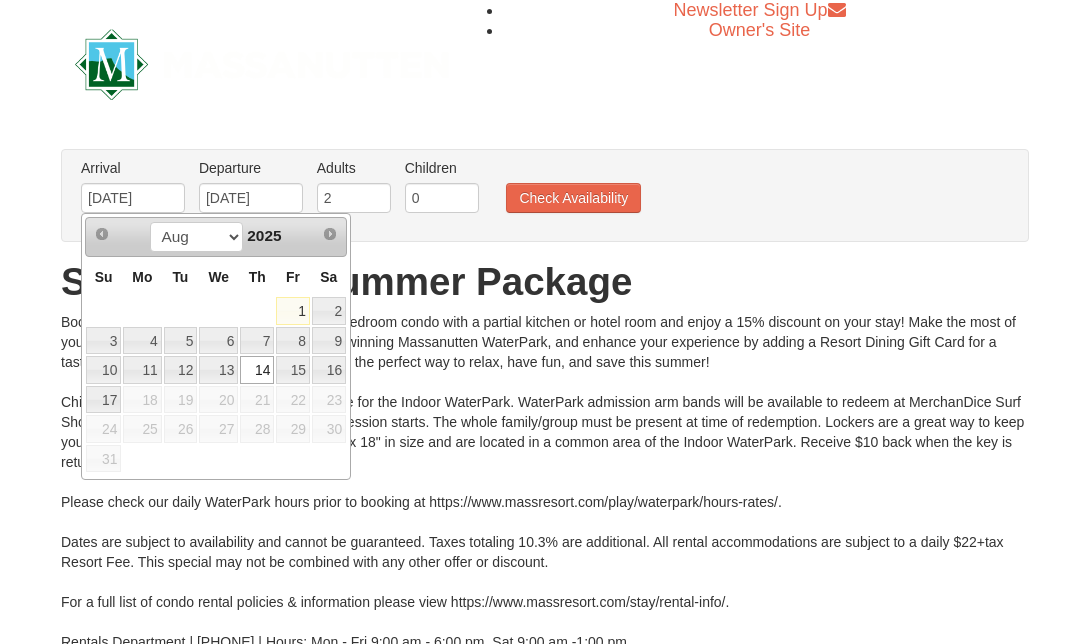 click on "14" at bounding box center [257, 370] 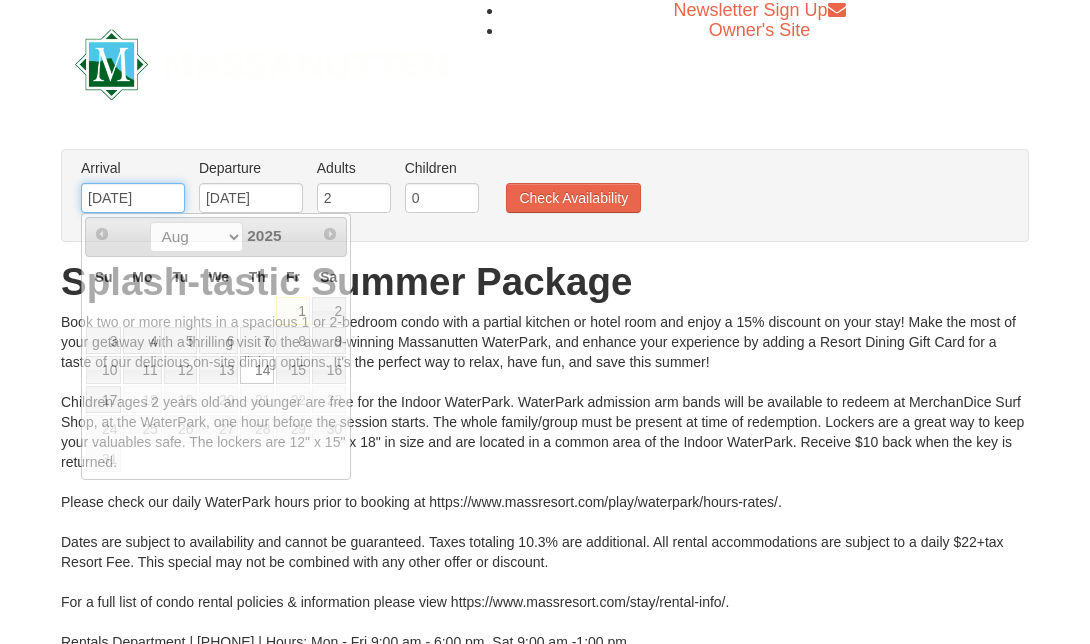 click on "[DATE]" at bounding box center [133, 198] 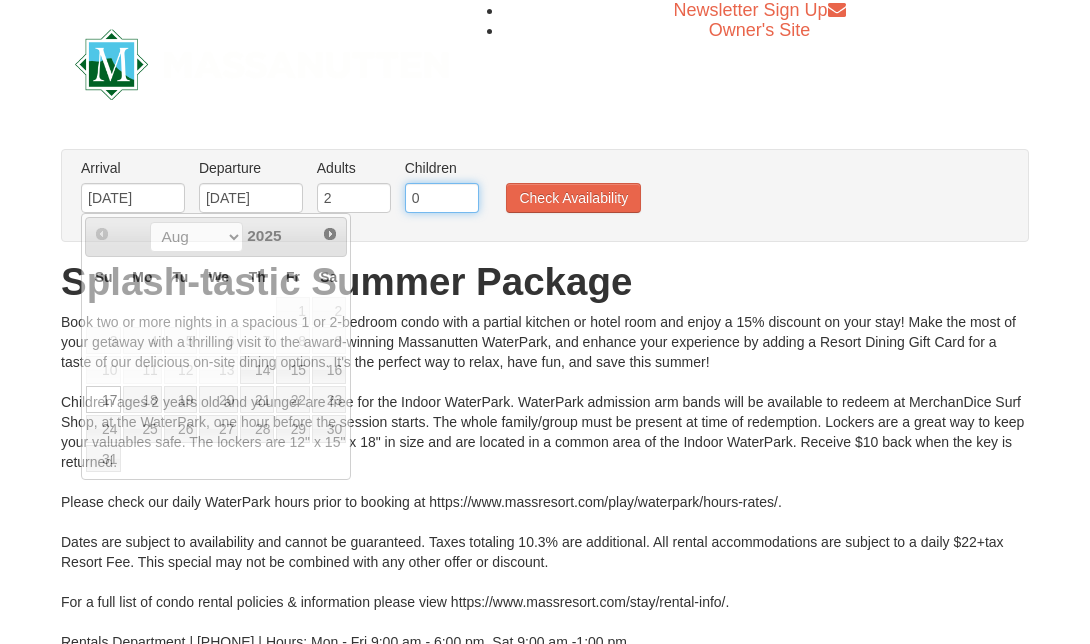 click on "0" at bounding box center (442, 198) 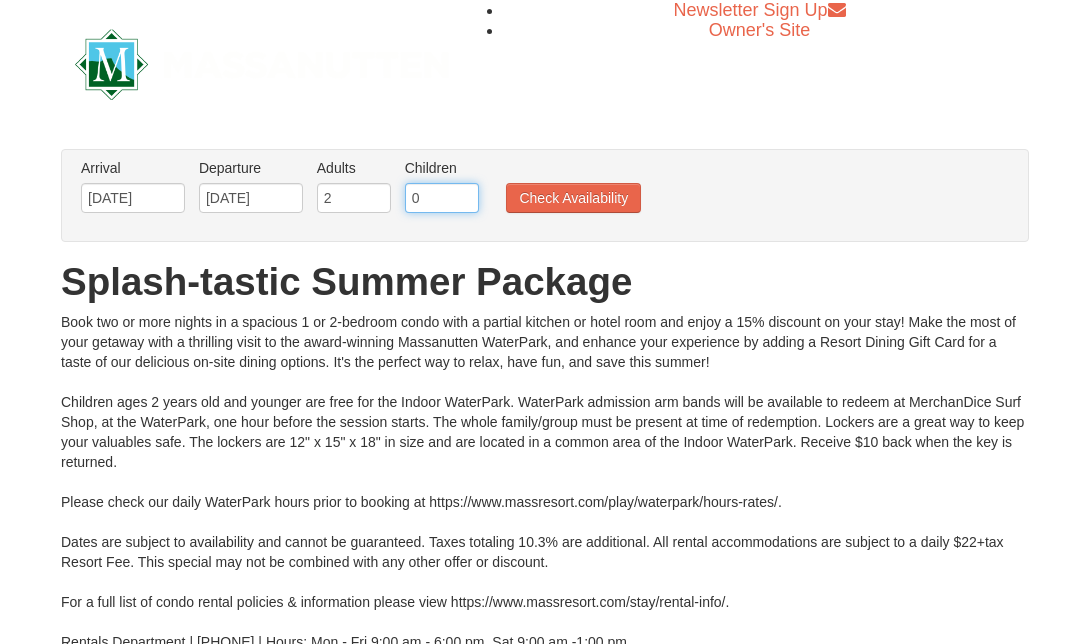 click on "0" at bounding box center (442, 198) 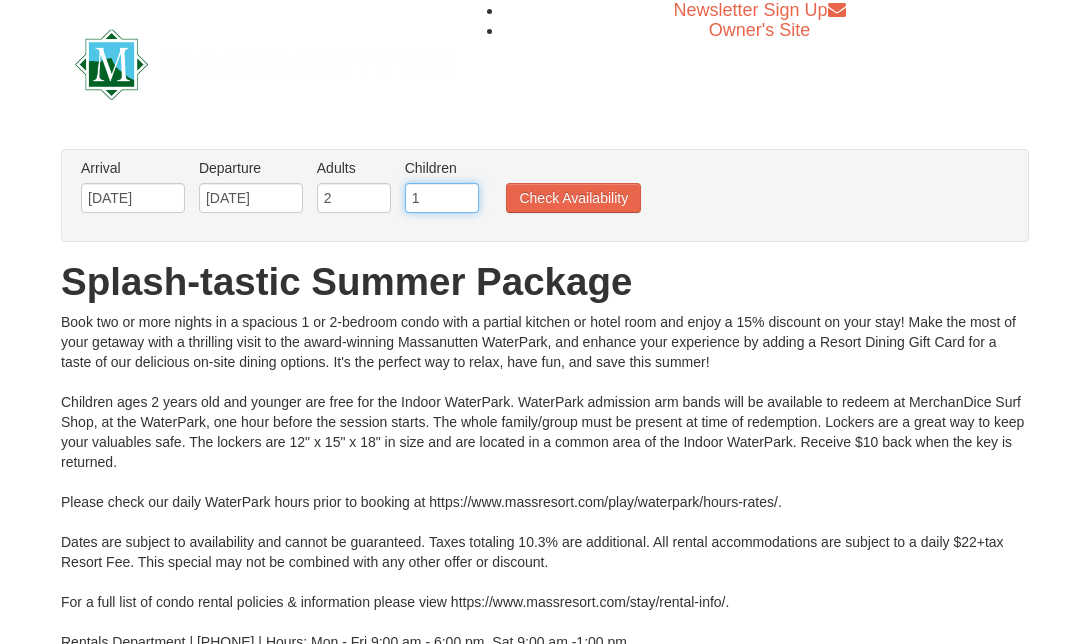type on "1" 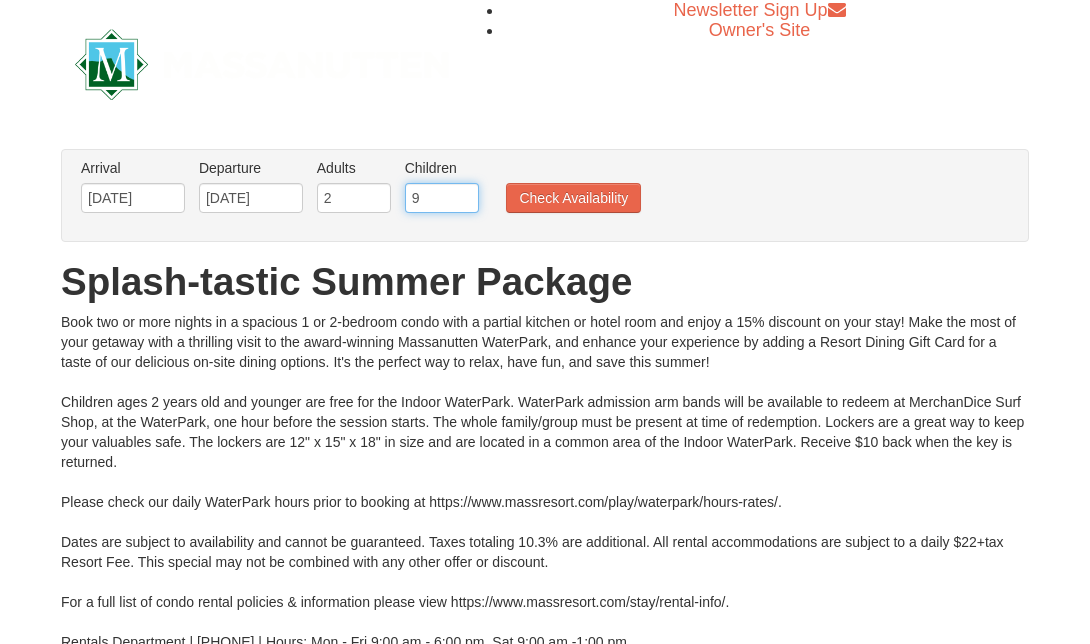 type on "9" 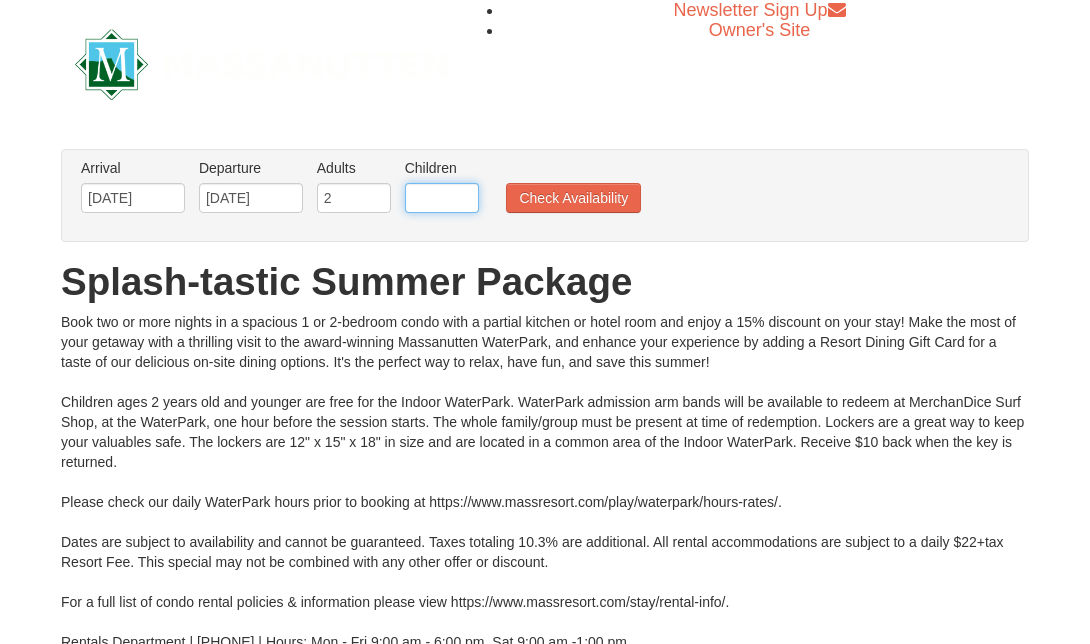 type on "9" 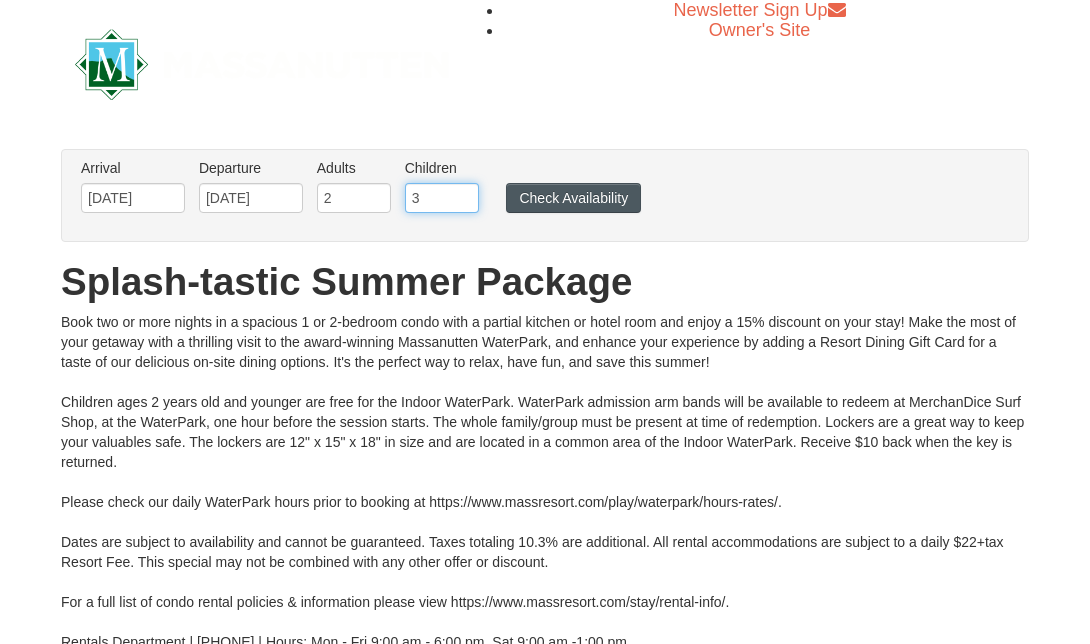 type on "3" 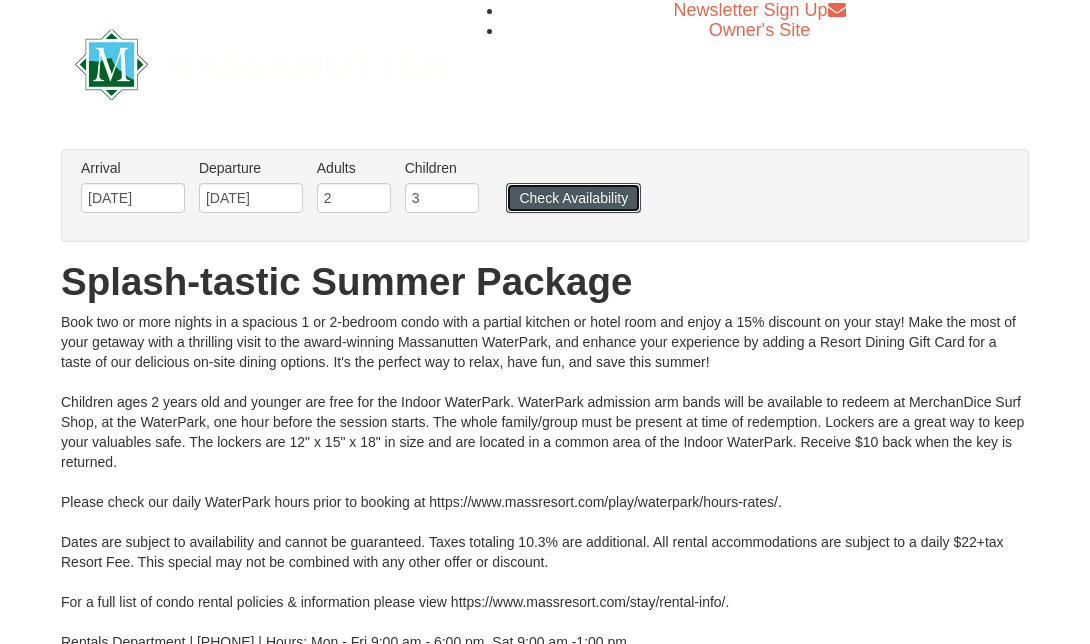 click on "Check Availability" at bounding box center [573, 198] 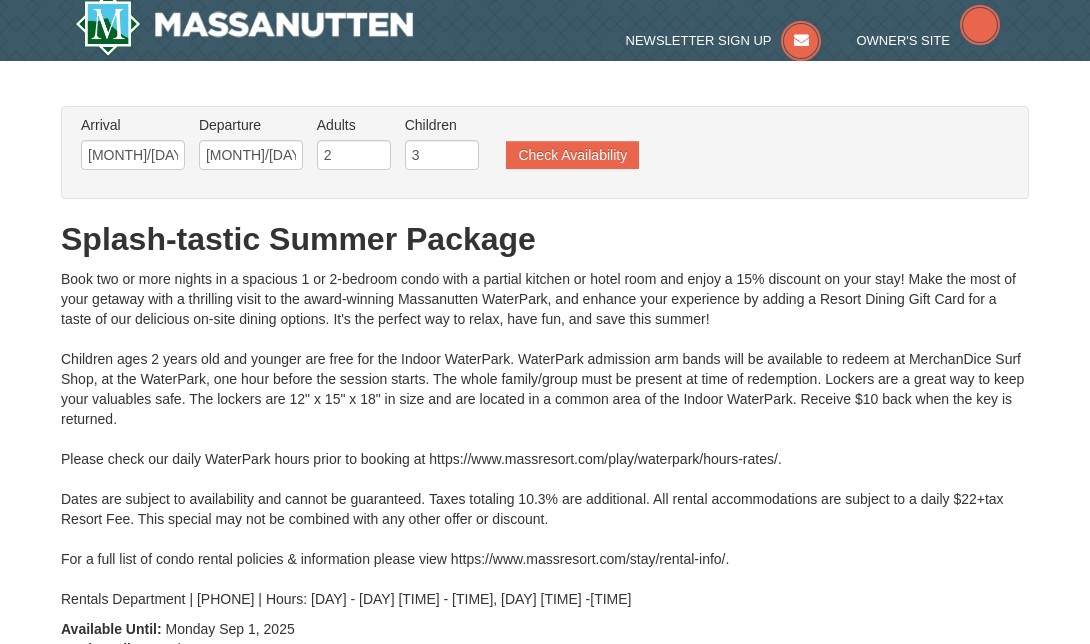 type on "[MONTH]/[DAY]/[YEAR]" 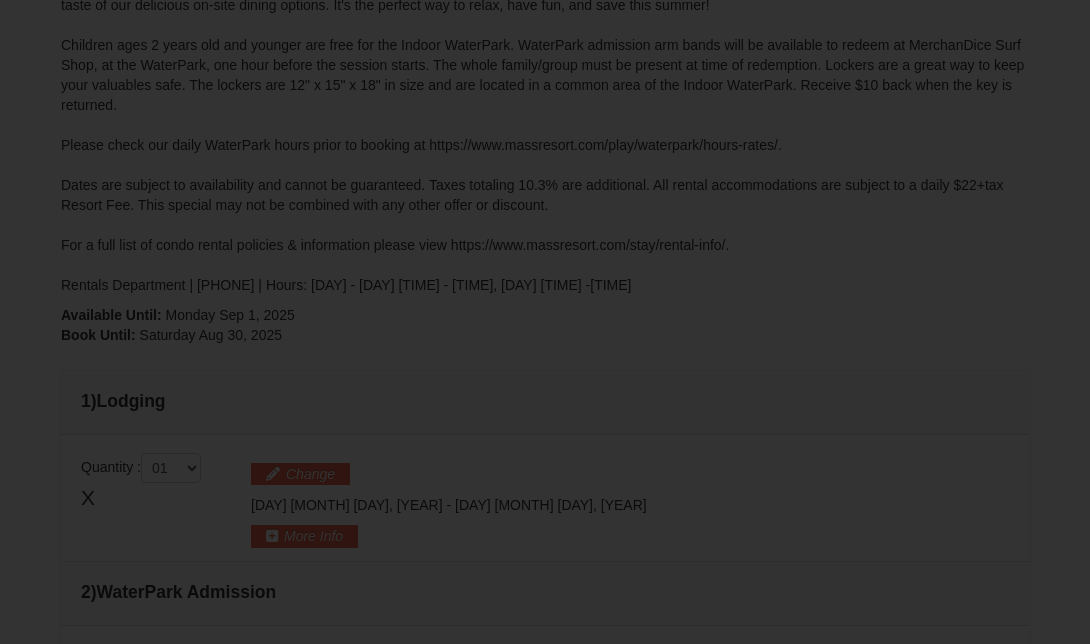 scroll, scrollTop: 0, scrollLeft: 0, axis: both 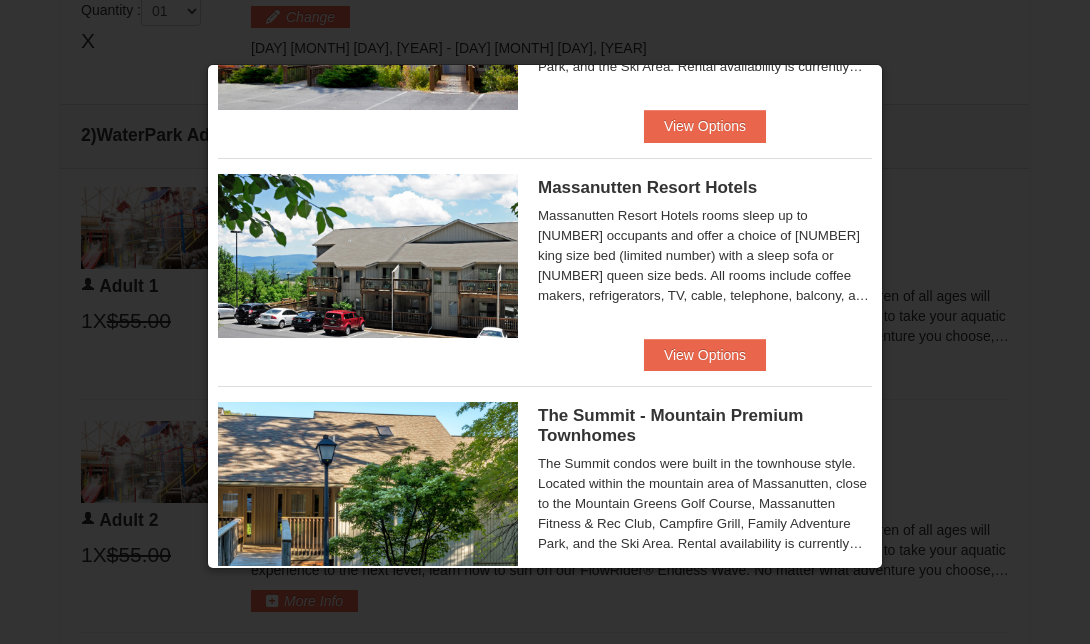 click at bounding box center (545, 322) 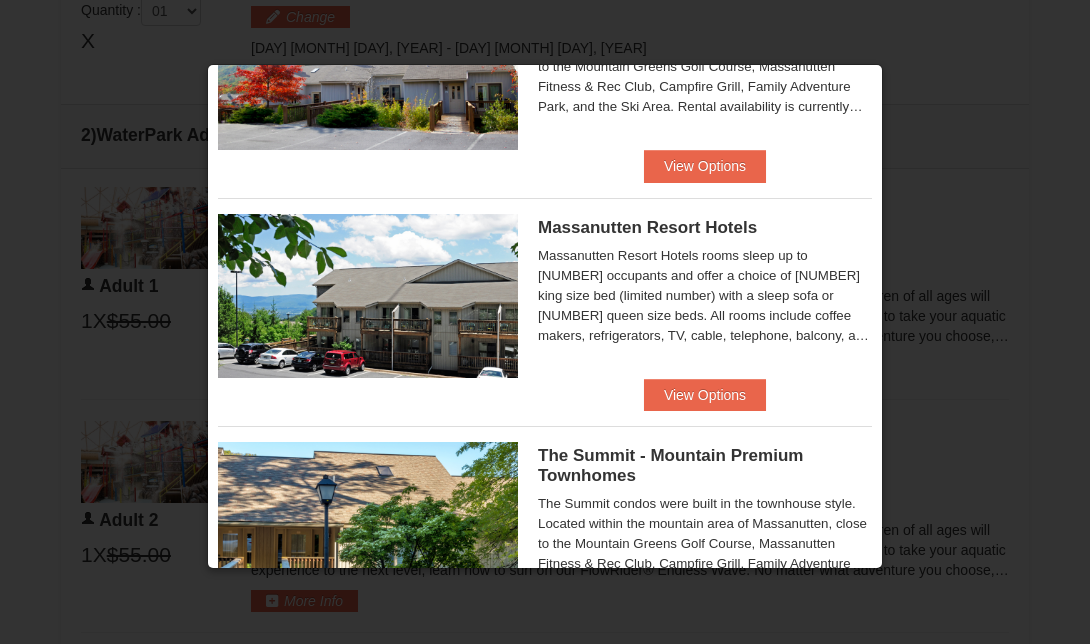 scroll, scrollTop: 0, scrollLeft: 0, axis: both 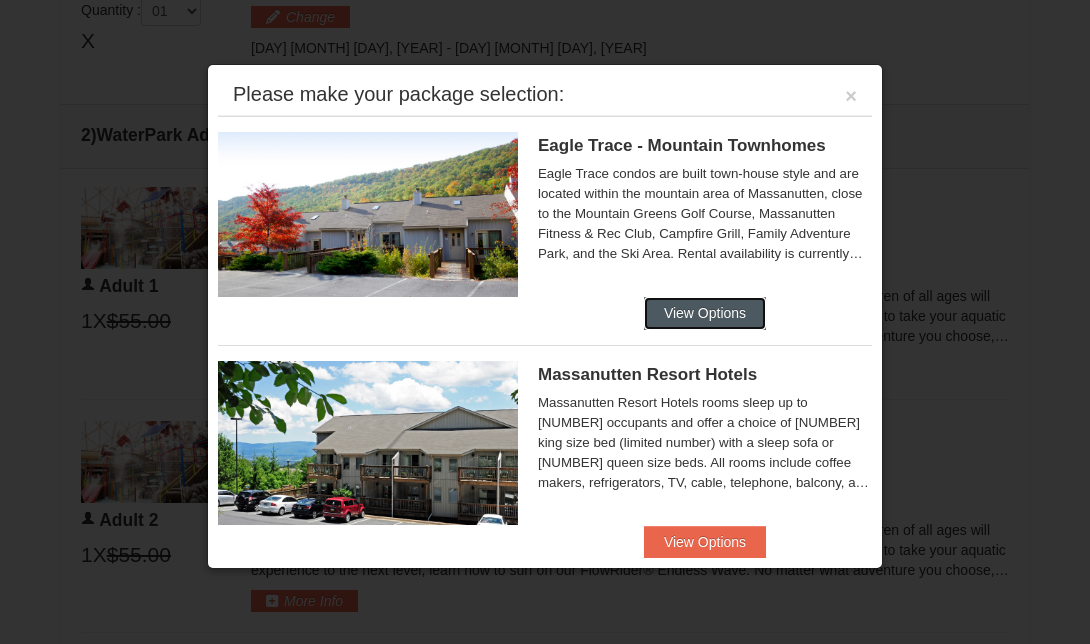 click on "View Options" at bounding box center [705, 313] 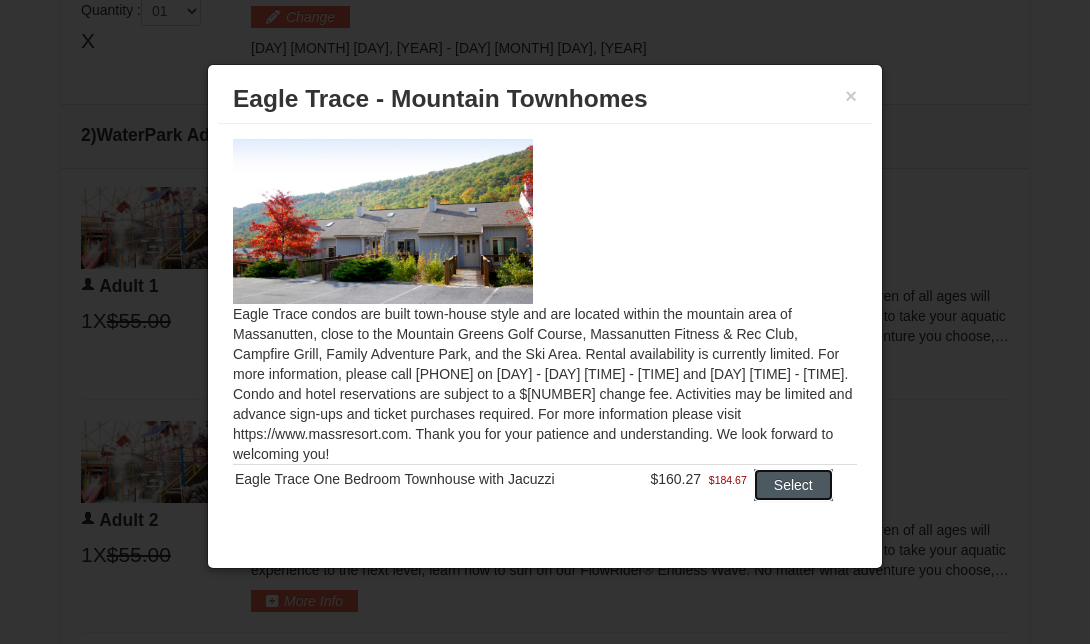 click on "Select" at bounding box center (793, 485) 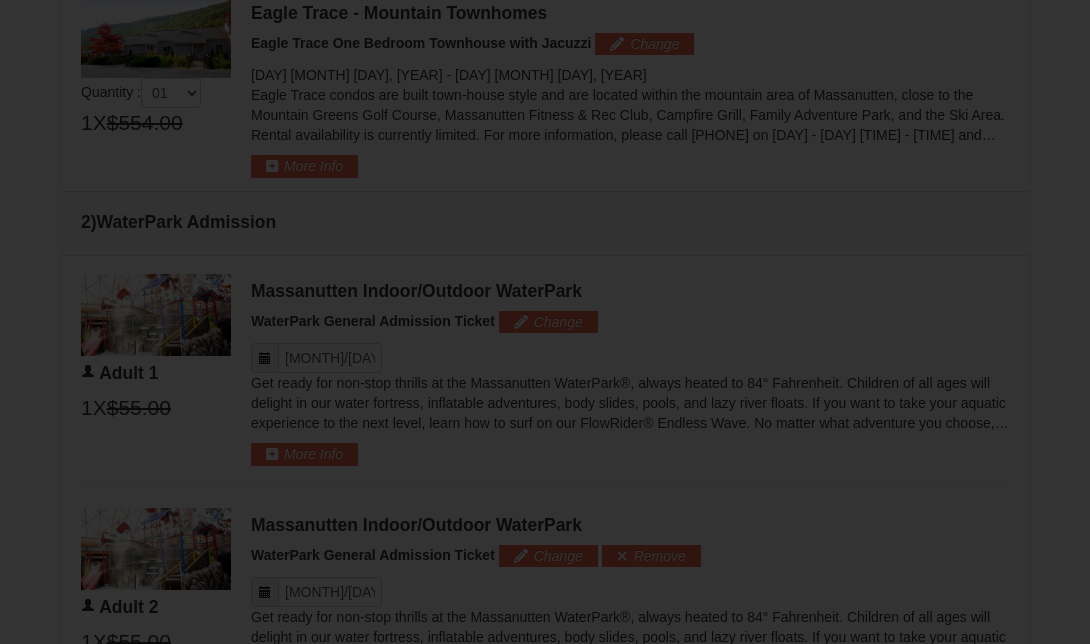 scroll, scrollTop: 862, scrollLeft: 0, axis: vertical 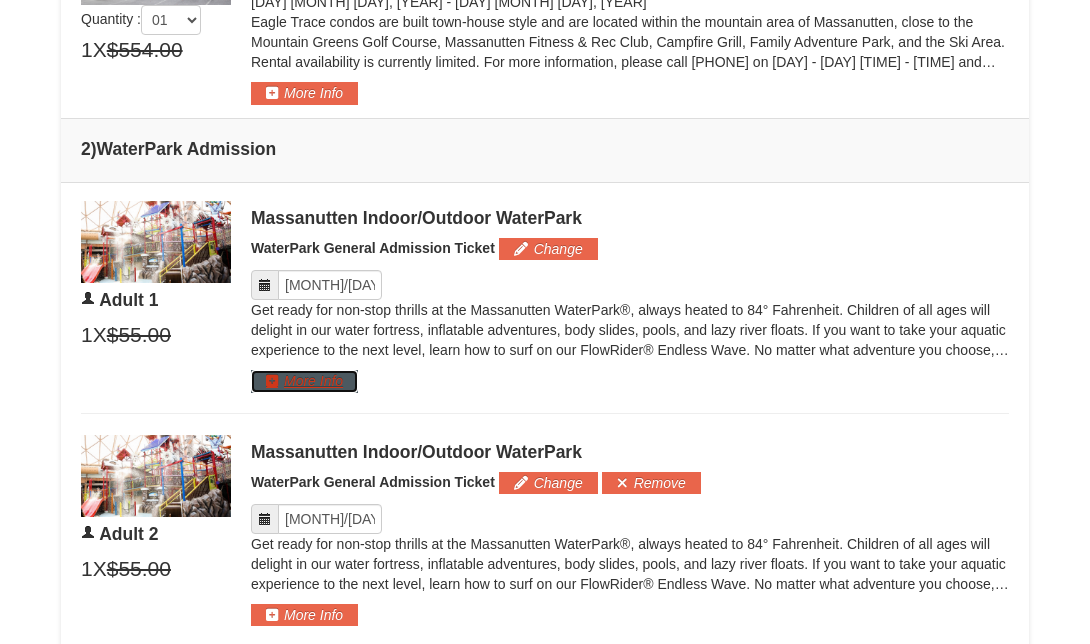 click on "More Info" at bounding box center (304, 381) 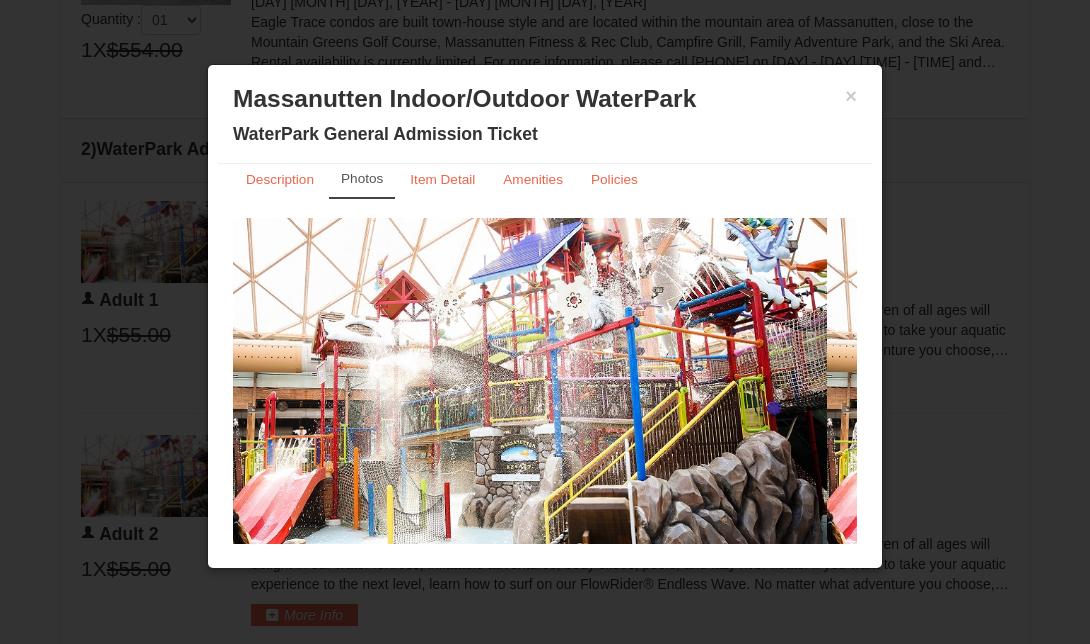 scroll, scrollTop: 21, scrollLeft: 0, axis: vertical 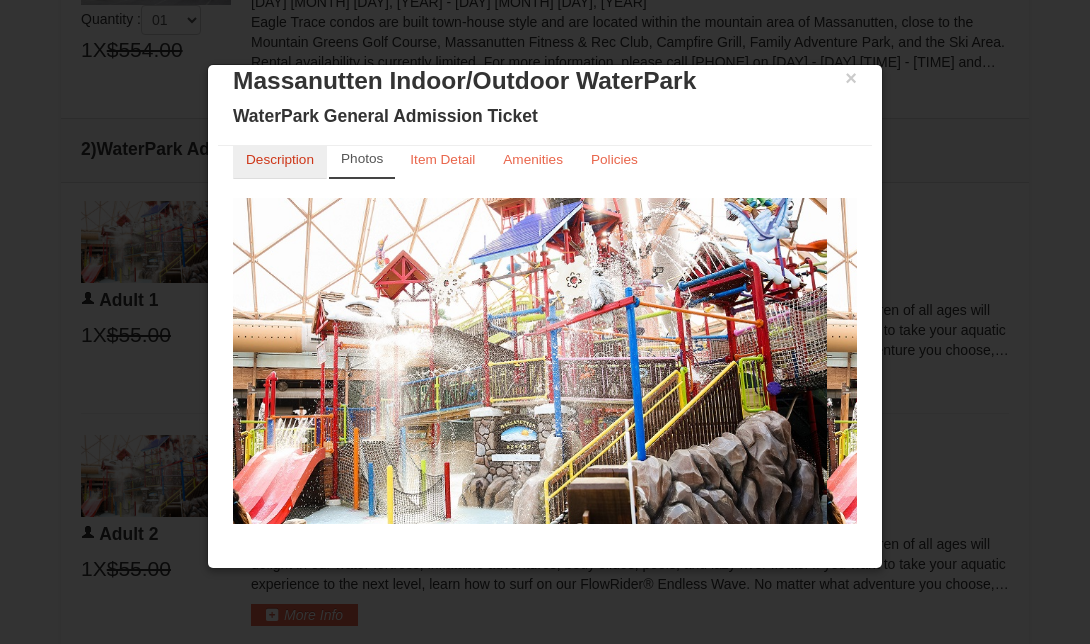 click on "Description" at bounding box center [280, 159] 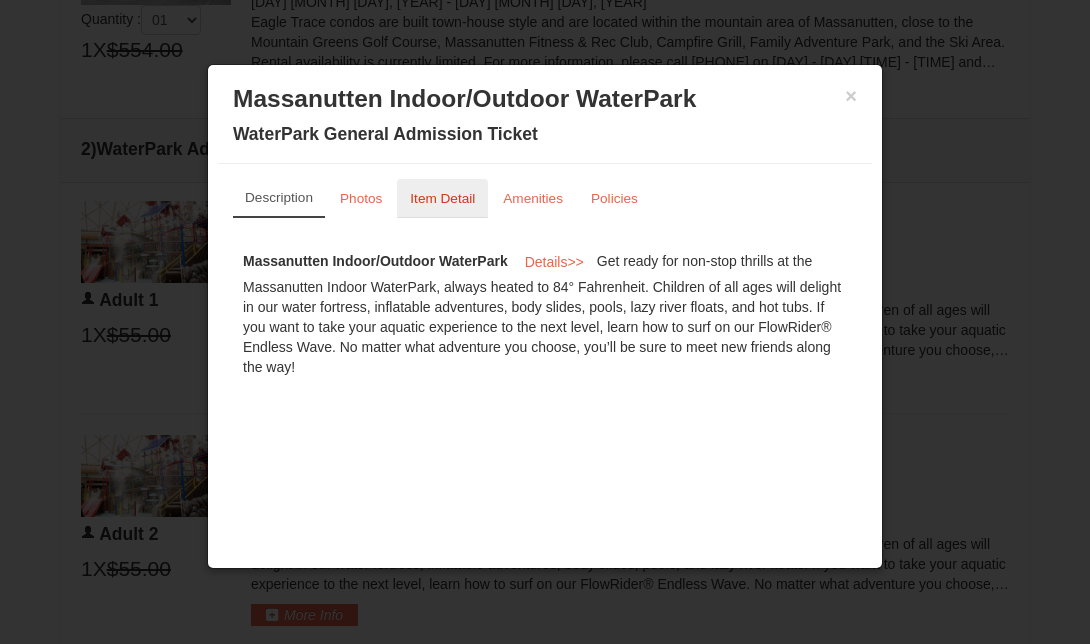 click on "Item Detail" at bounding box center [442, 198] 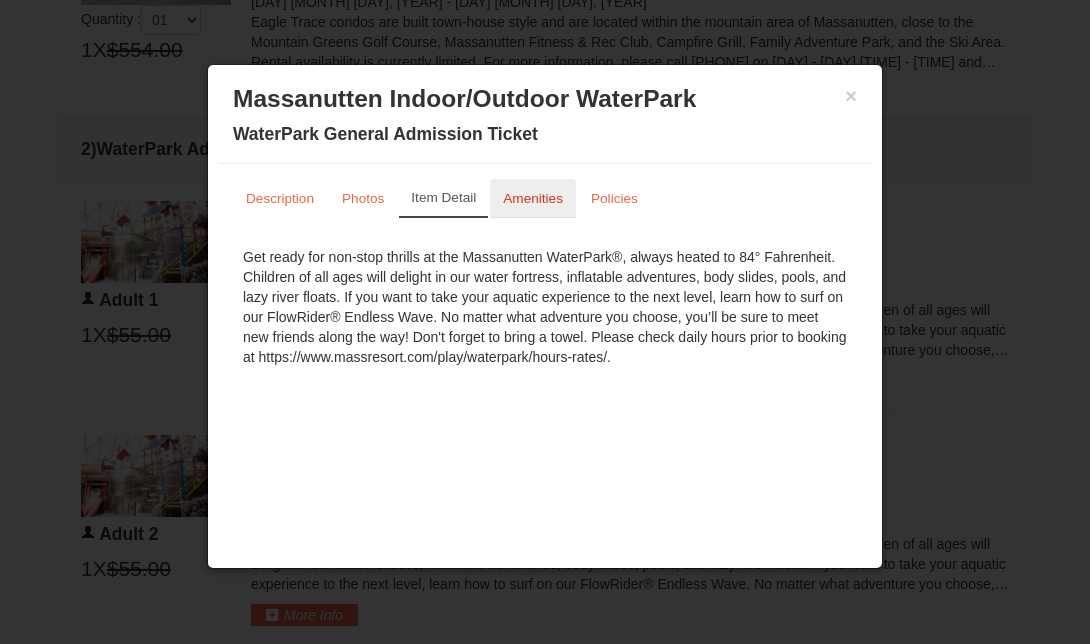 click on "Amenities" at bounding box center (533, 198) 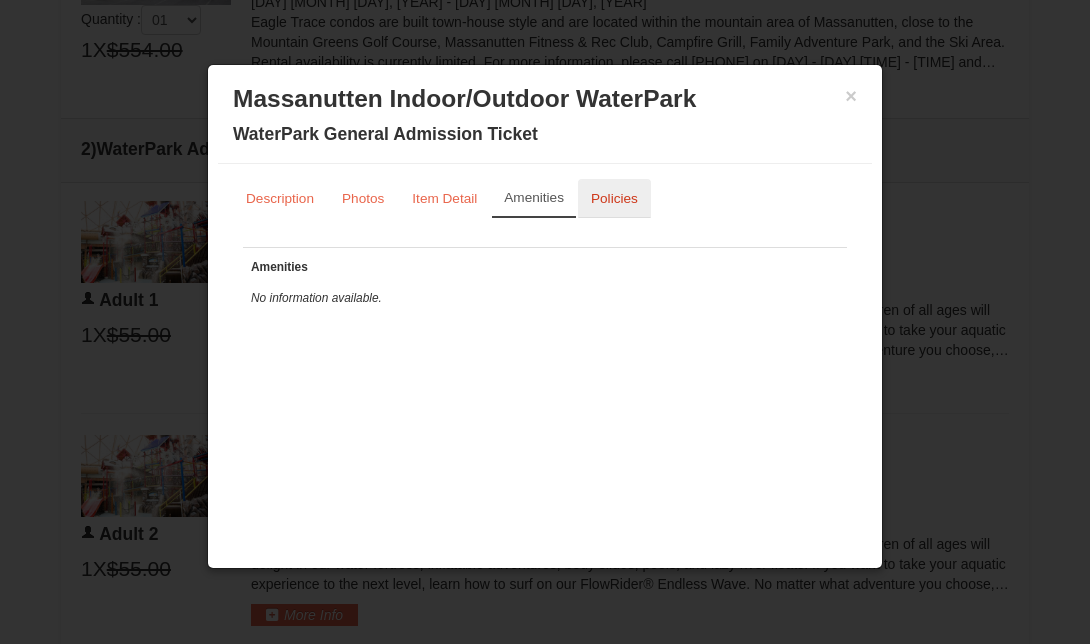 click on "Policies" at bounding box center (614, 198) 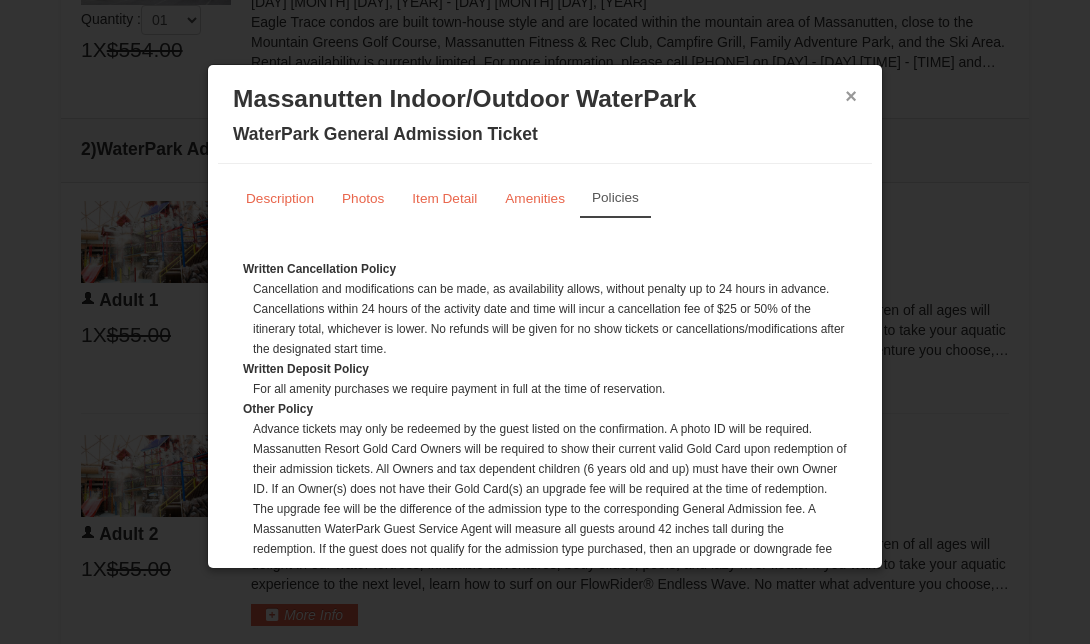 click on "×" at bounding box center [851, 96] 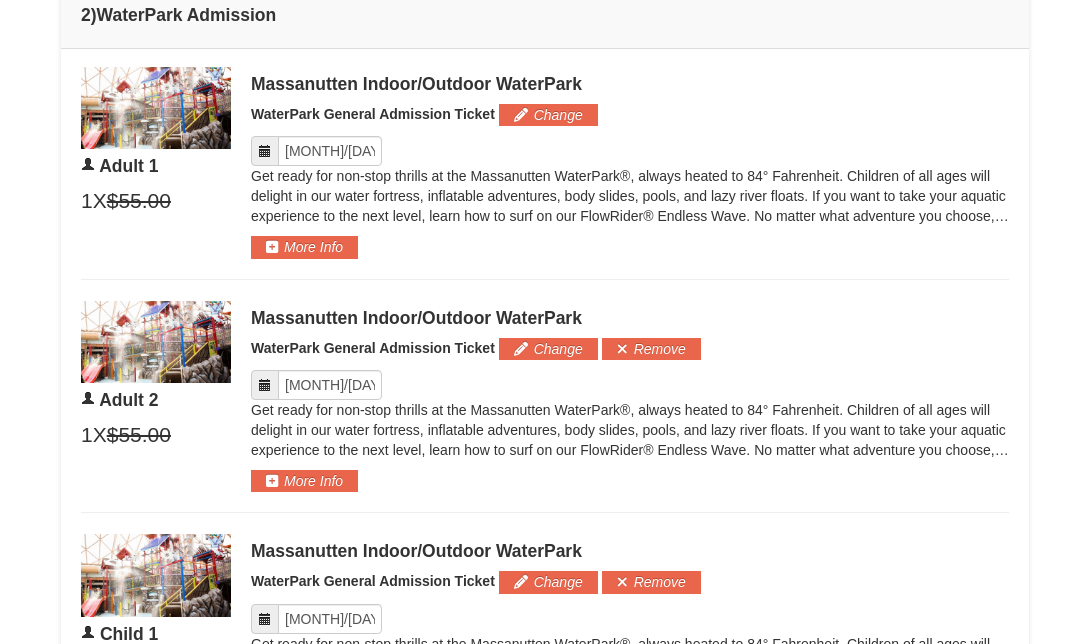 scroll, scrollTop: 1080, scrollLeft: 0, axis: vertical 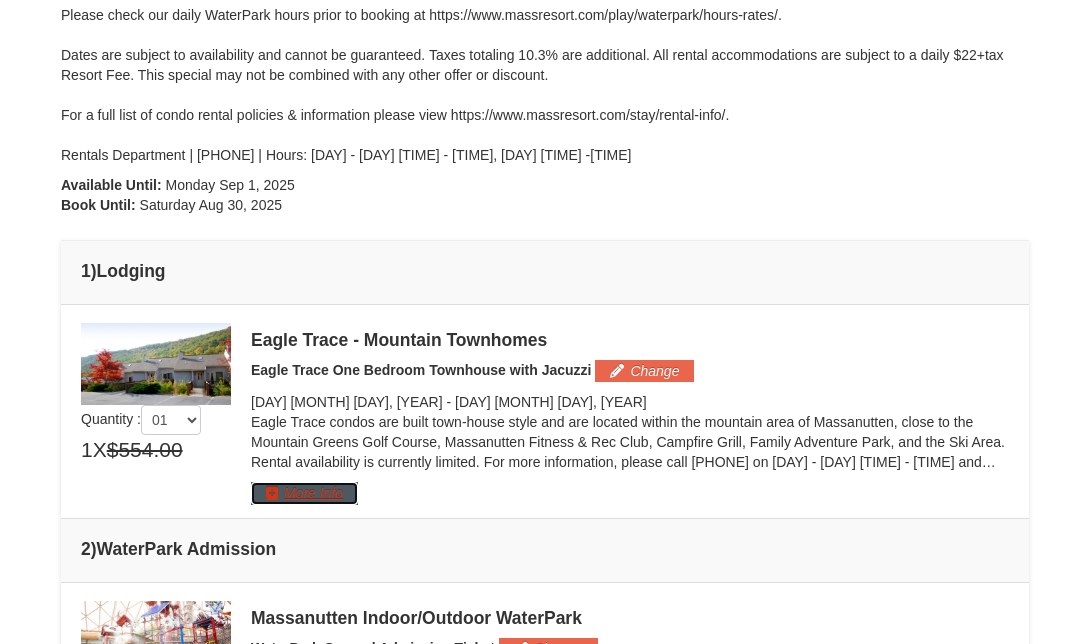 click on "More Info" at bounding box center [304, 493] 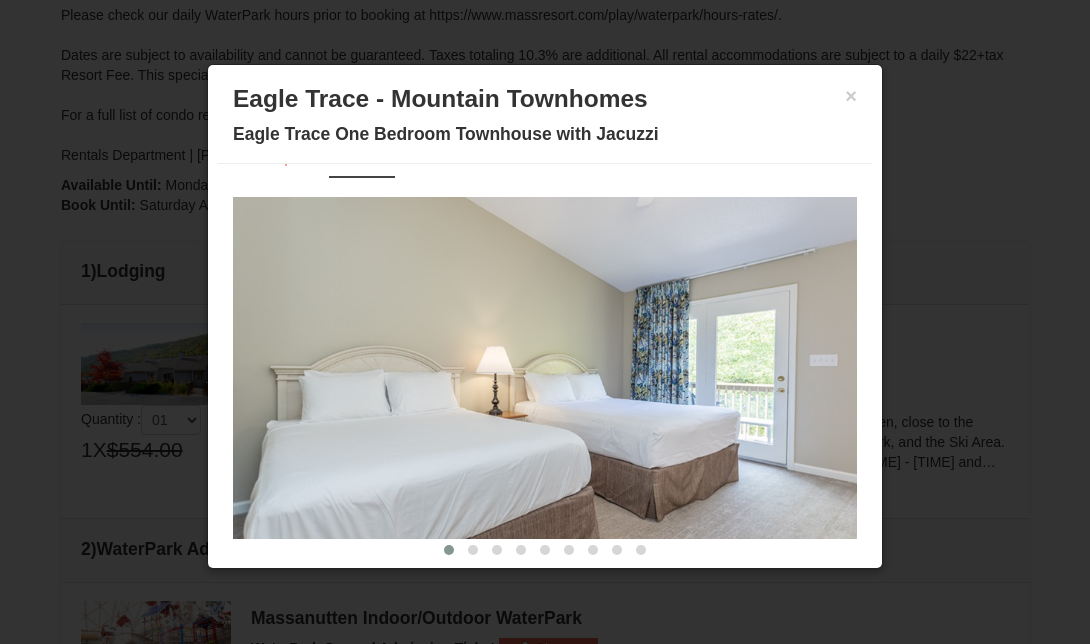 scroll, scrollTop: 58, scrollLeft: 0, axis: vertical 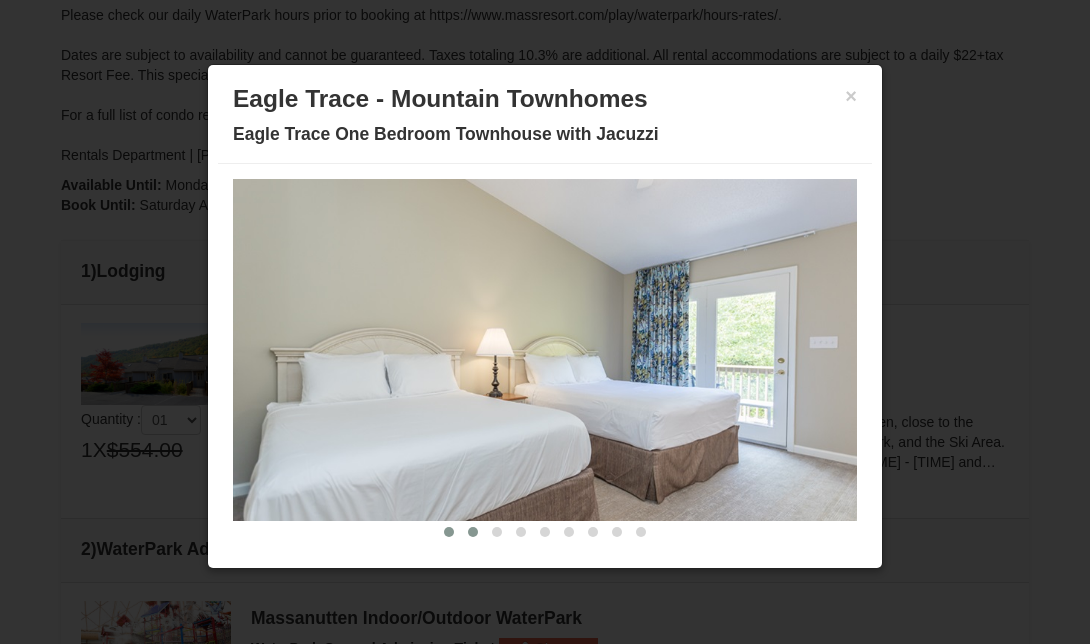 click at bounding box center (473, 532) 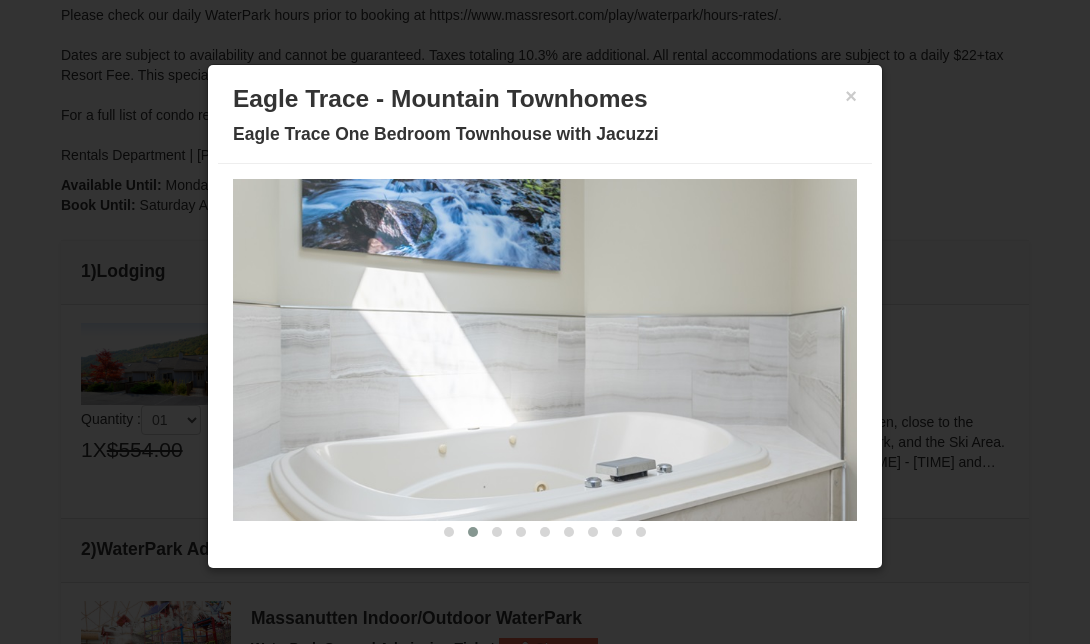 click at bounding box center (473, 532) 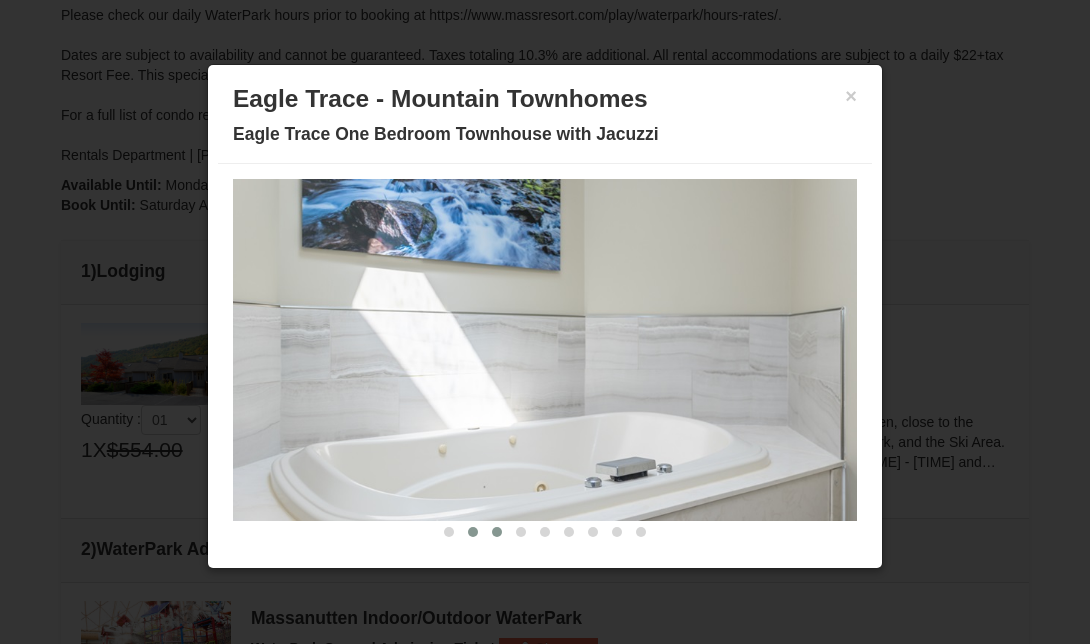 click at bounding box center [497, 532] 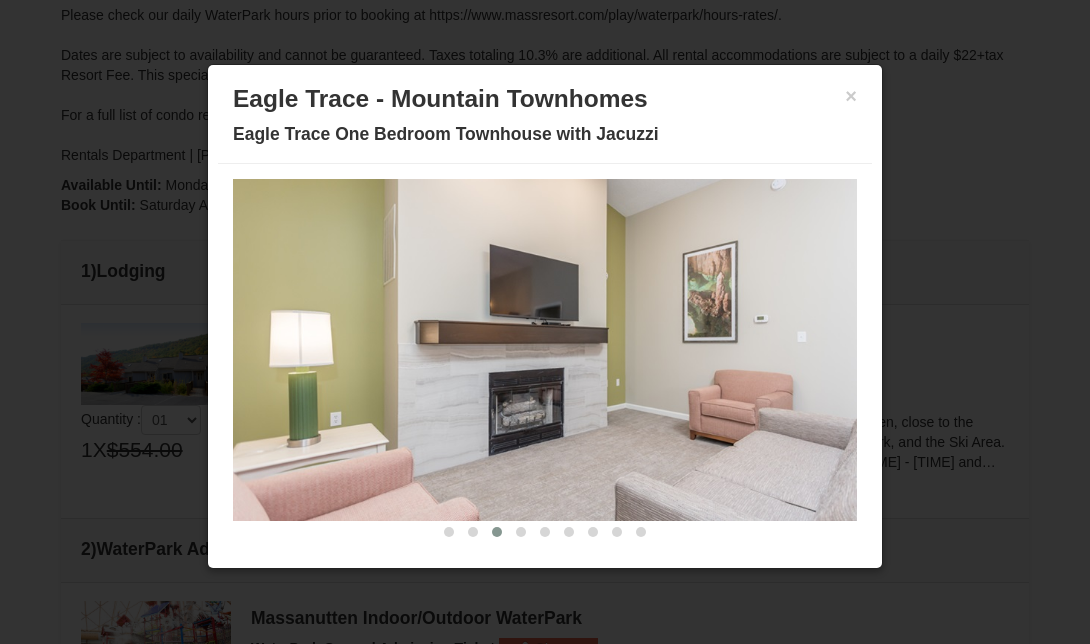 click at bounding box center (497, 532) 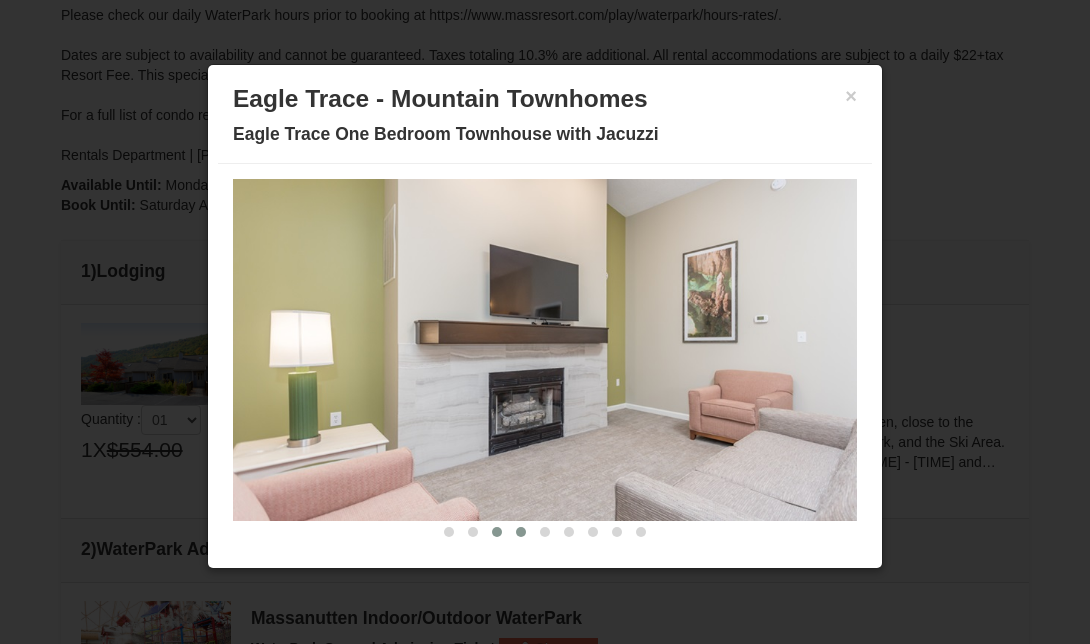 click at bounding box center [521, 532] 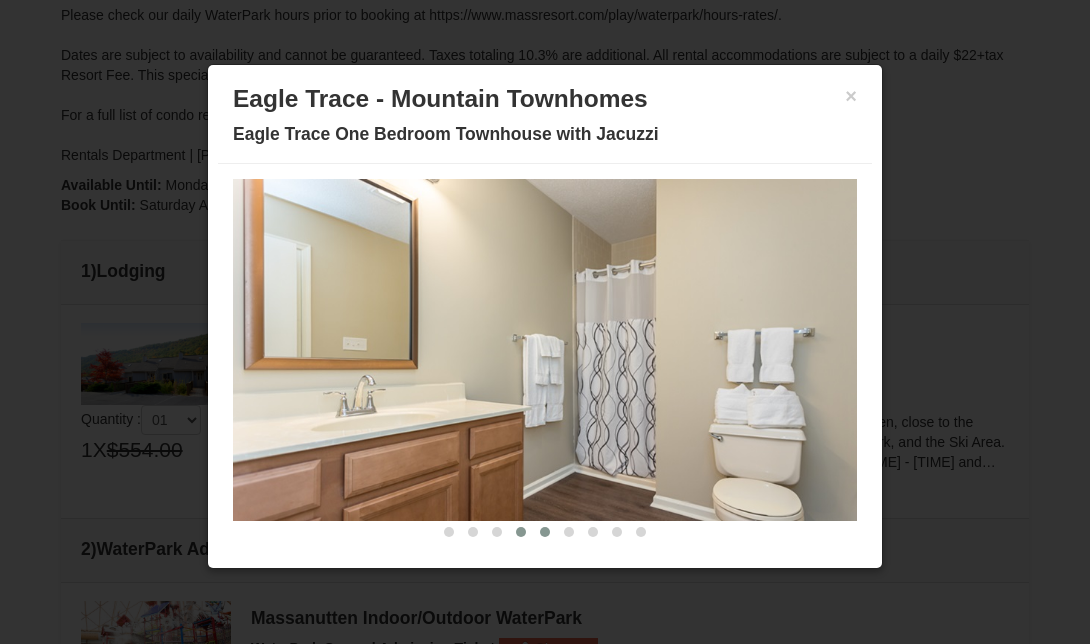 click at bounding box center (545, 532) 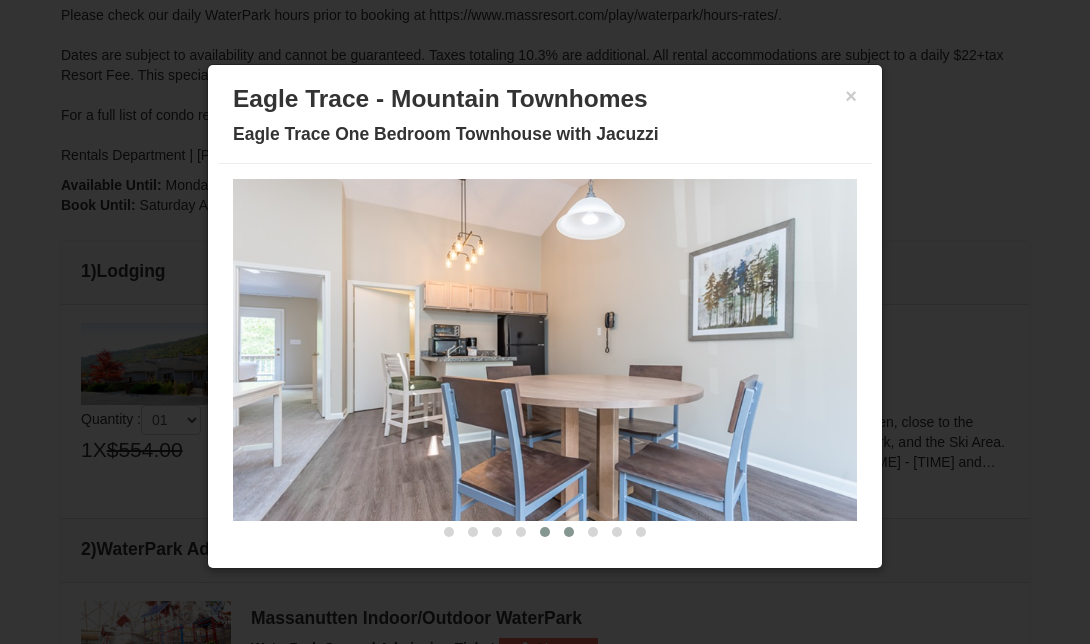 click at bounding box center [569, 532] 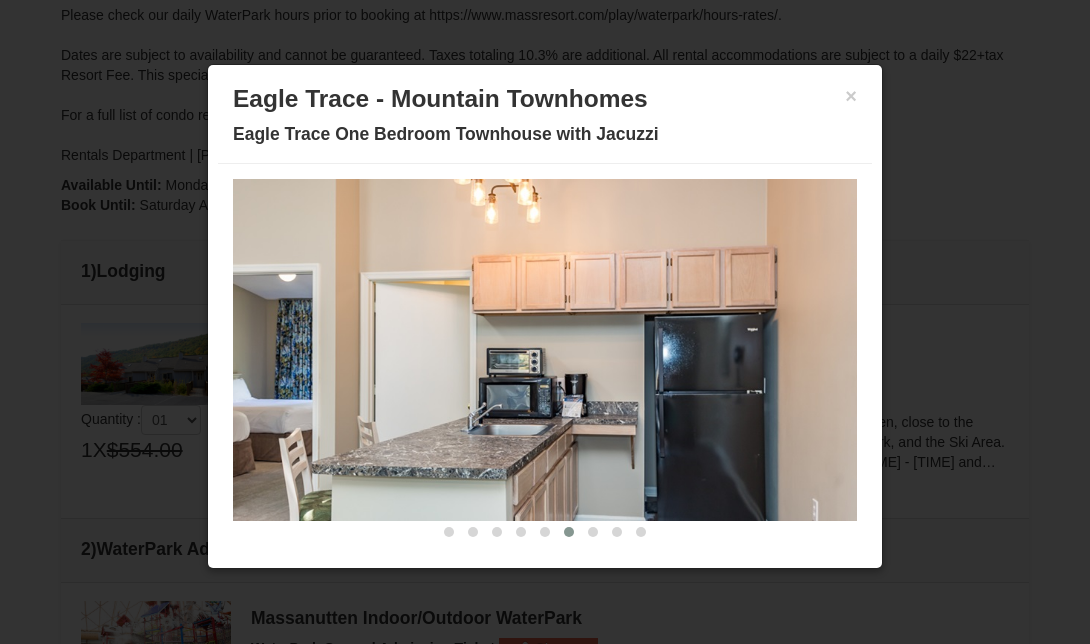 click at bounding box center (569, 532) 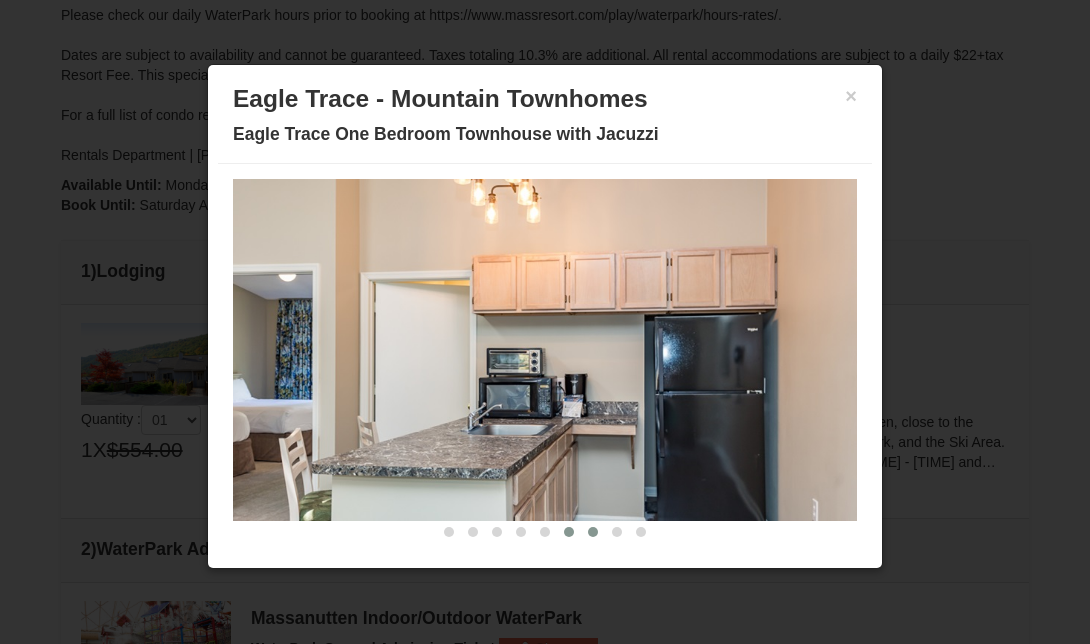 click at bounding box center [593, 532] 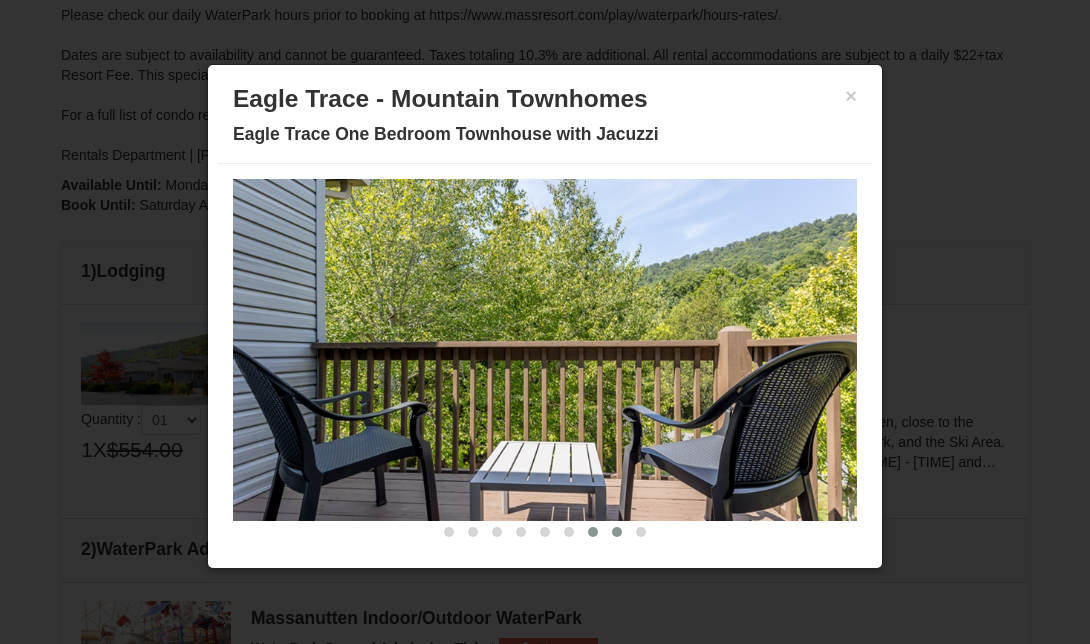 click at bounding box center [617, 532] 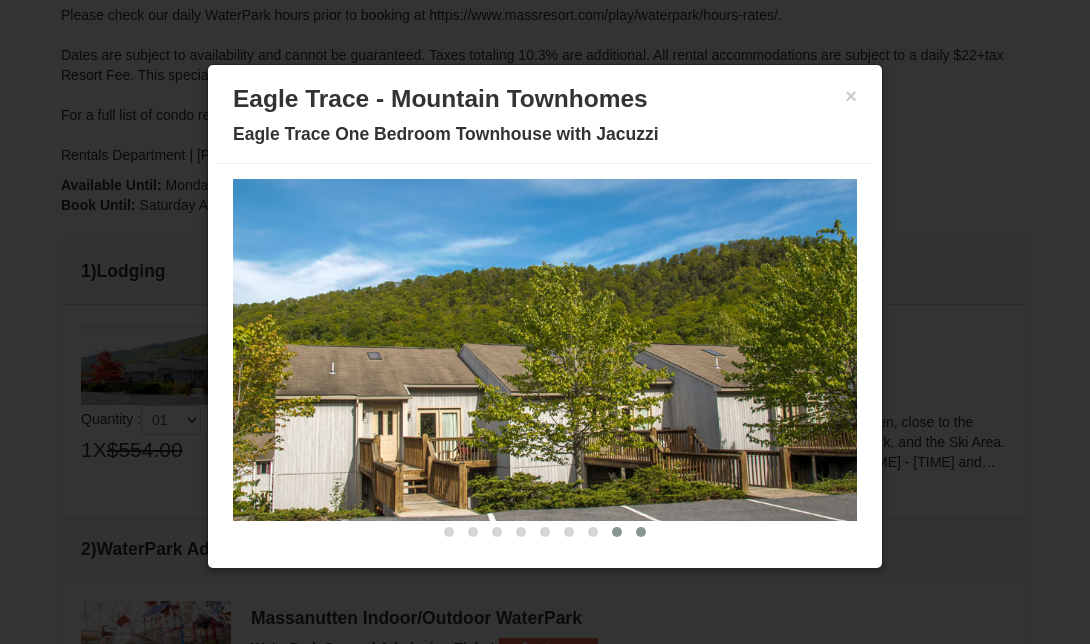 click at bounding box center (641, 532) 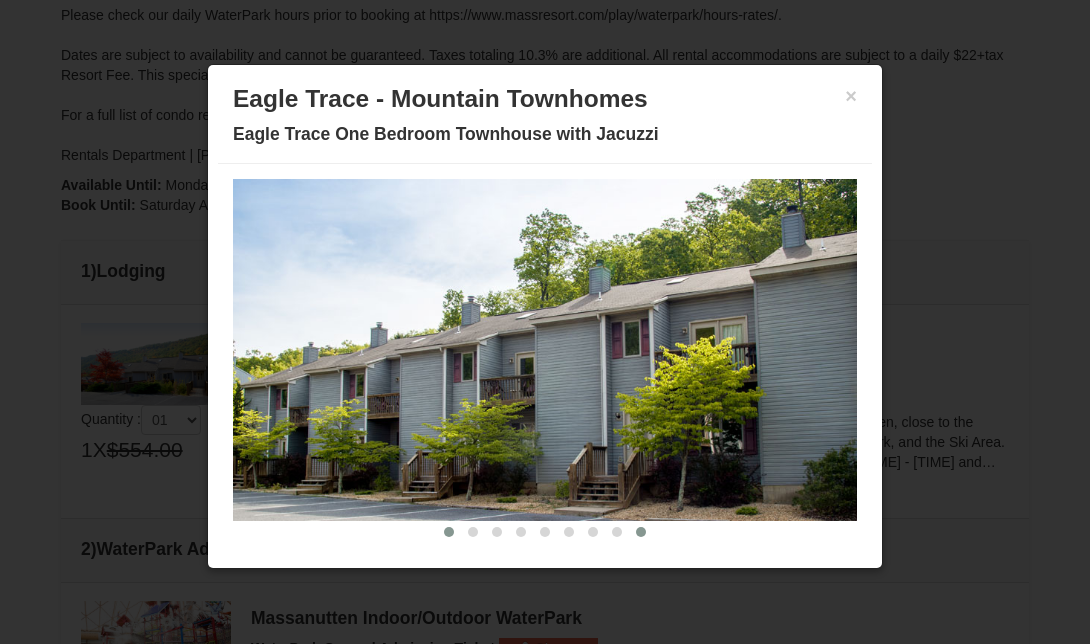 click at bounding box center (449, 532) 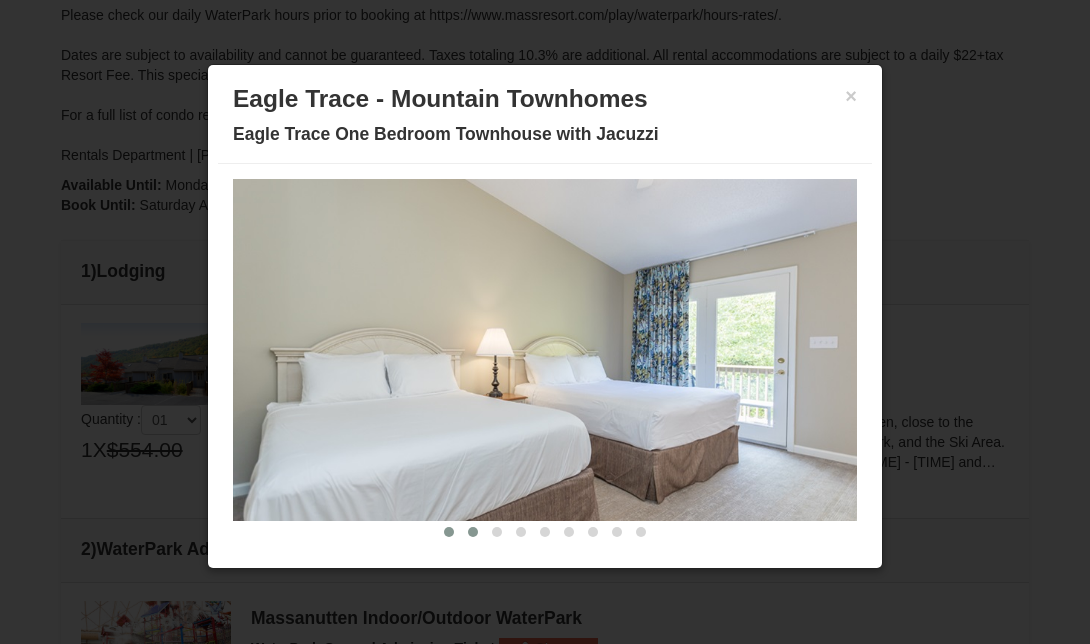 click at bounding box center (473, 532) 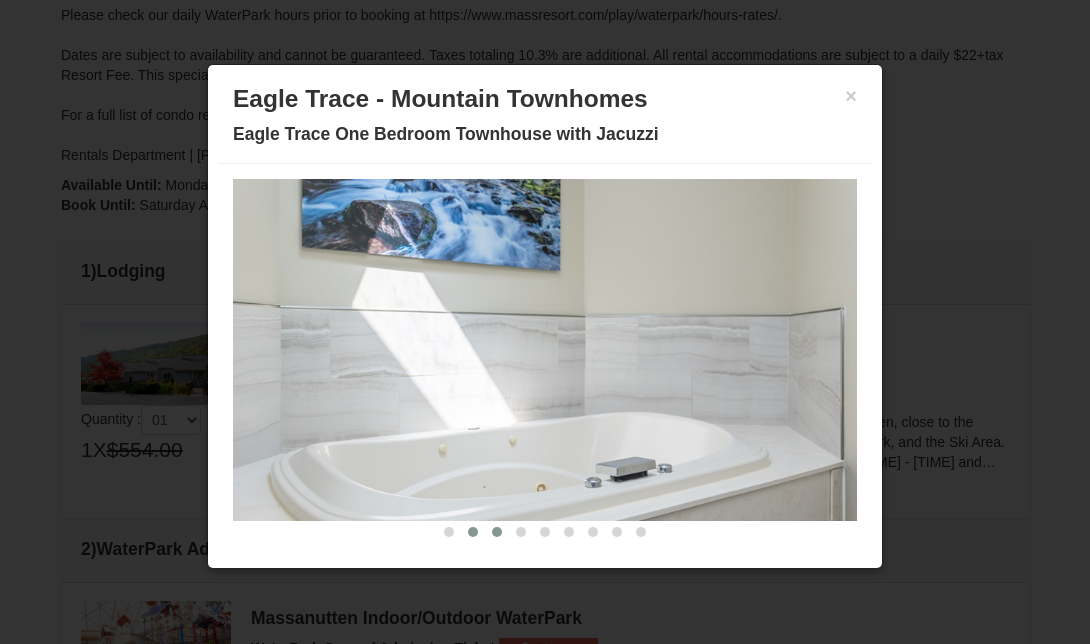 click at bounding box center [497, 532] 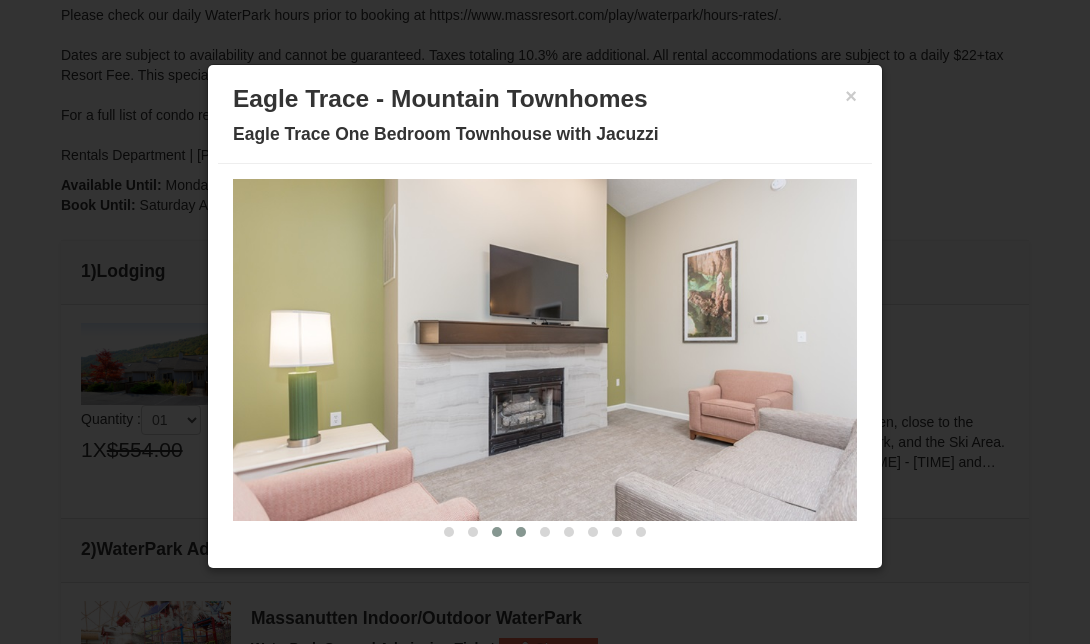 click at bounding box center (521, 532) 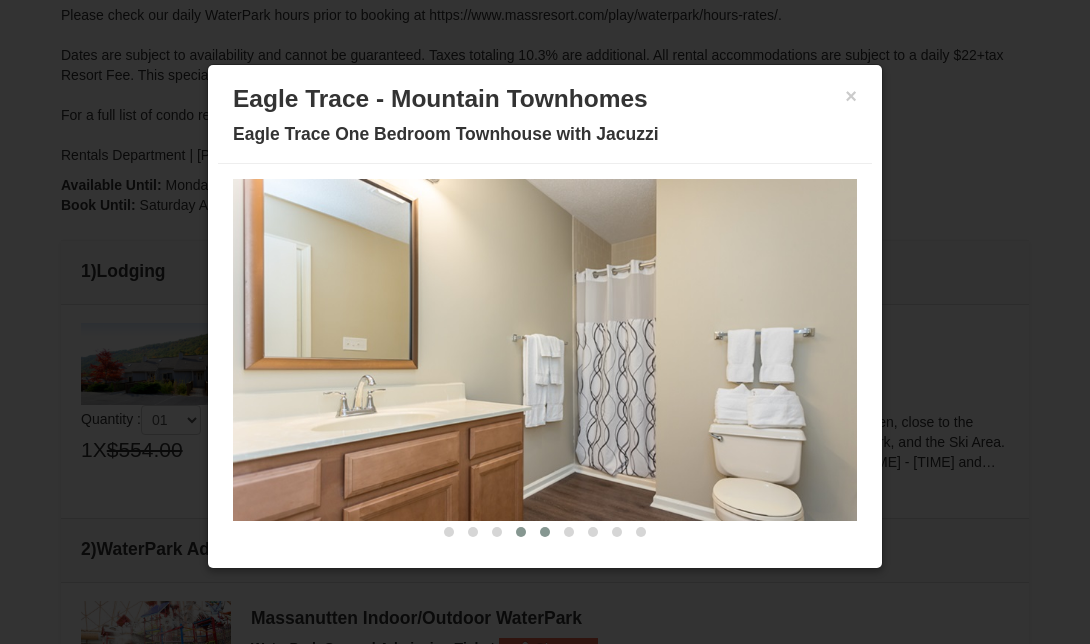 click at bounding box center [545, 532] 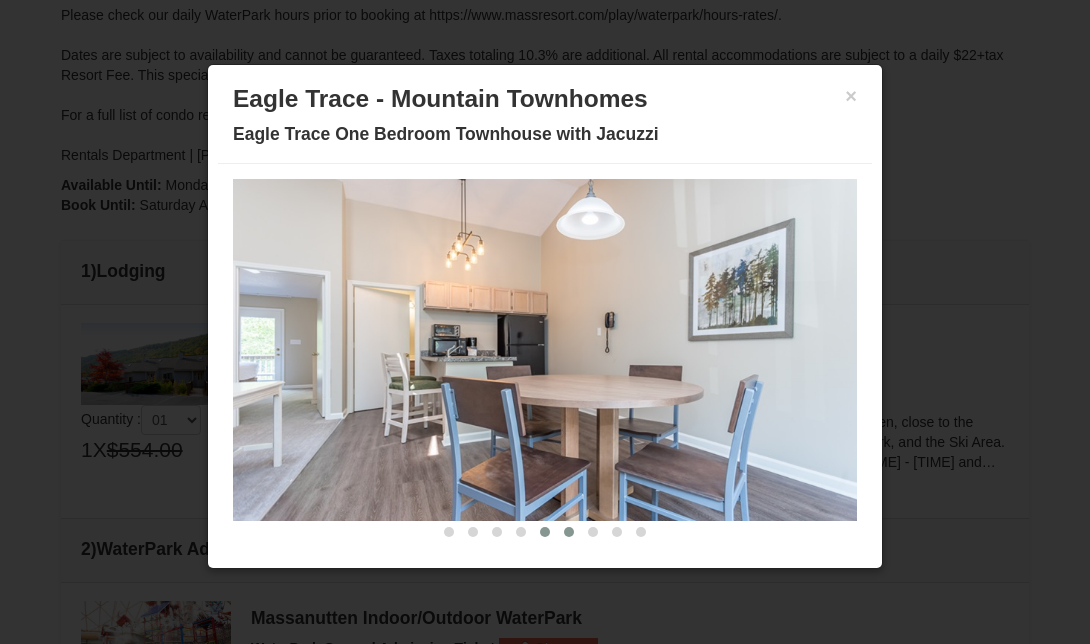 click at bounding box center (569, 532) 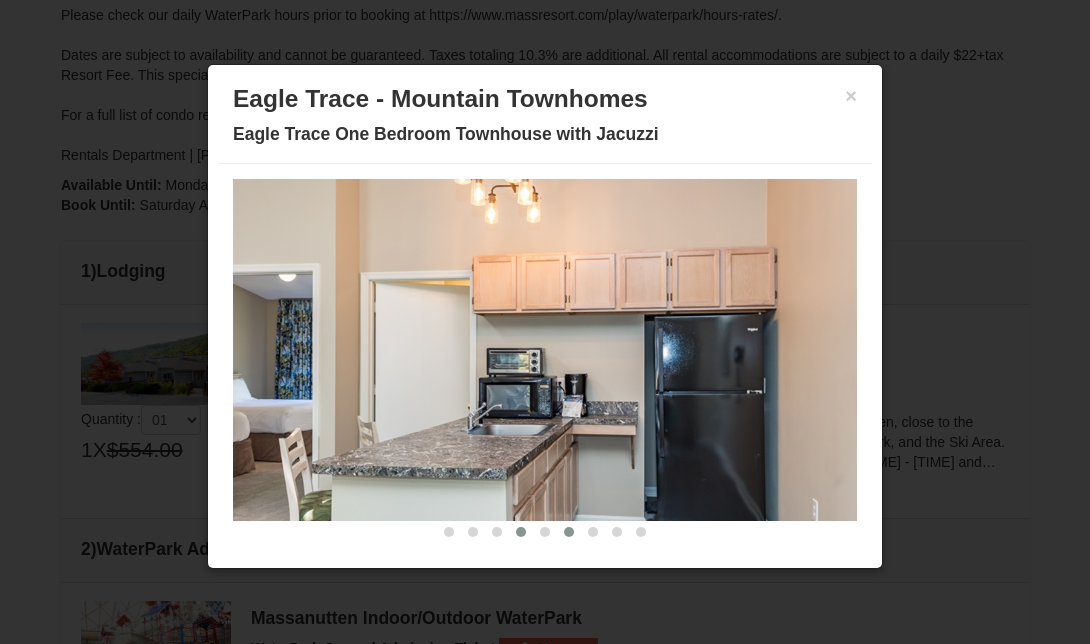 click at bounding box center [521, 532] 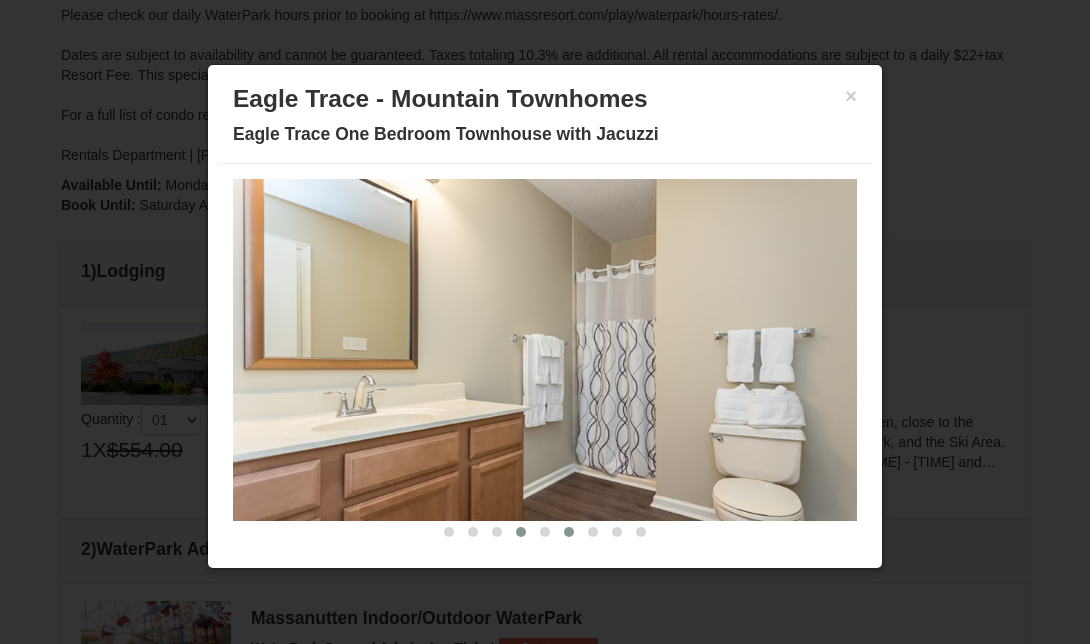 click at bounding box center [569, 532] 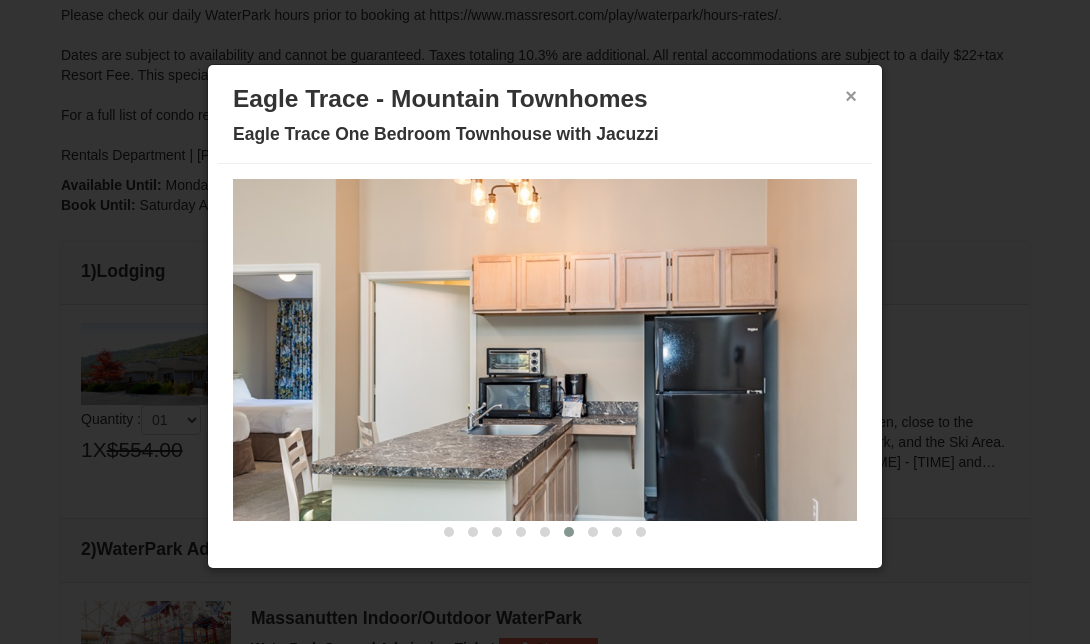 click on "×" at bounding box center (851, 96) 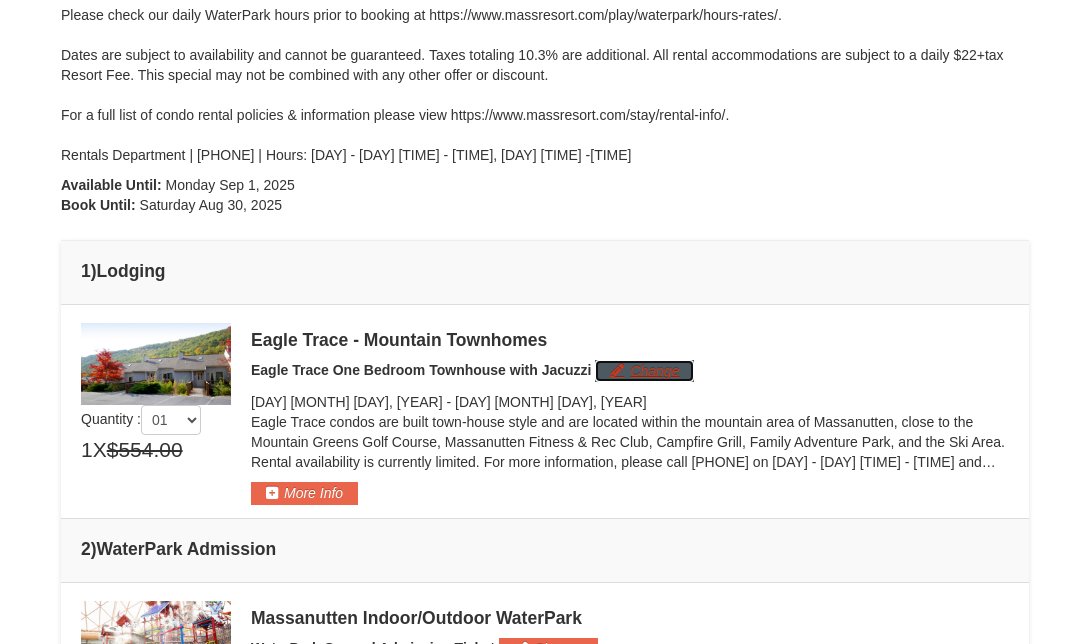 click on "Change" at bounding box center [644, 371] 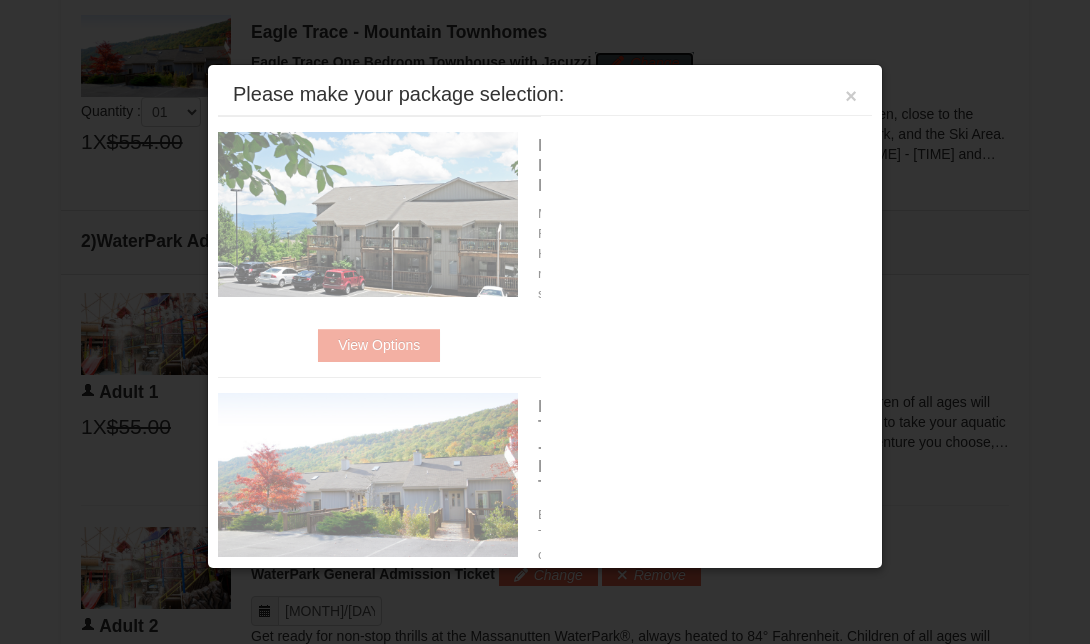 scroll, scrollTop: 776, scrollLeft: 0, axis: vertical 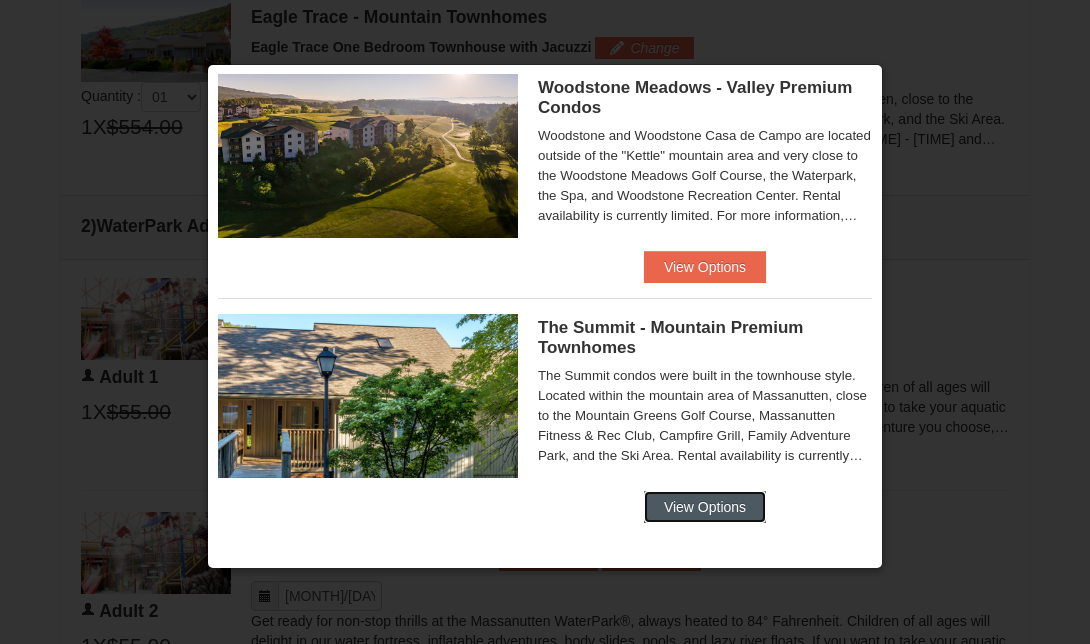 click on "View Options" at bounding box center [705, 507] 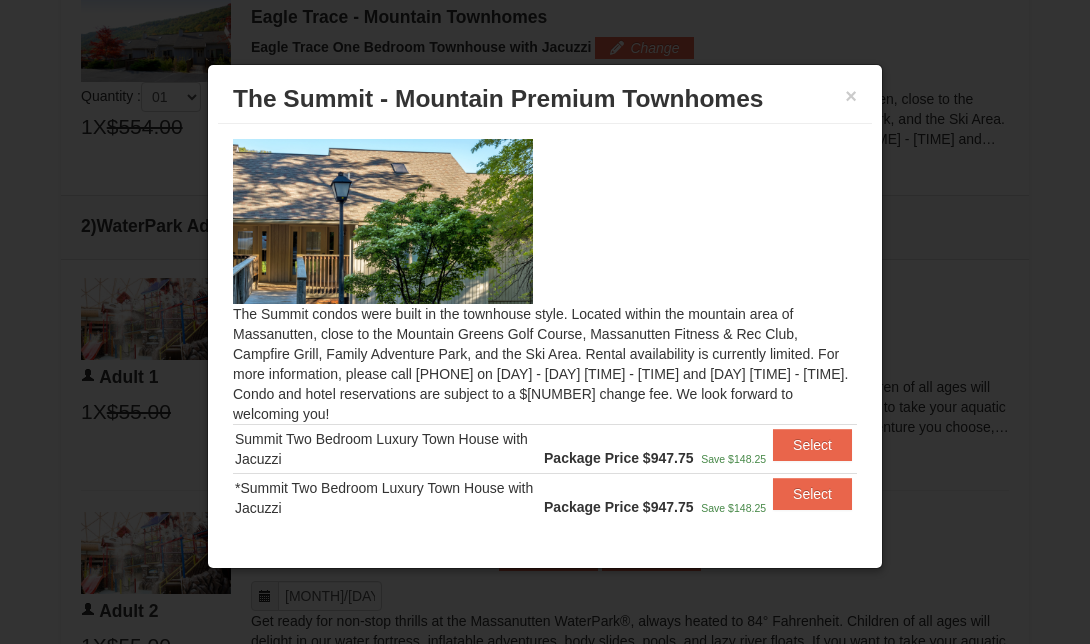 click on "Save $148.25" at bounding box center [733, 498] 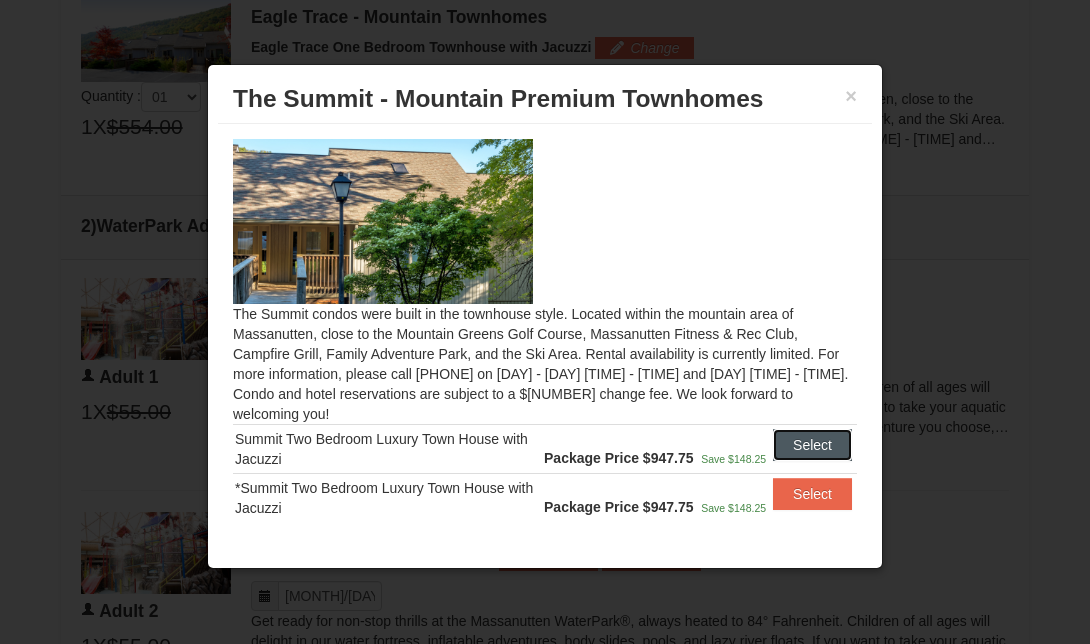click on "Select" at bounding box center [812, 445] 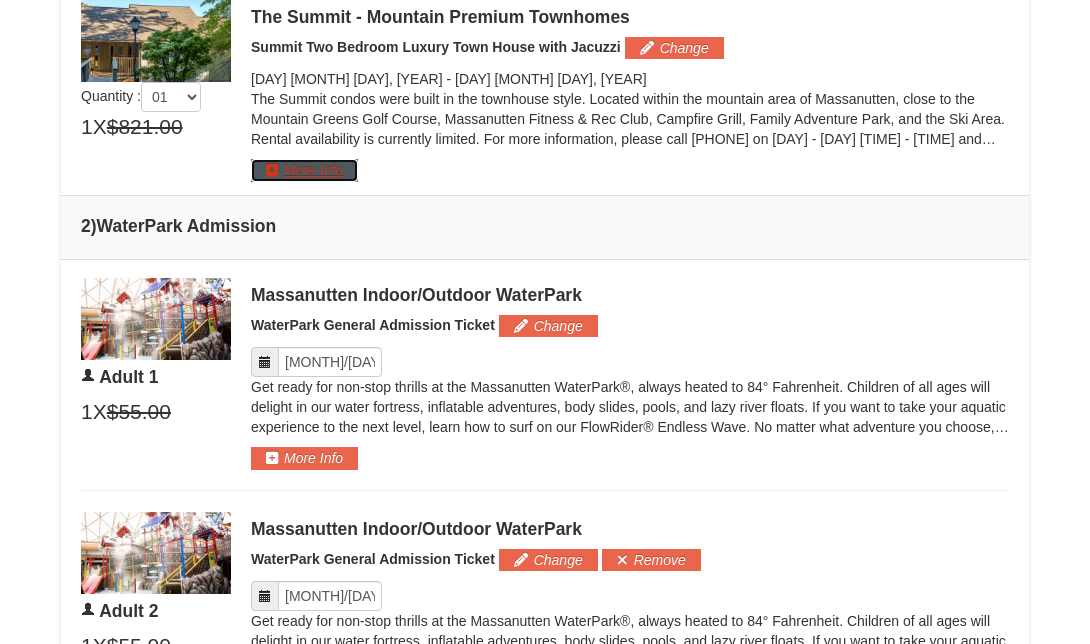 click on "More Info" at bounding box center (304, 170) 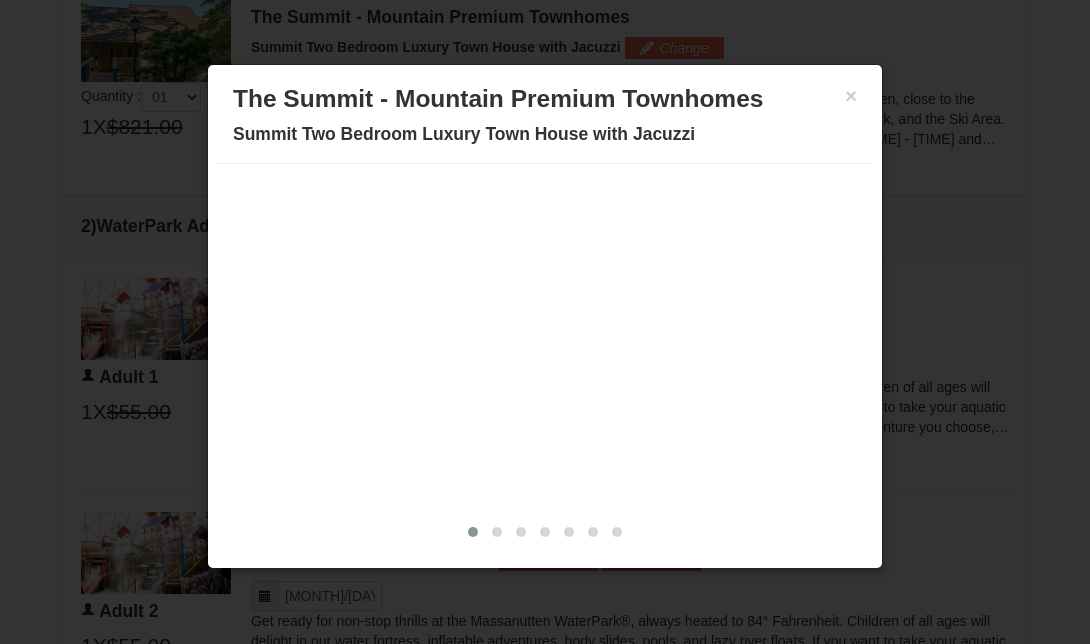 scroll, scrollTop: 0, scrollLeft: 0, axis: both 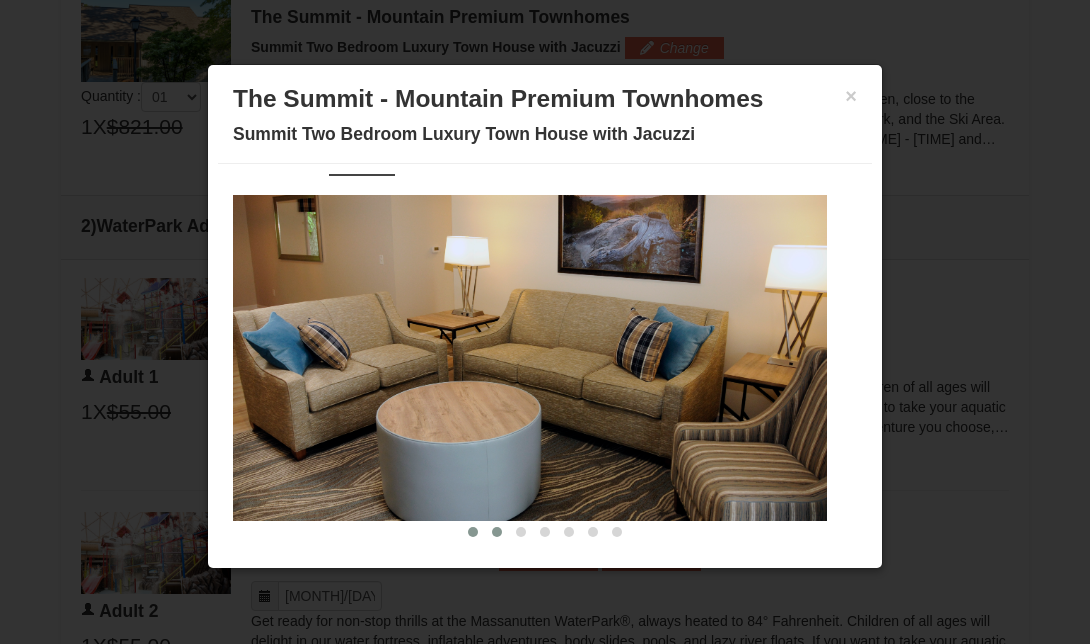 click at bounding box center (497, 532) 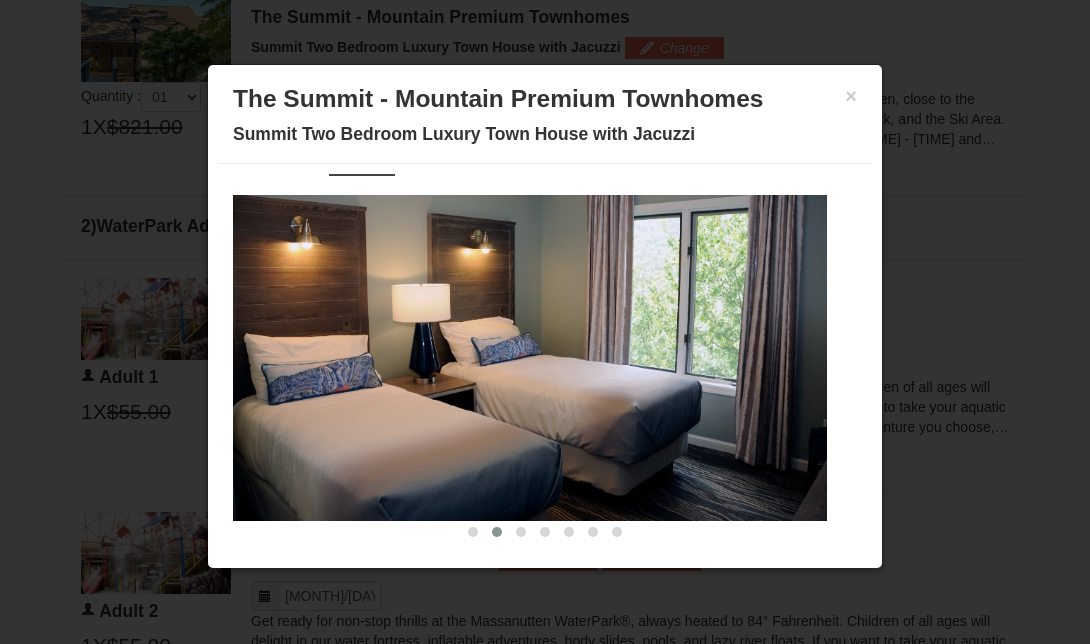click at bounding box center [497, 532] 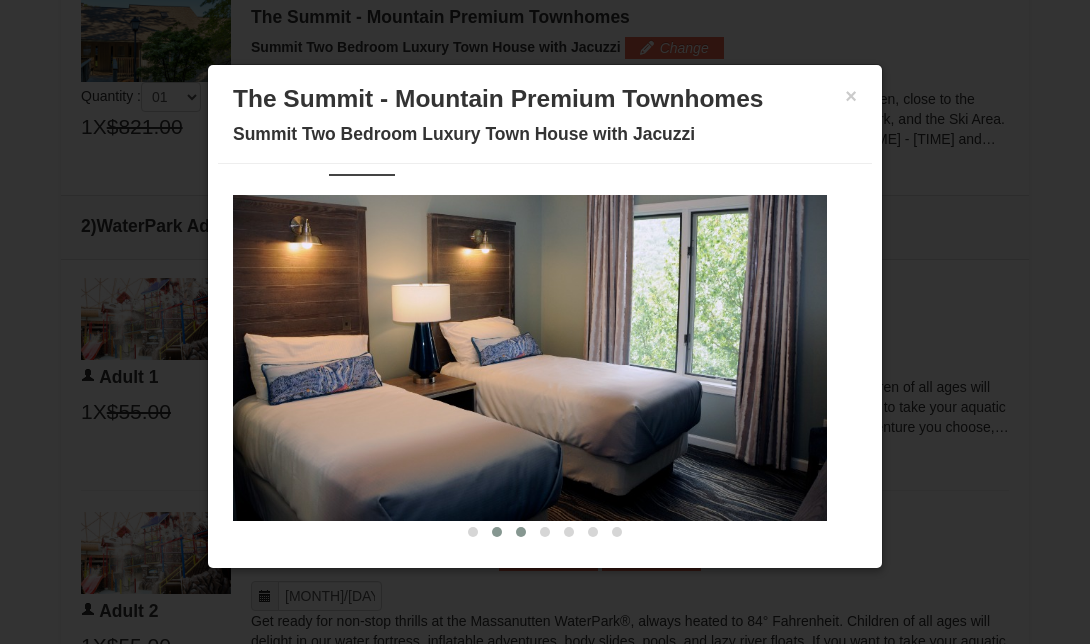 click at bounding box center [521, 532] 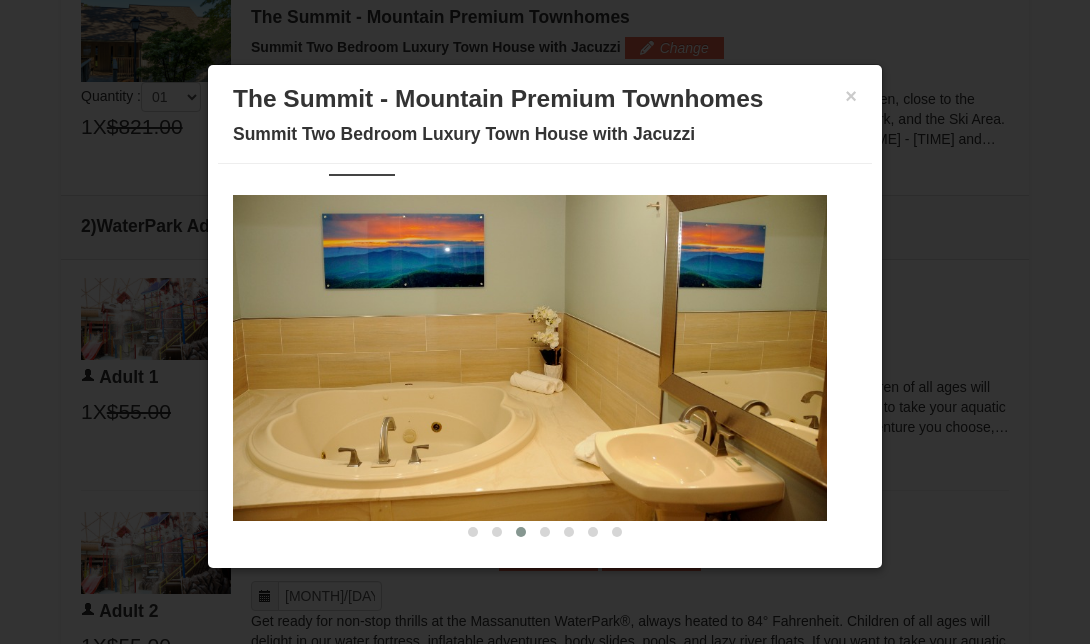 click at bounding box center [521, 532] 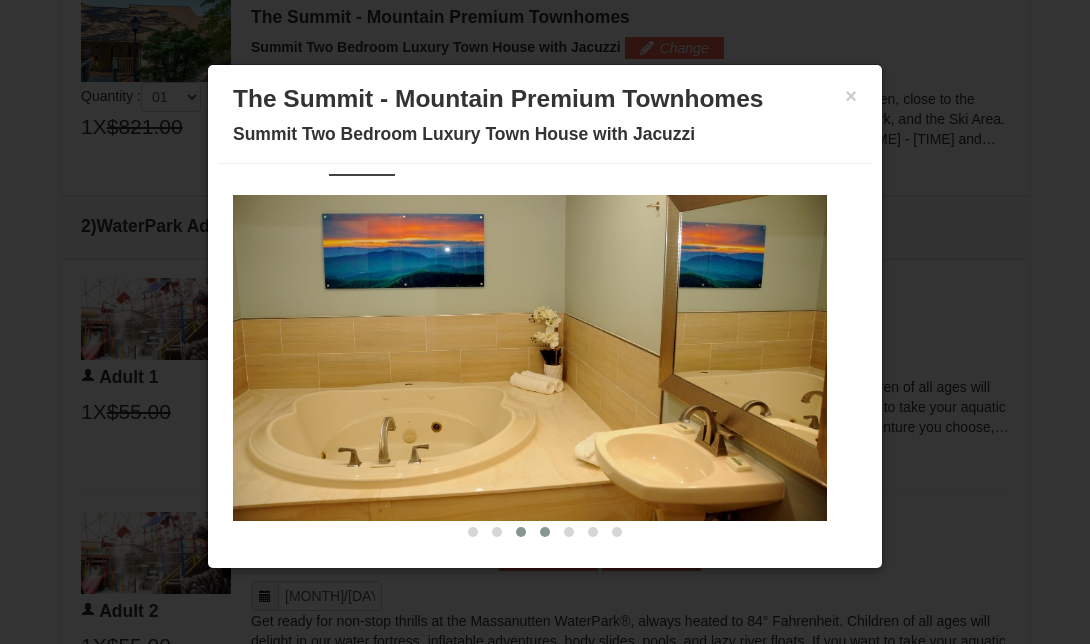 click at bounding box center [545, 532] 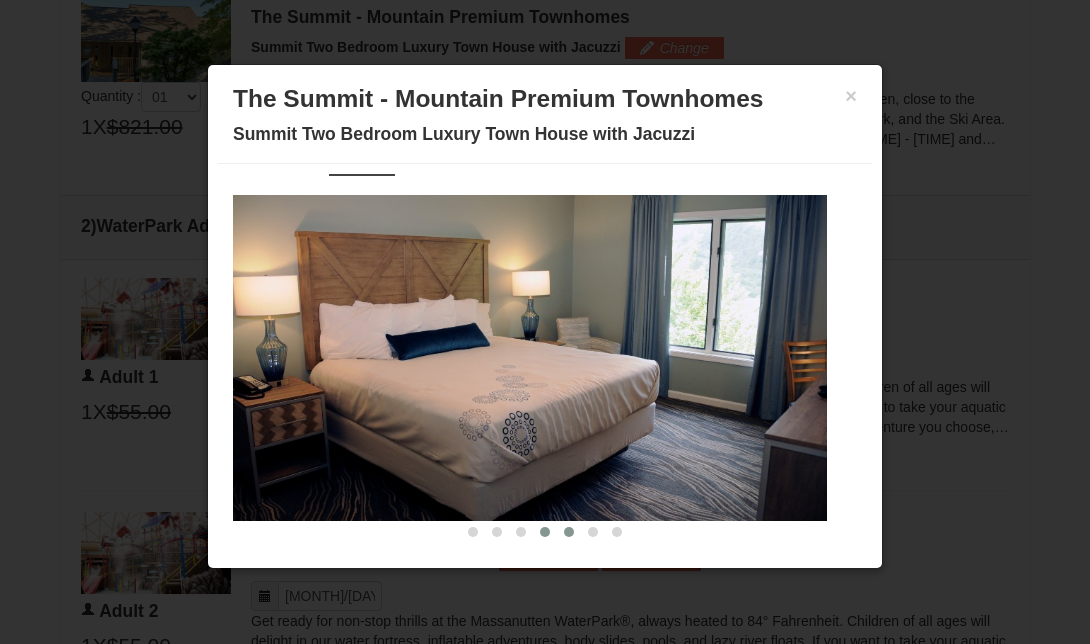 click at bounding box center [569, 532] 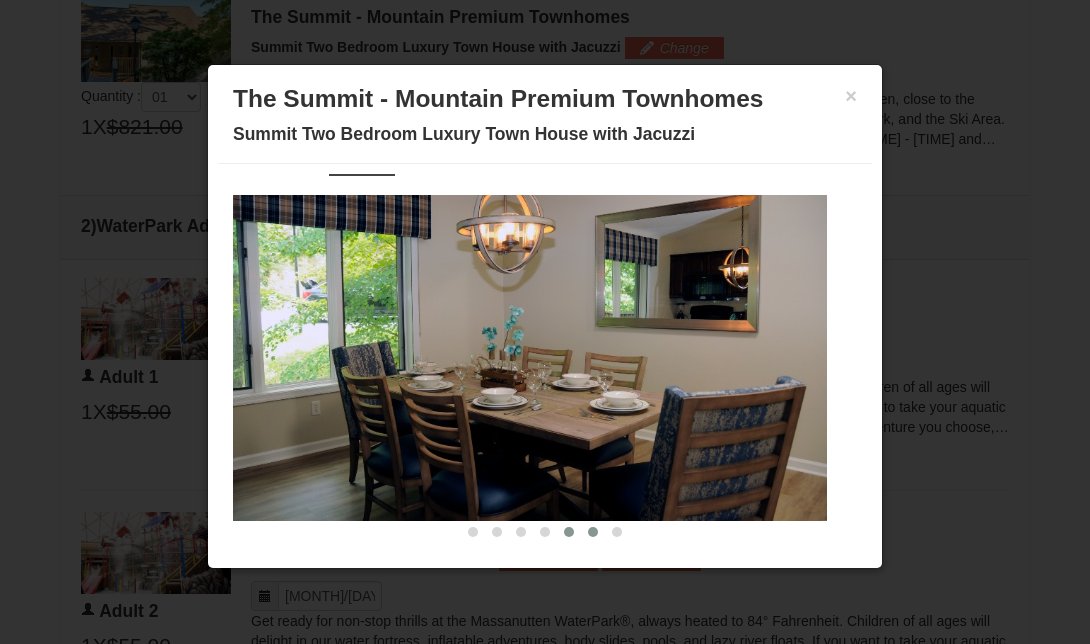 click at bounding box center [593, 532] 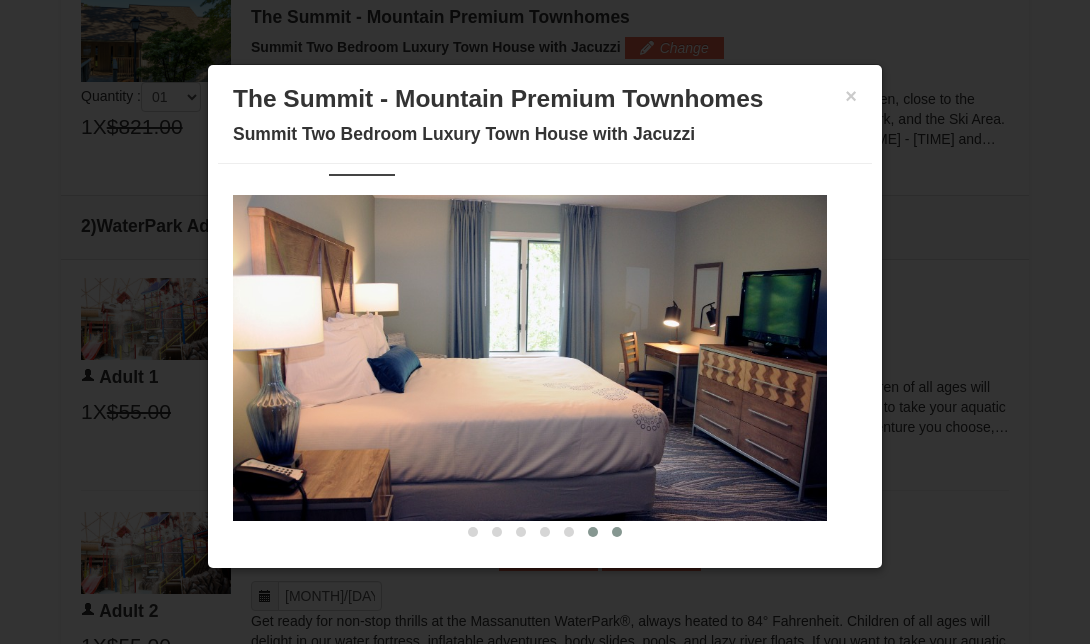 click at bounding box center (617, 532) 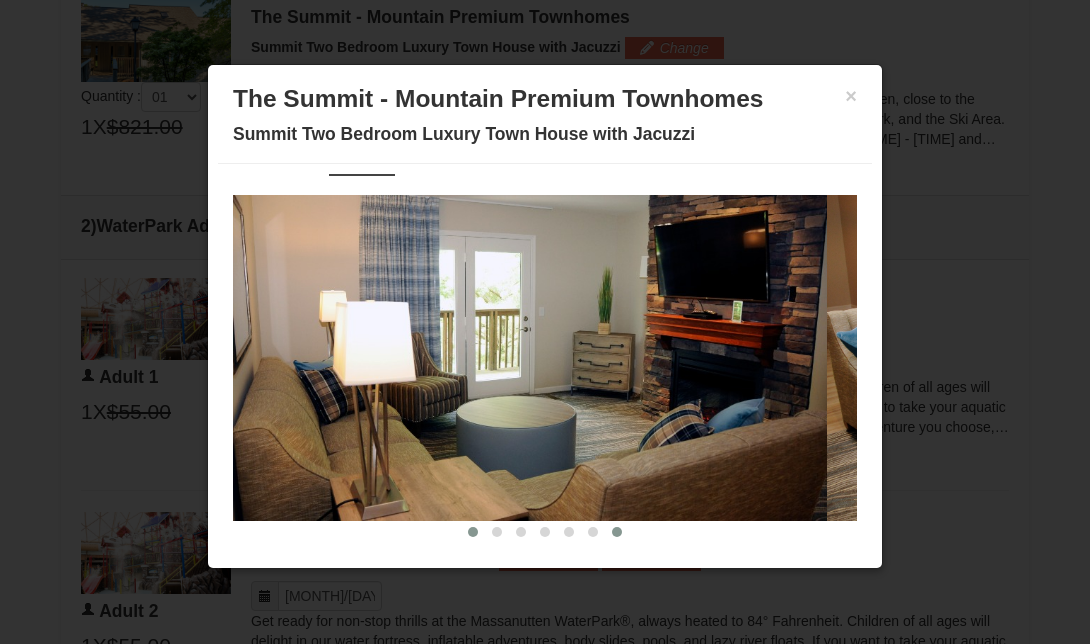 click at bounding box center (473, 532) 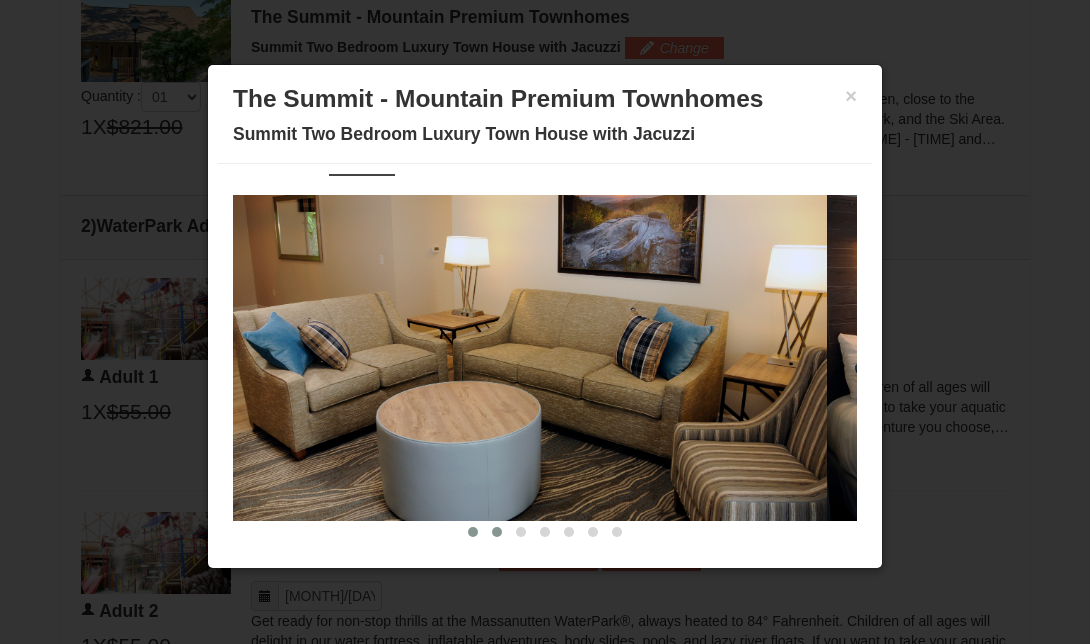 click at bounding box center (497, 532) 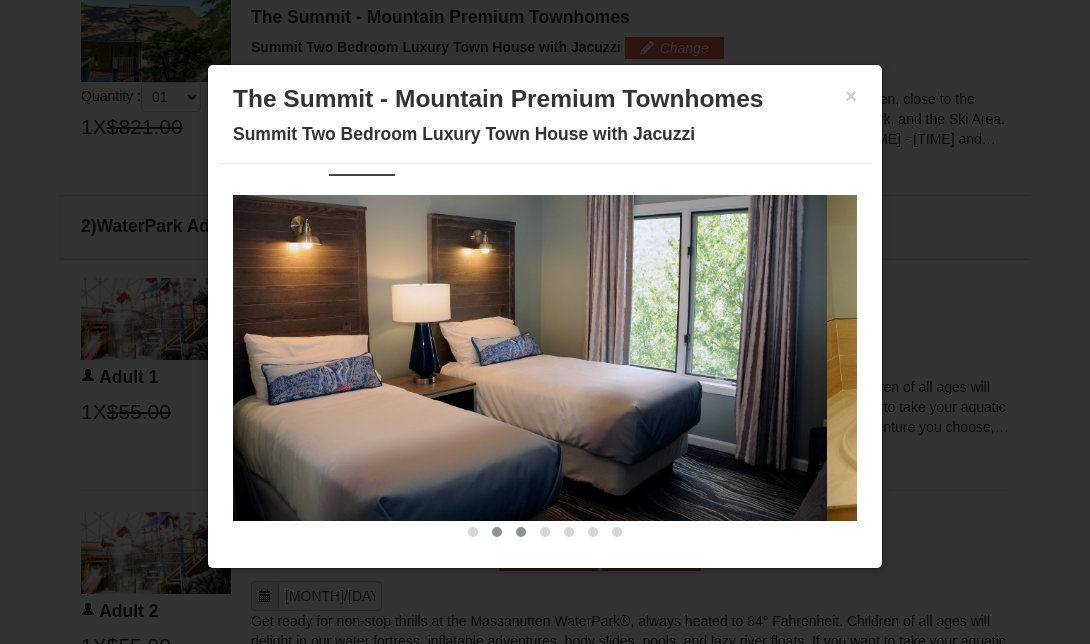 click at bounding box center [521, 532] 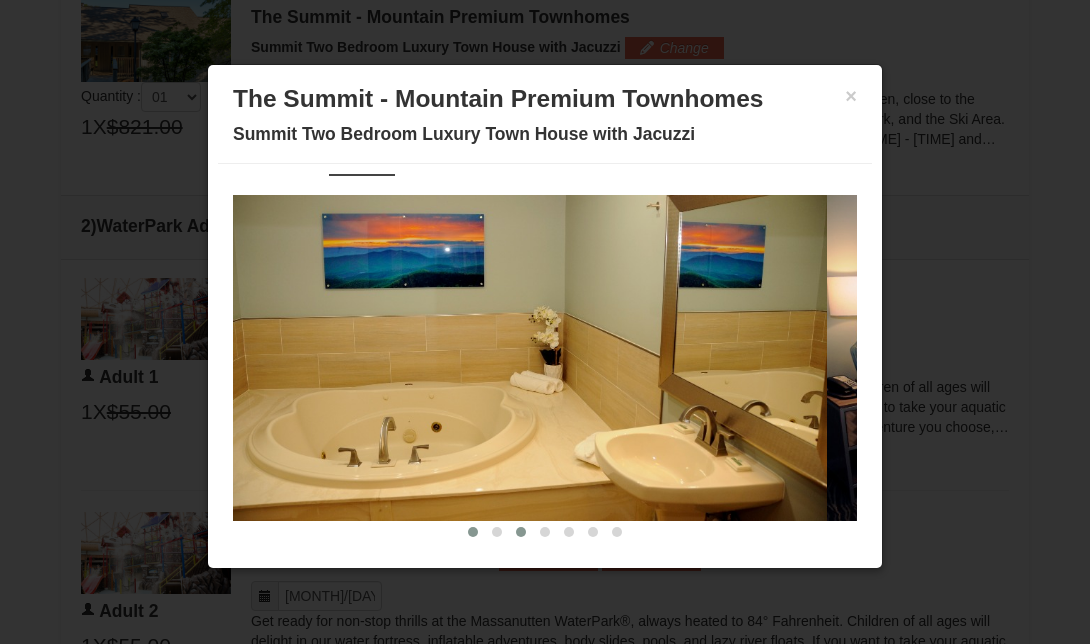click at bounding box center [473, 532] 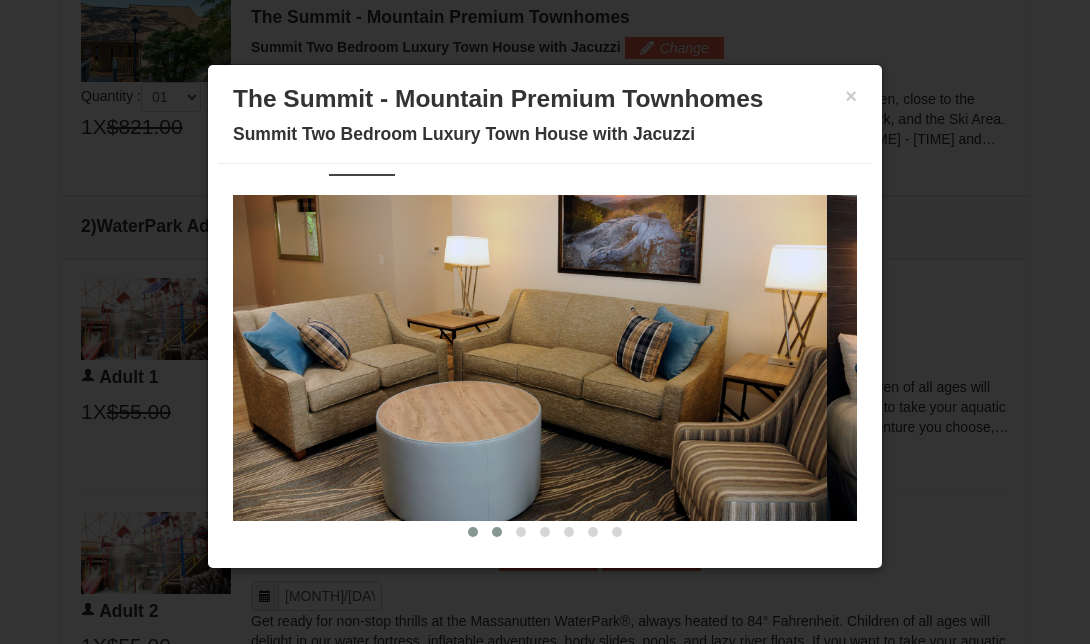 click at bounding box center [497, 532] 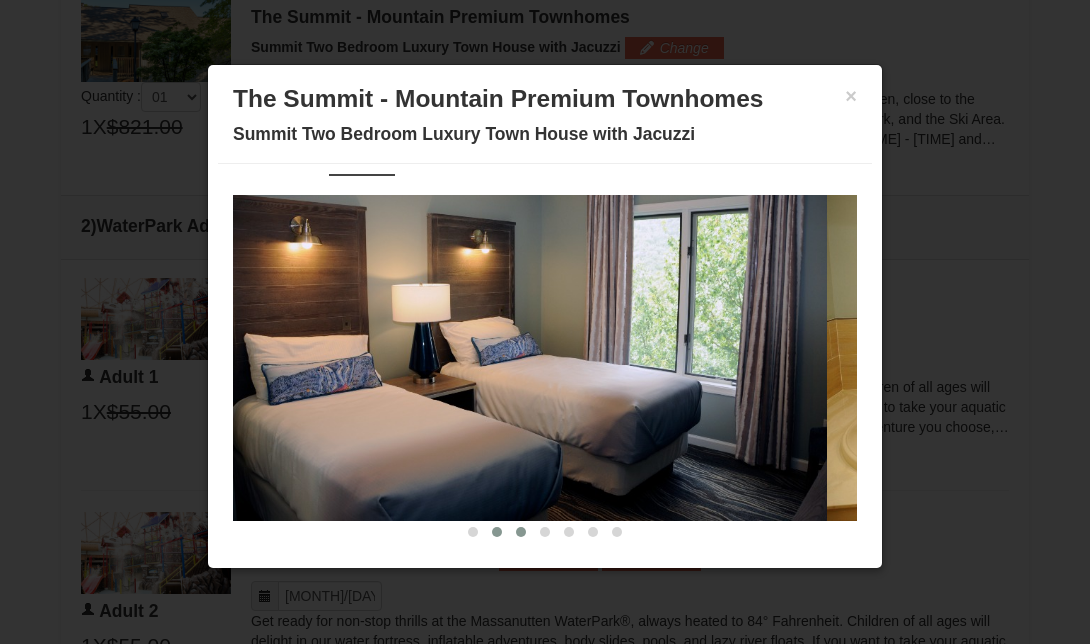 click at bounding box center [521, 532] 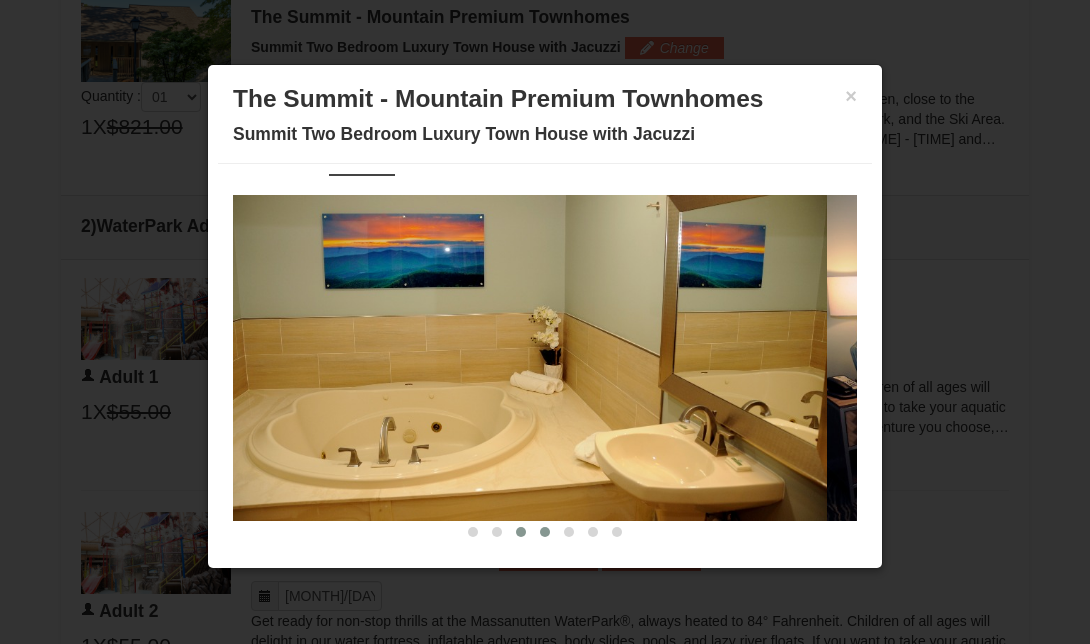 click at bounding box center (545, 532) 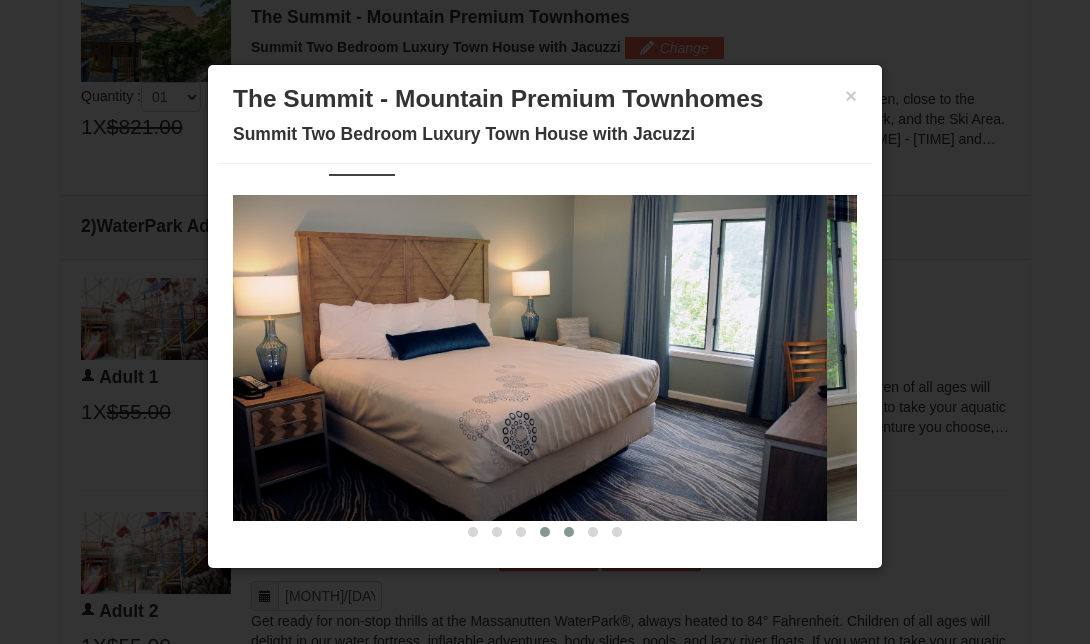 click at bounding box center (569, 532) 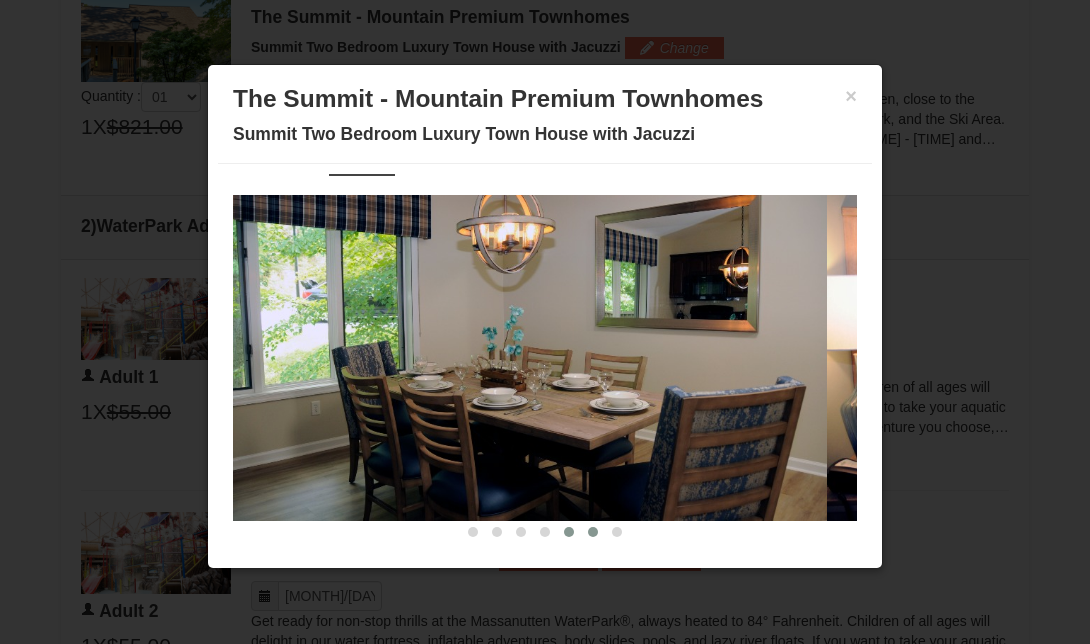 click at bounding box center [593, 532] 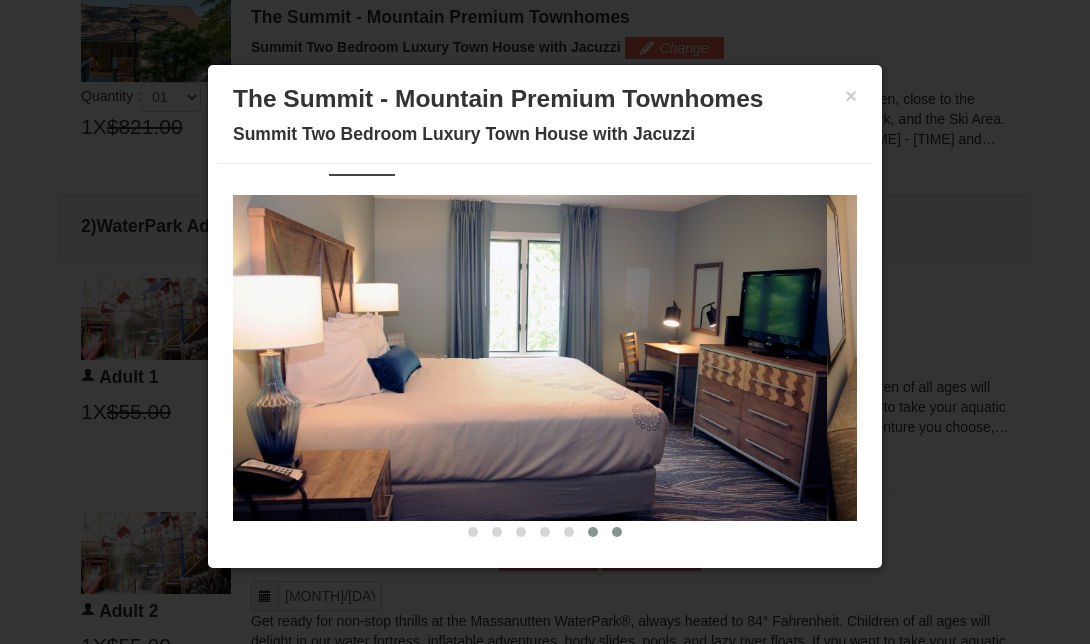 click at bounding box center [617, 532] 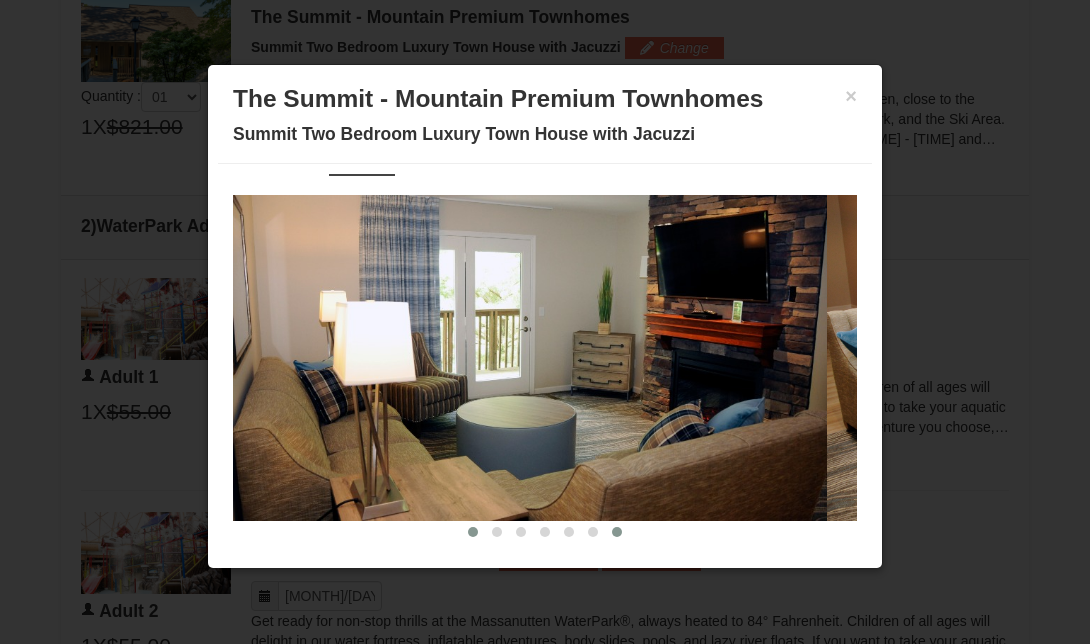click at bounding box center [473, 532] 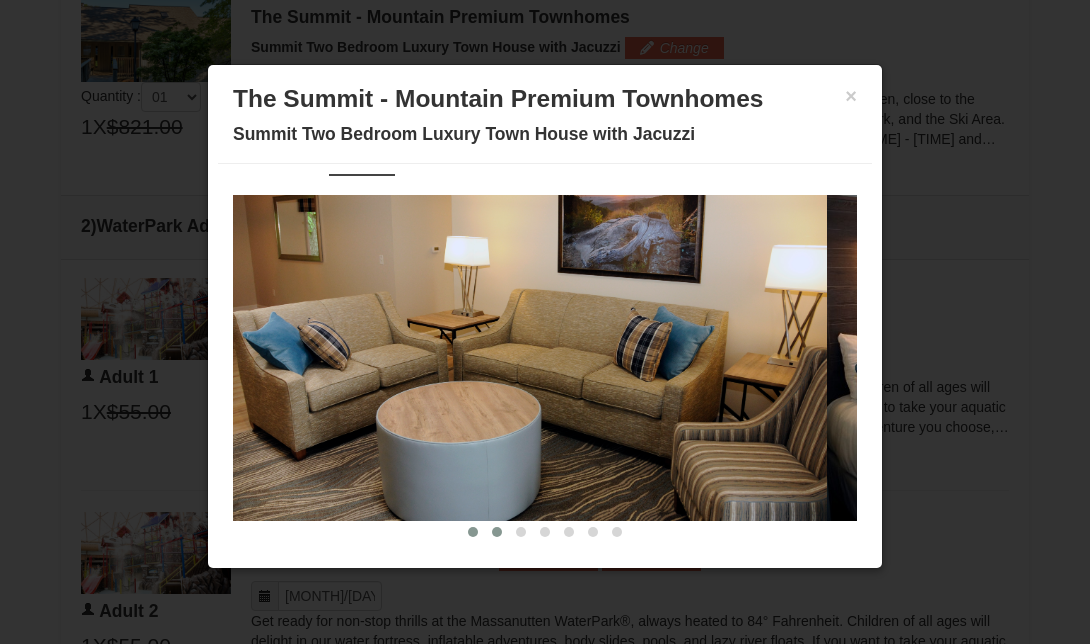 click at bounding box center (497, 532) 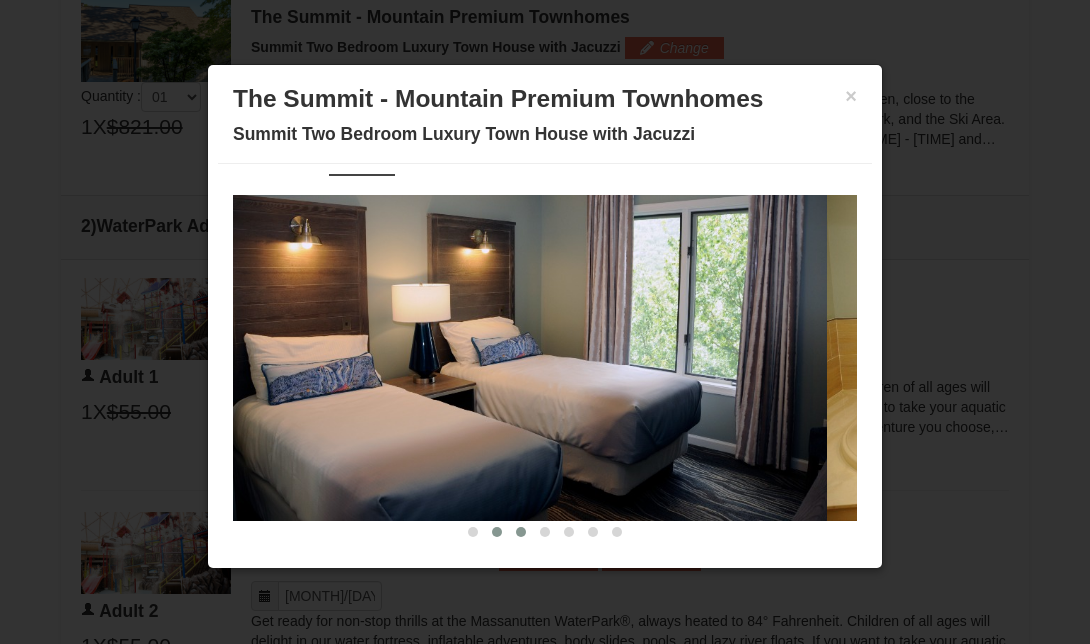 click at bounding box center [521, 532] 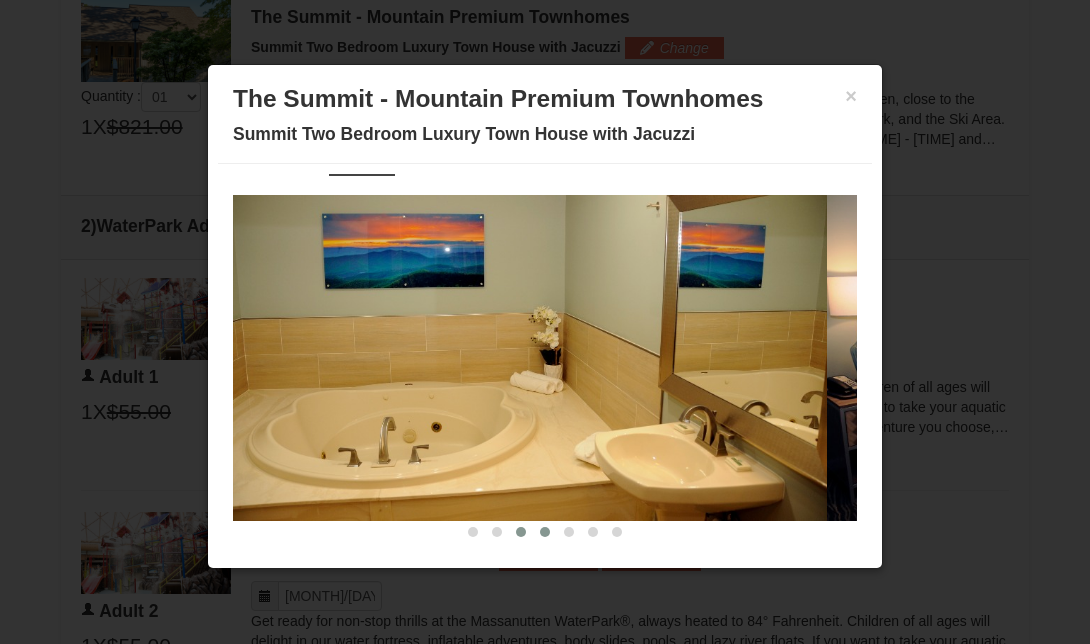 click at bounding box center (545, 532) 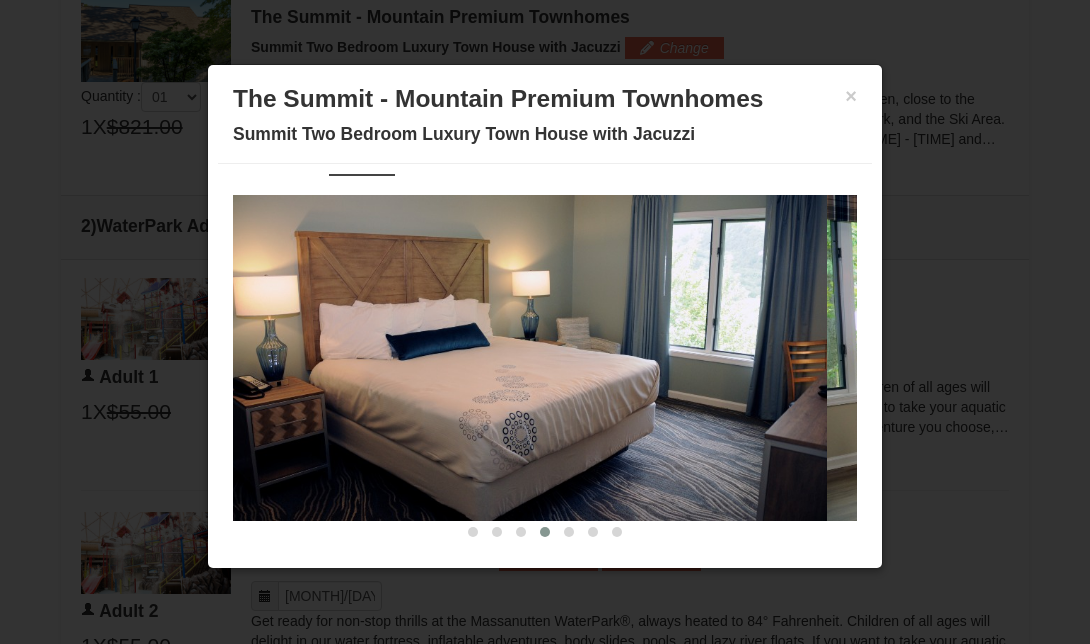 click at bounding box center [545, 532] 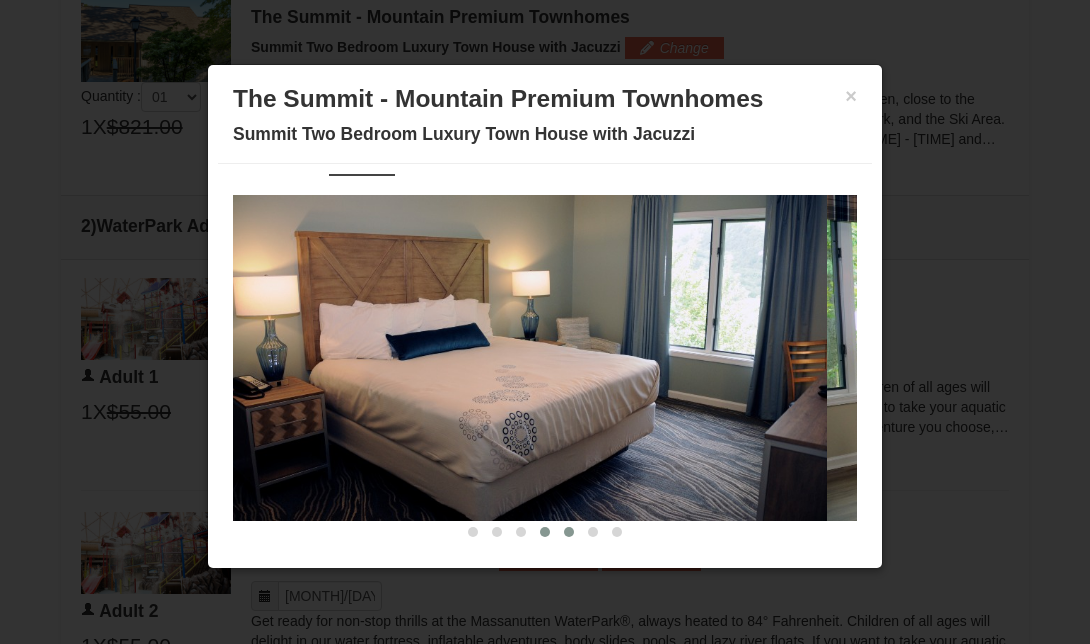 click at bounding box center [569, 532] 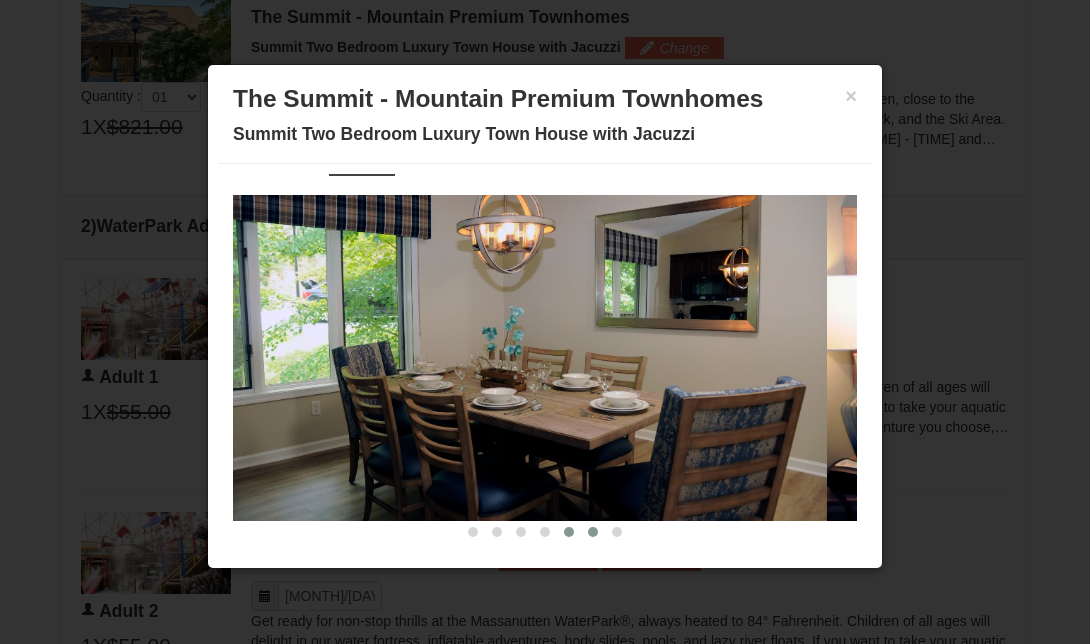 click at bounding box center (593, 532) 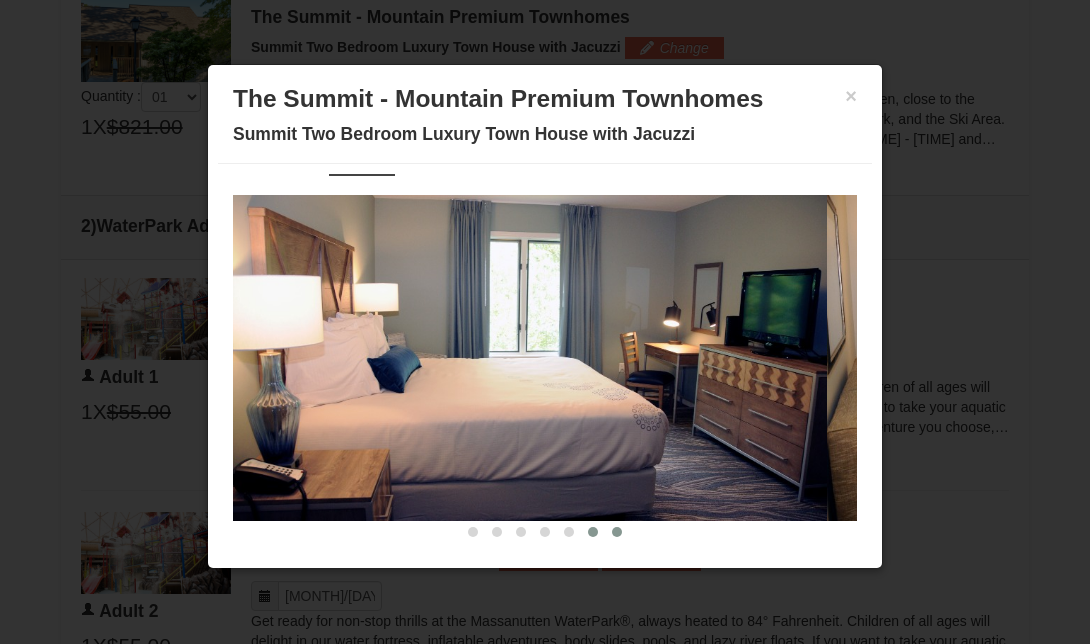 click at bounding box center (617, 532) 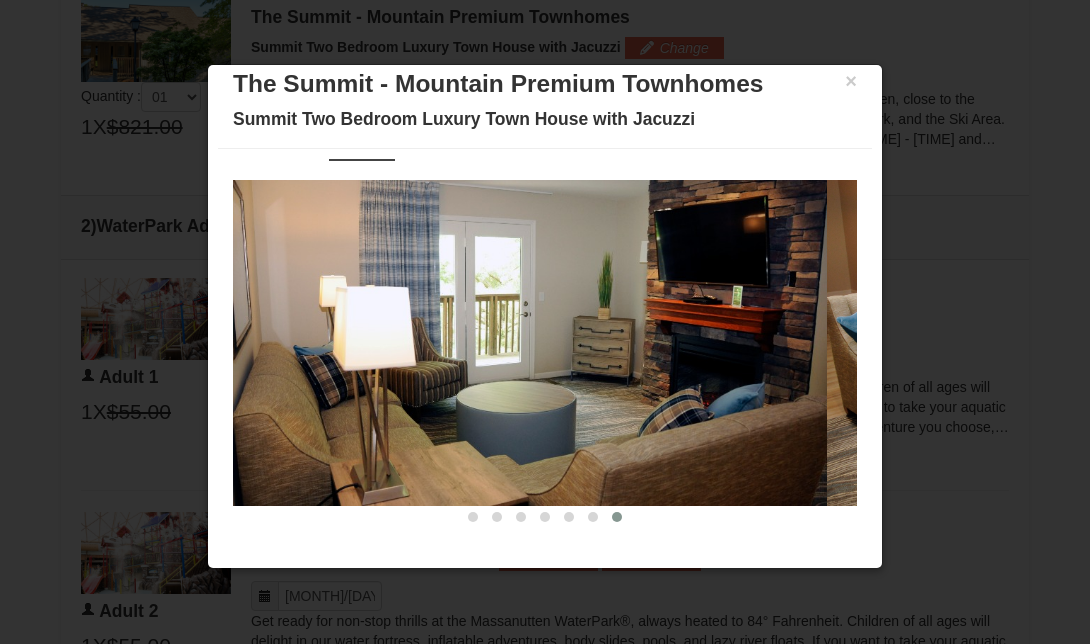 scroll, scrollTop: 18, scrollLeft: 0, axis: vertical 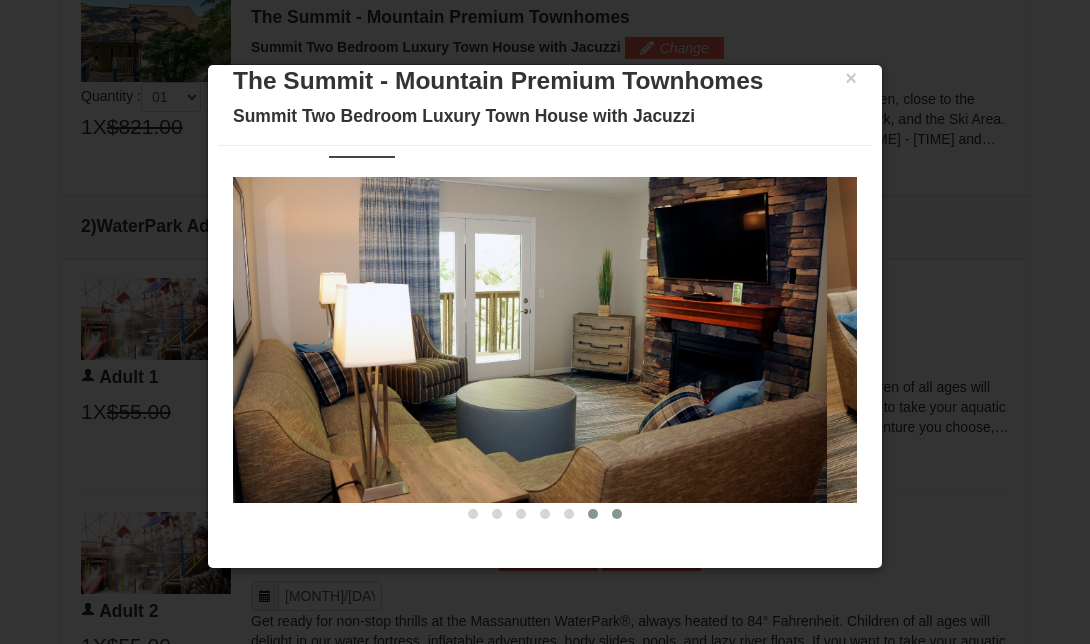 click at bounding box center [593, 514] 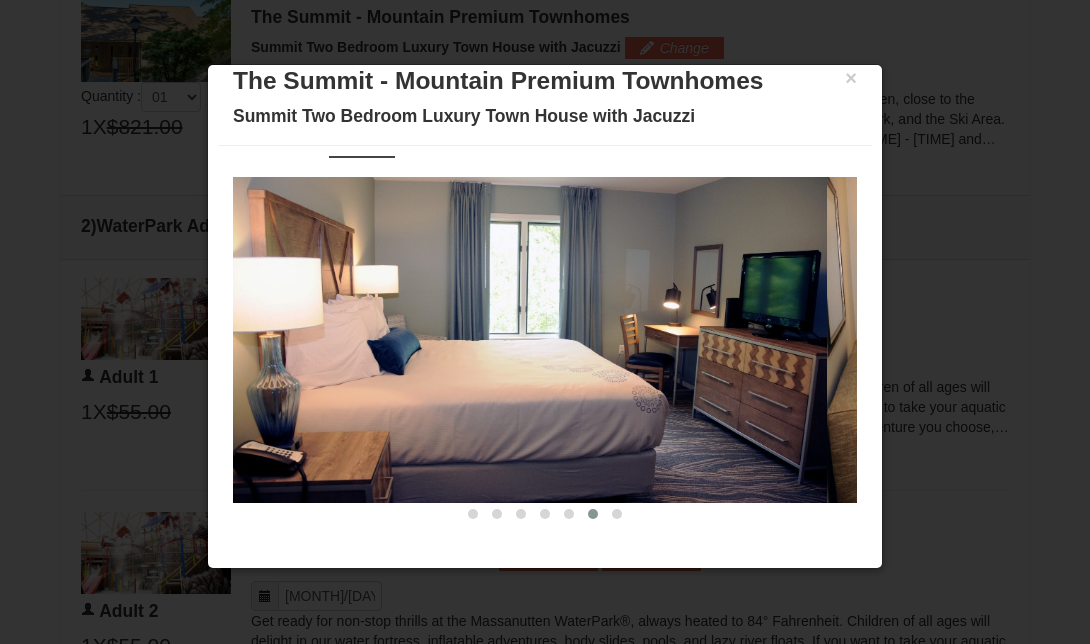 click at bounding box center [593, 514] 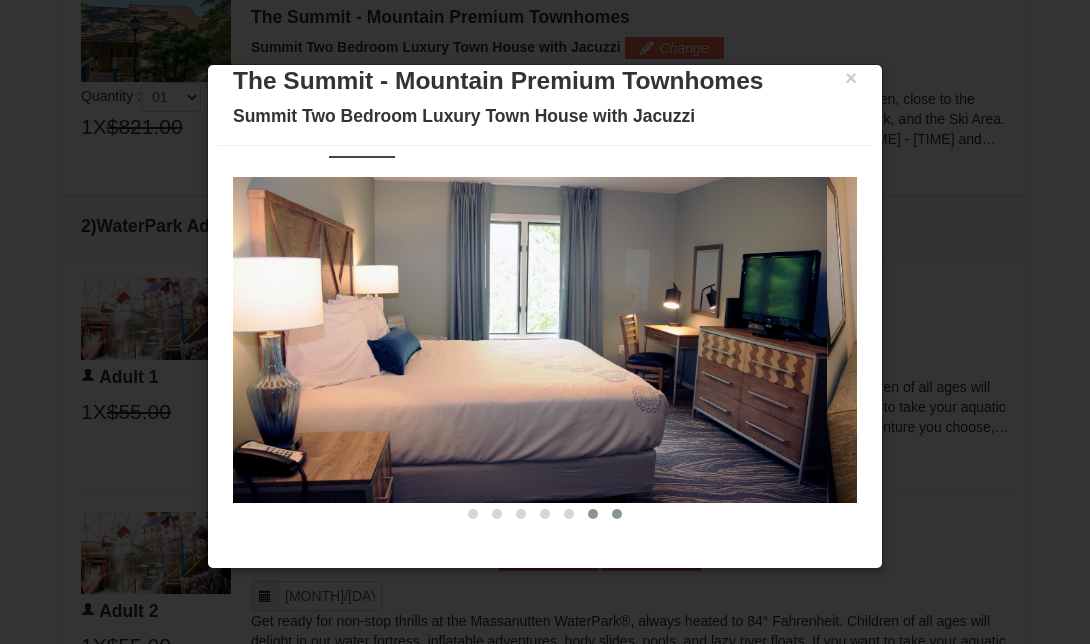 click at bounding box center (617, 514) 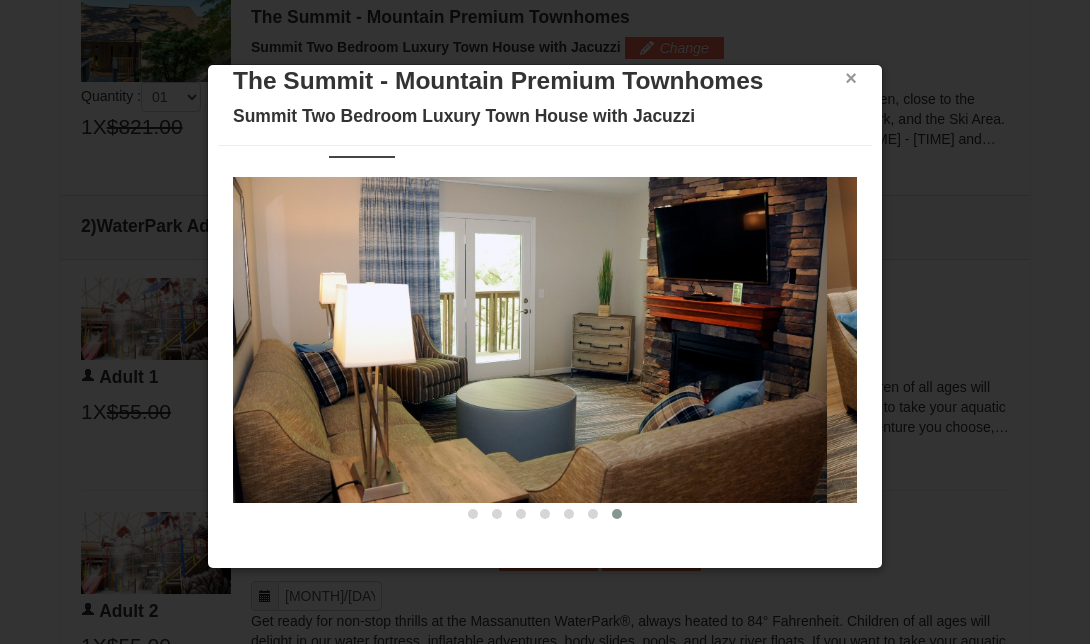 click on "×" at bounding box center (851, 78) 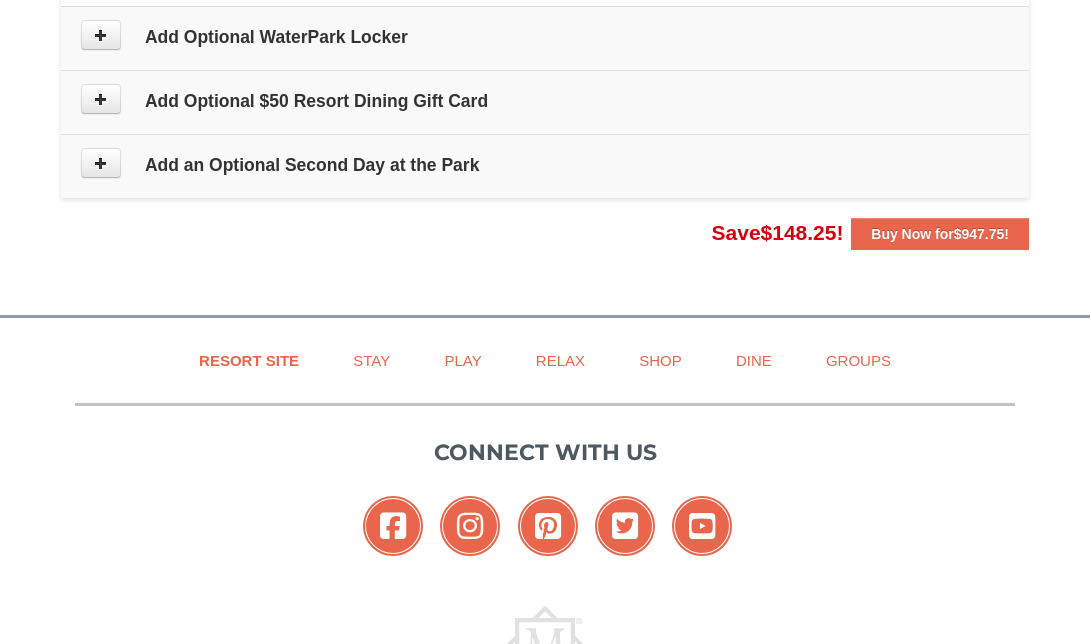 scroll, scrollTop: 2281, scrollLeft: 0, axis: vertical 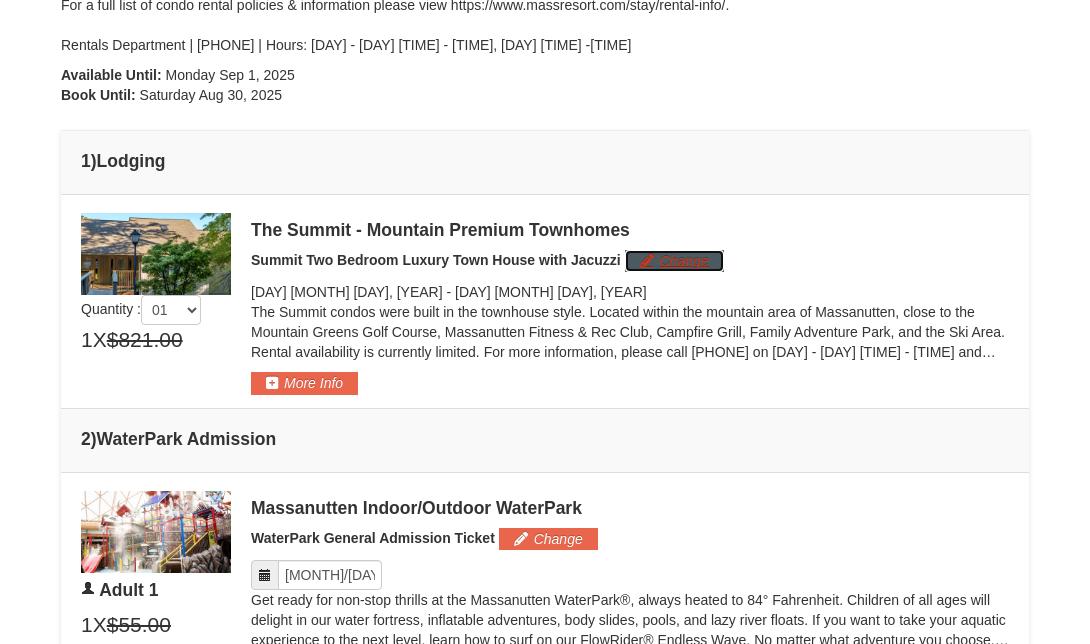 click on "Change" at bounding box center [674, 261] 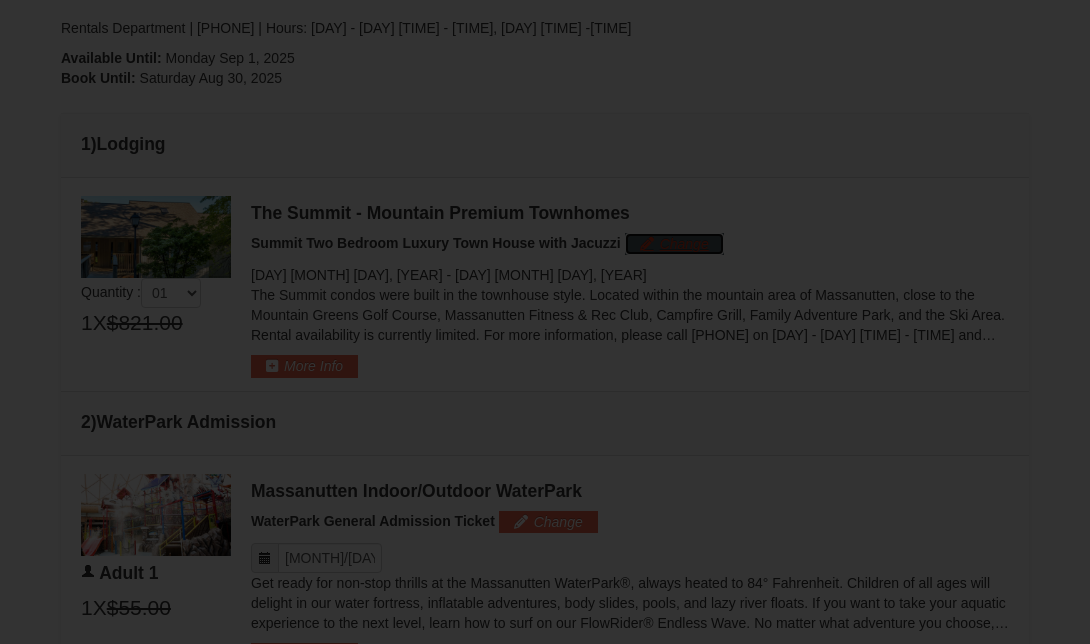 scroll, scrollTop: 615, scrollLeft: 0, axis: vertical 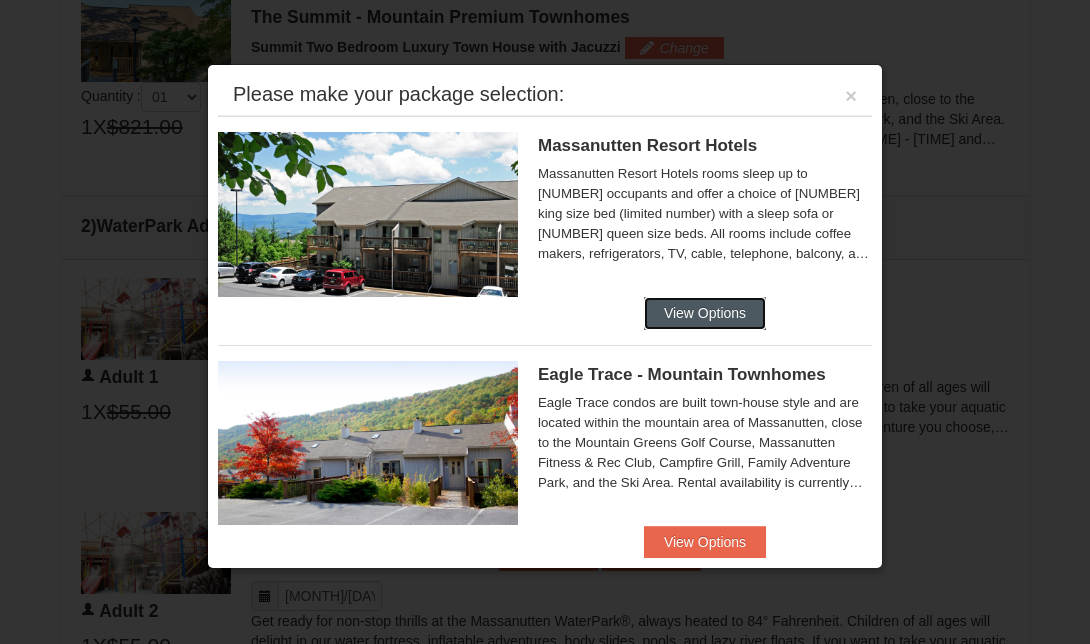 click on "View Options" at bounding box center [705, 313] 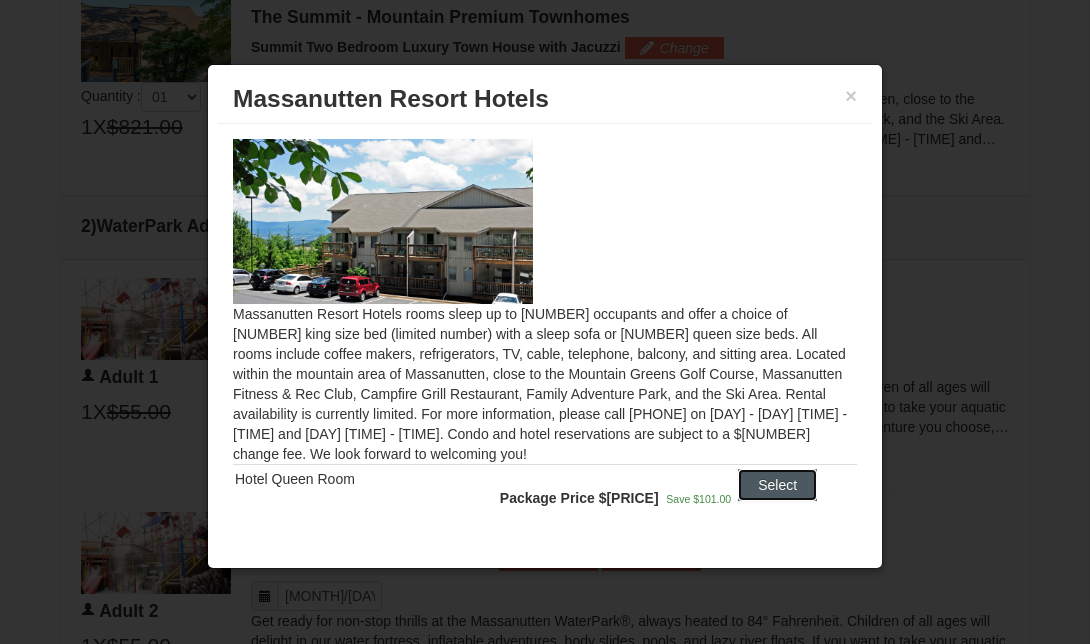 click on "Select" at bounding box center [777, 485] 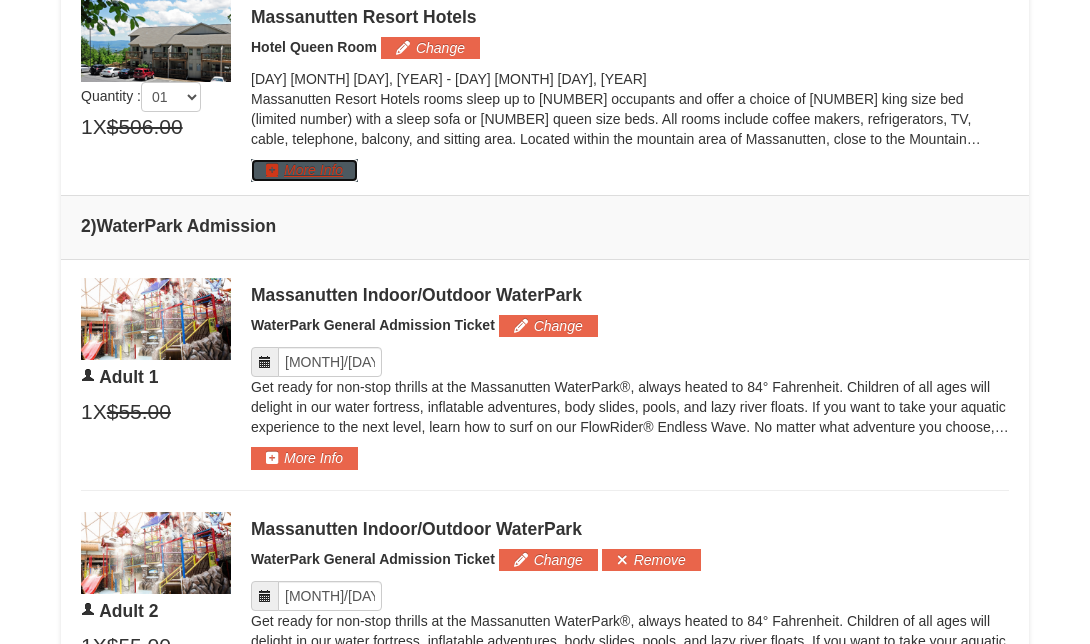 click on "More Info" at bounding box center (304, 170) 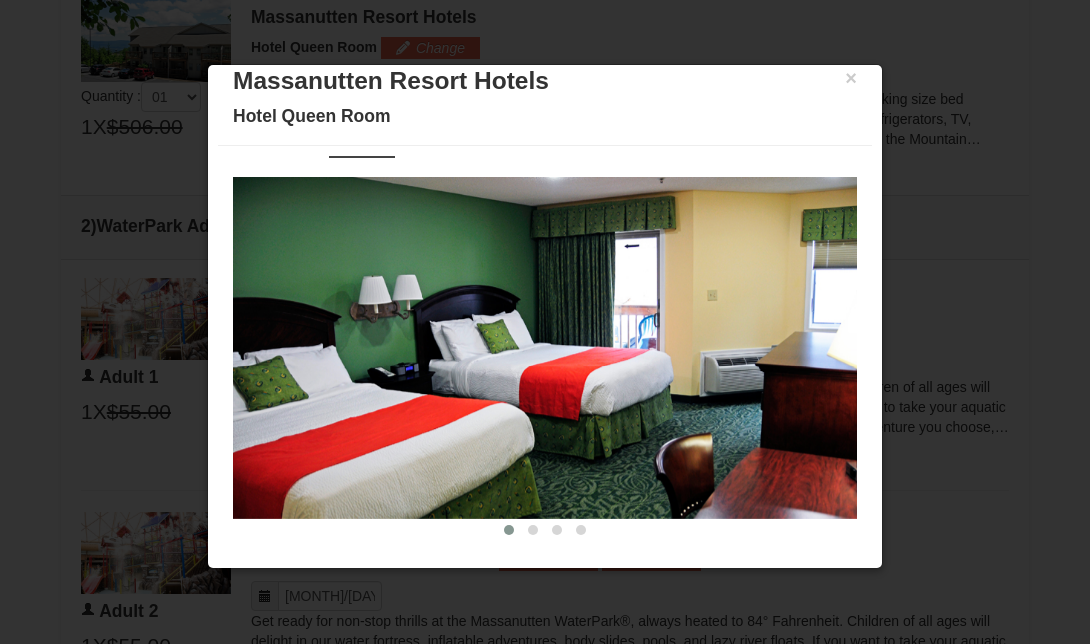 scroll, scrollTop: 0, scrollLeft: 0, axis: both 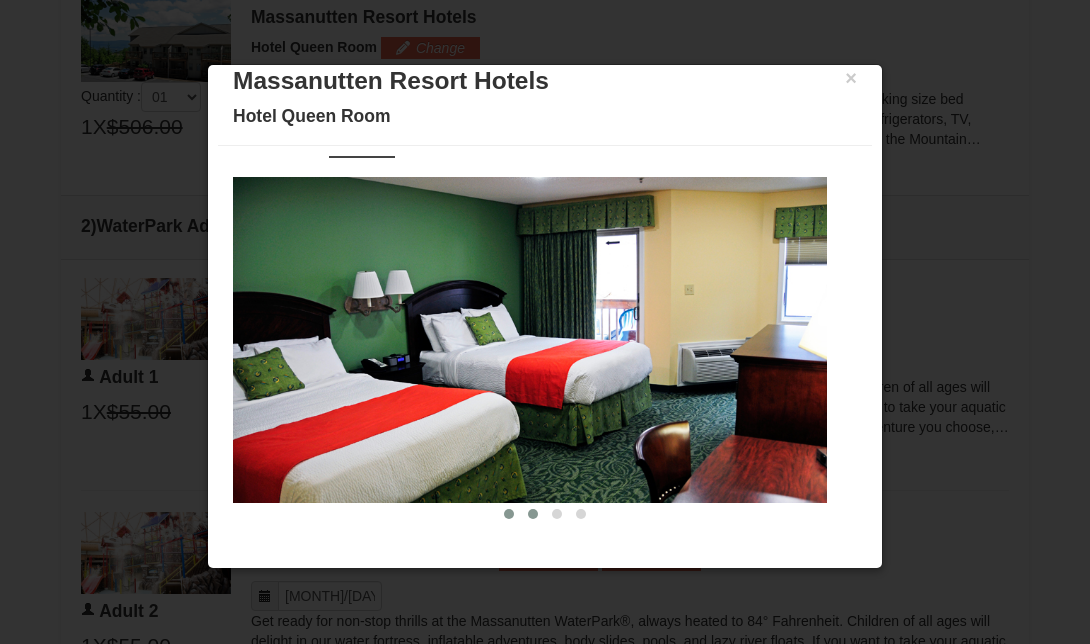click at bounding box center (533, 514) 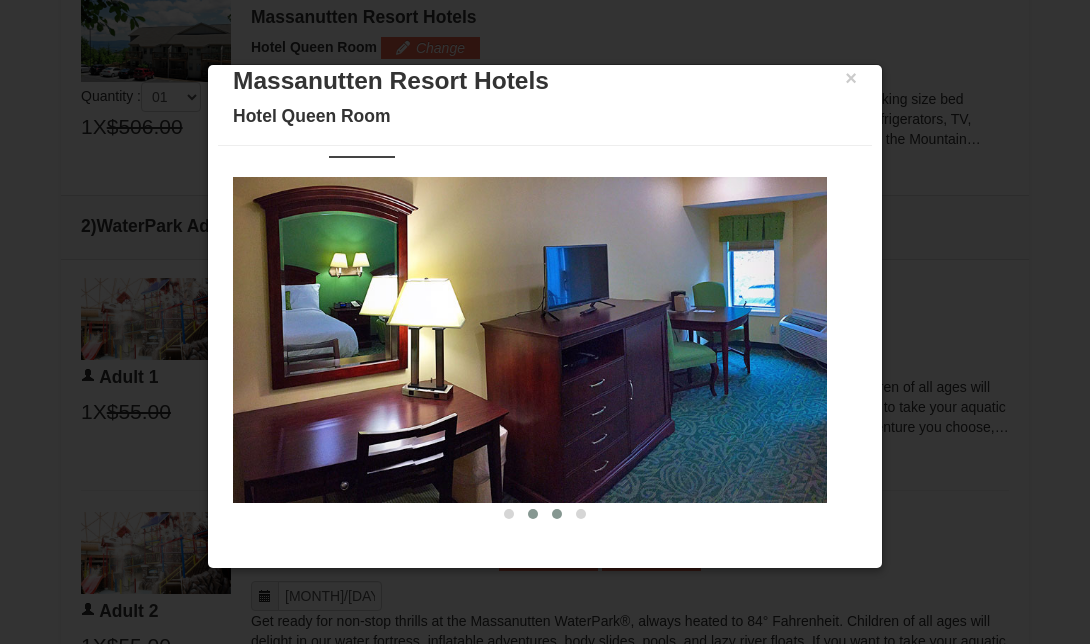 click at bounding box center [557, 514] 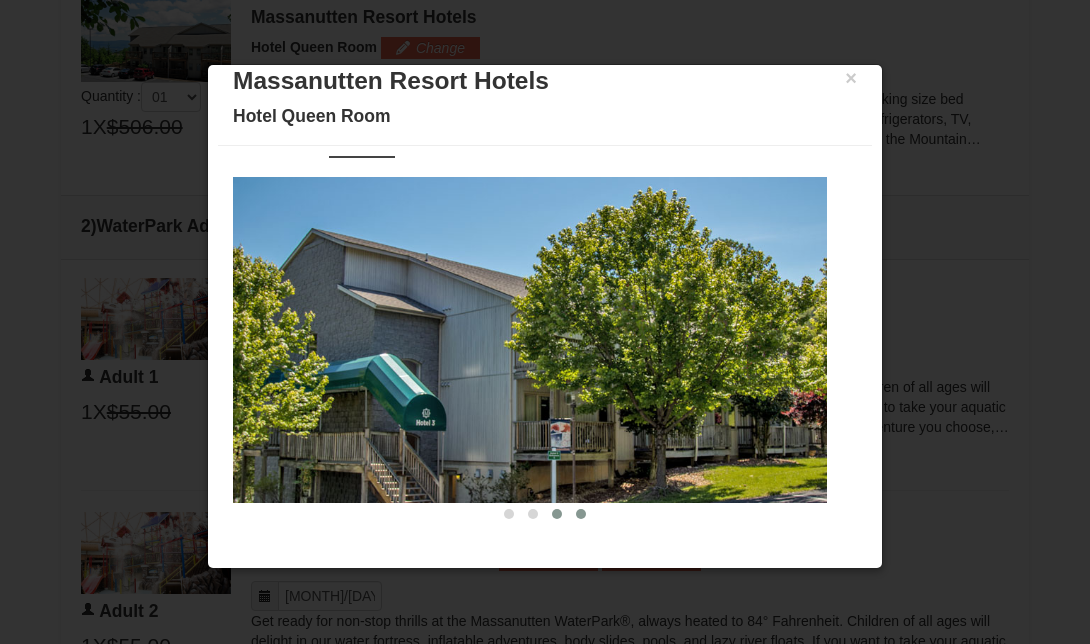 click at bounding box center (581, 514) 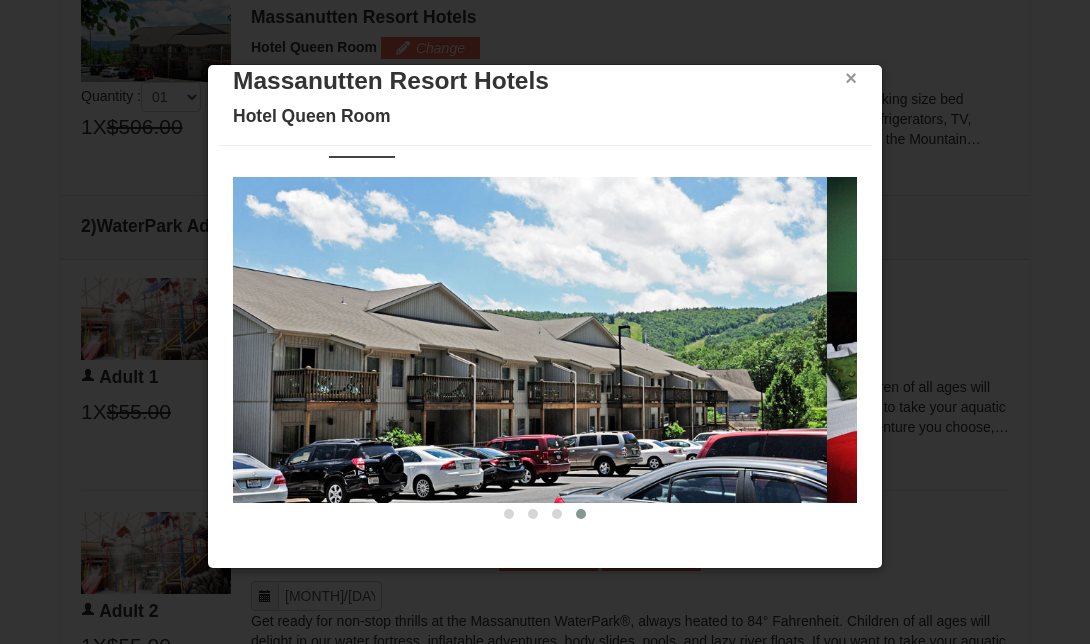 click on "×" at bounding box center (851, 78) 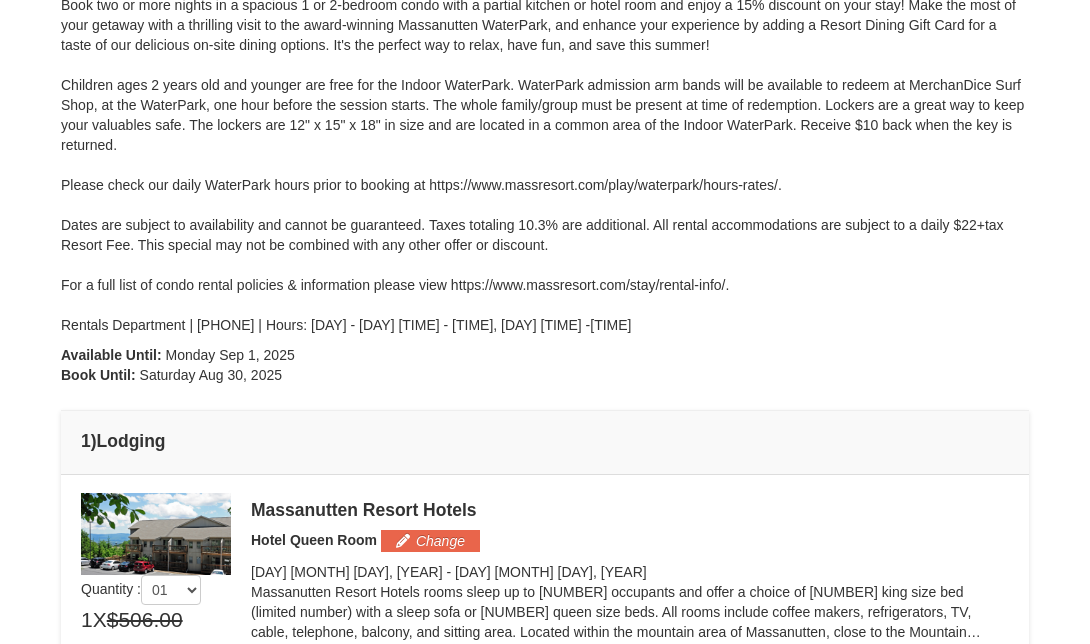 scroll, scrollTop: 243, scrollLeft: 0, axis: vertical 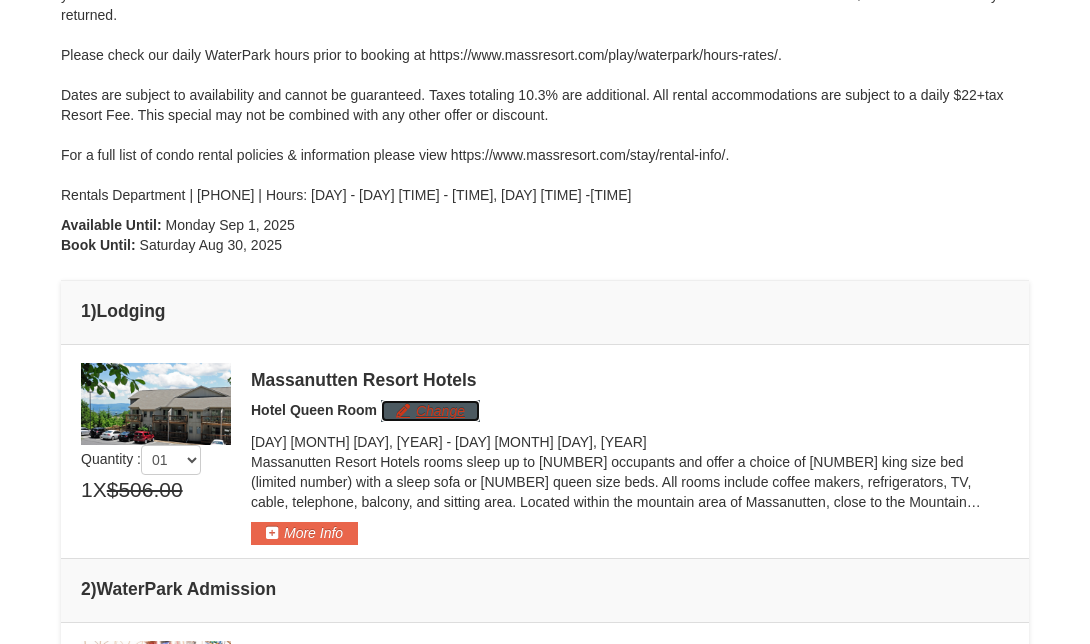 click on "Change" at bounding box center [430, 411] 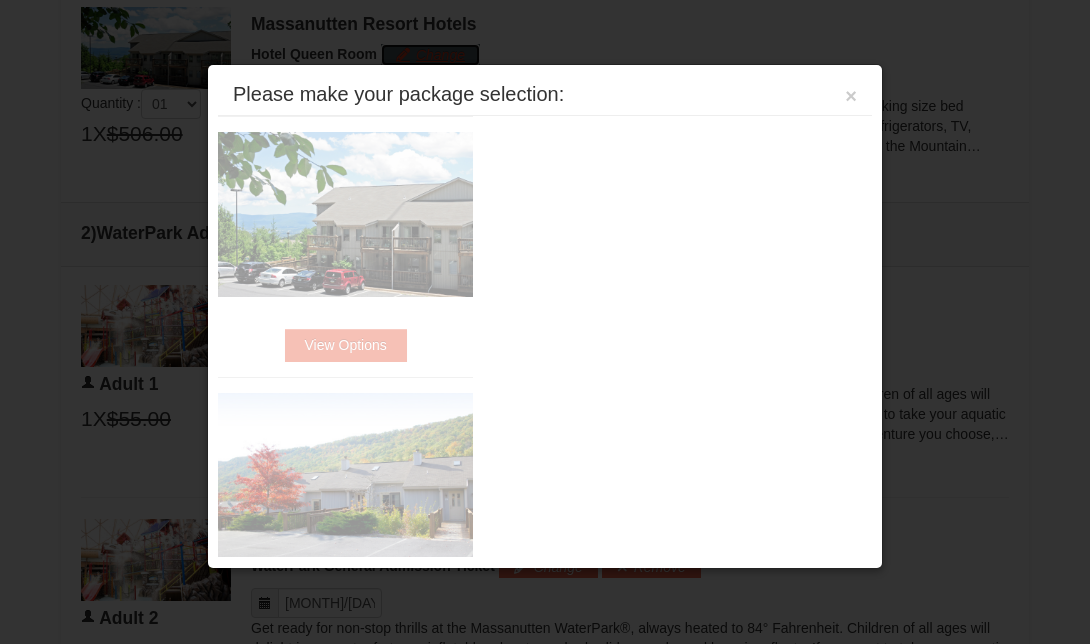scroll, scrollTop: 776, scrollLeft: 0, axis: vertical 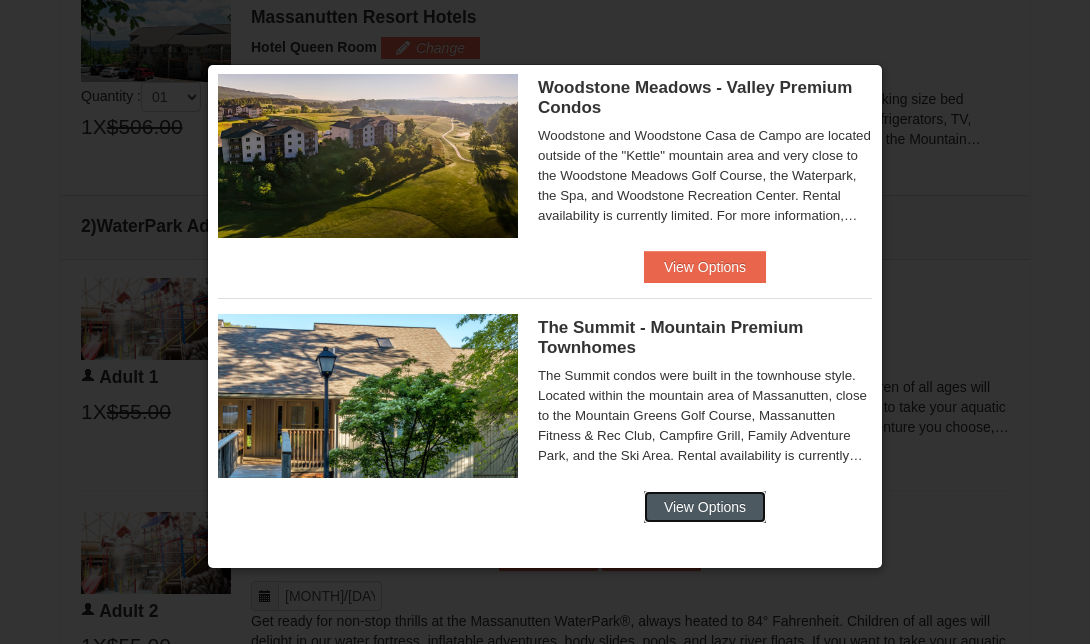 click on "View Options" at bounding box center (705, 507) 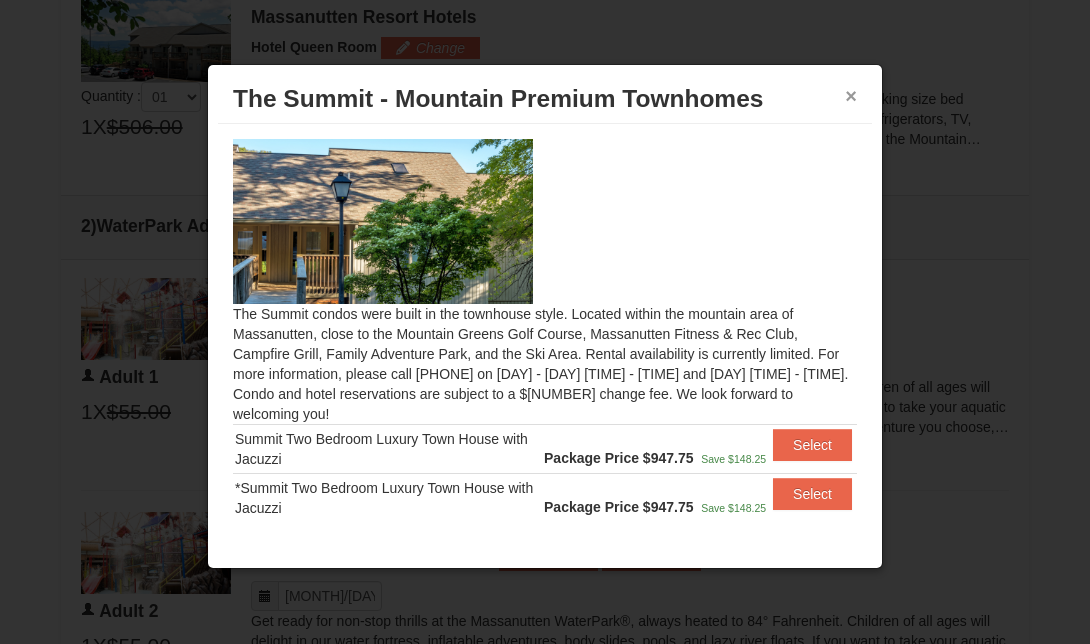 click on "×" at bounding box center (851, 96) 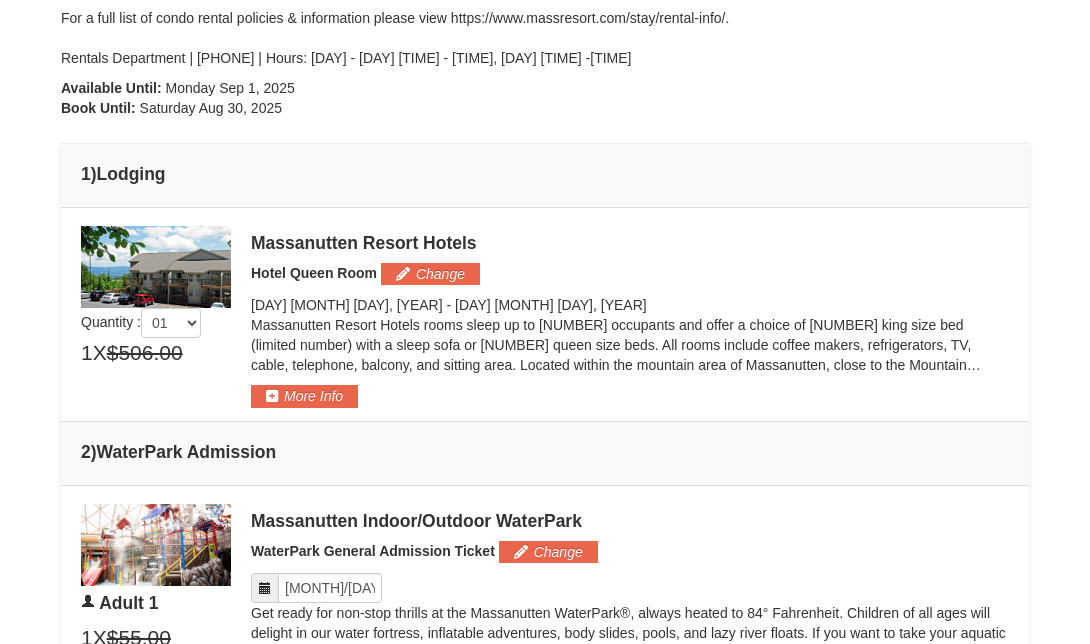 scroll, scrollTop: 497, scrollLeft: 0, axis: vertical 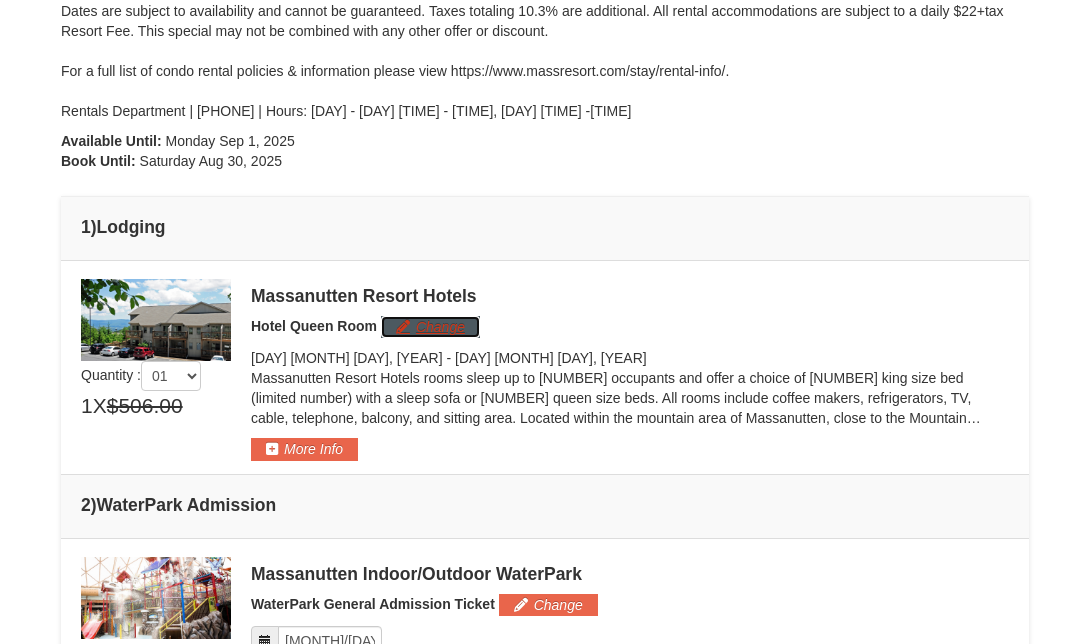 click on "Change" at bounding box center [430, 327] 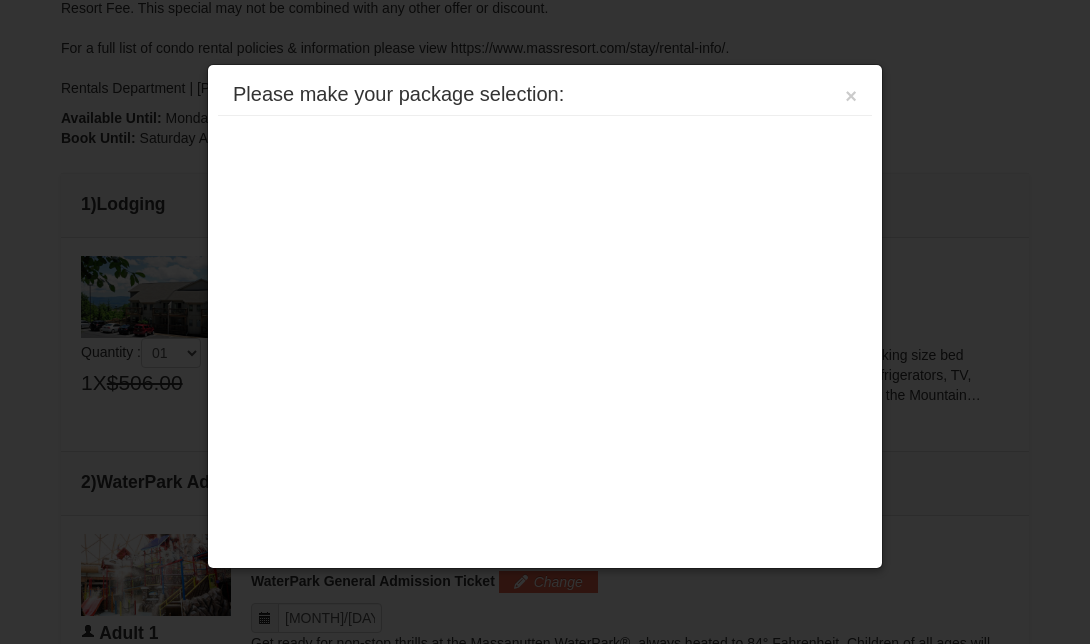 scroll, scrollTop: 624, scrollLeft: 0, axis: vertical 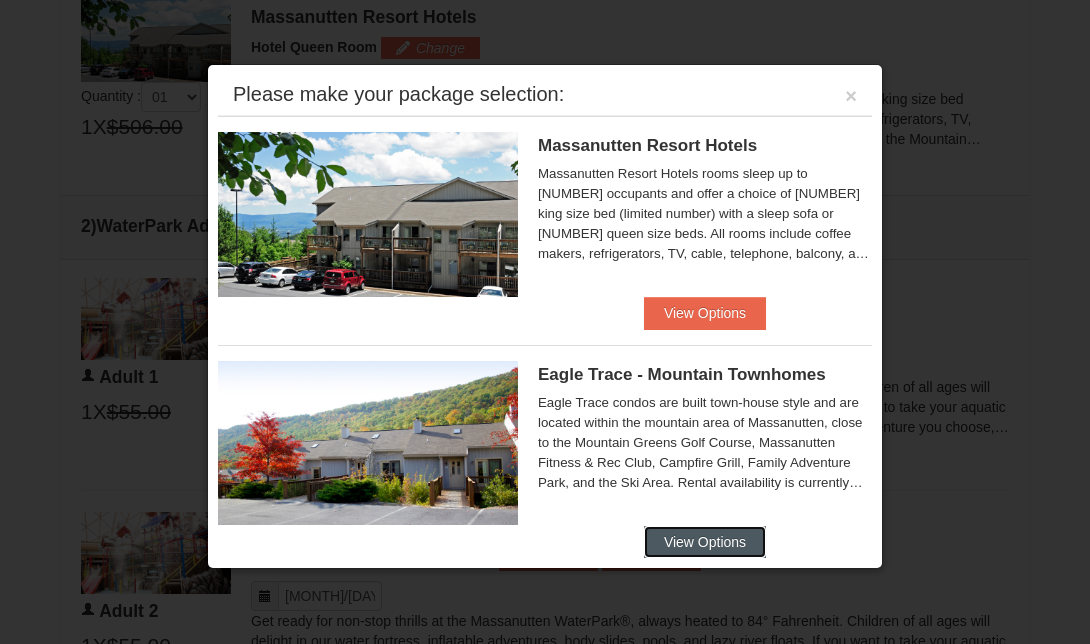 click on "View Options" at bounding box center (705, 542) 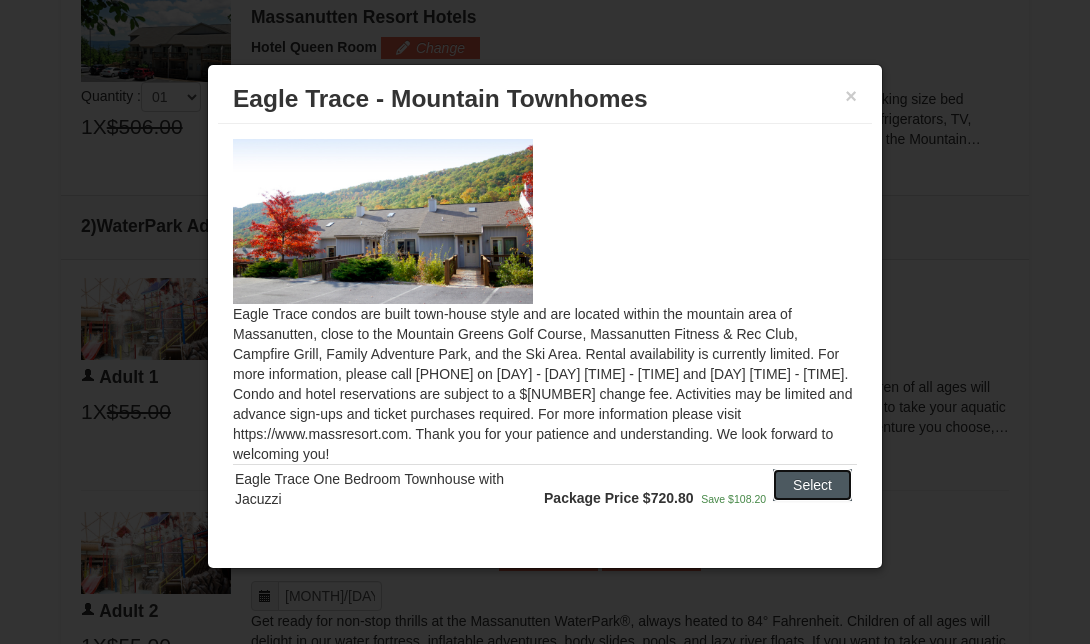 click on "Select" at bounding box center (812, 485) 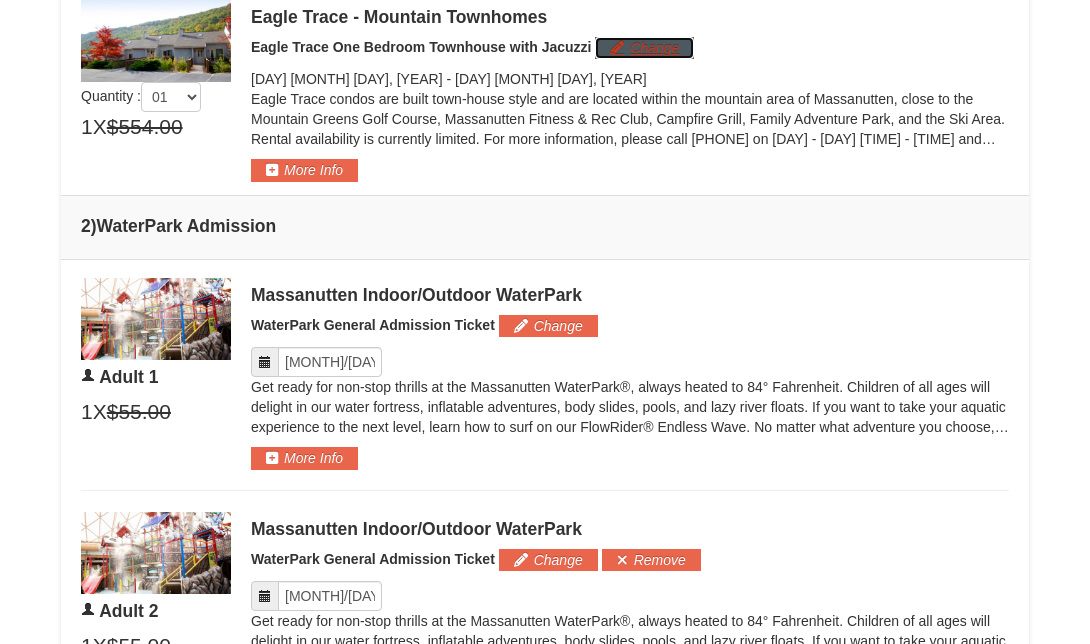 click on "Change" at bounding box center [644, 48] 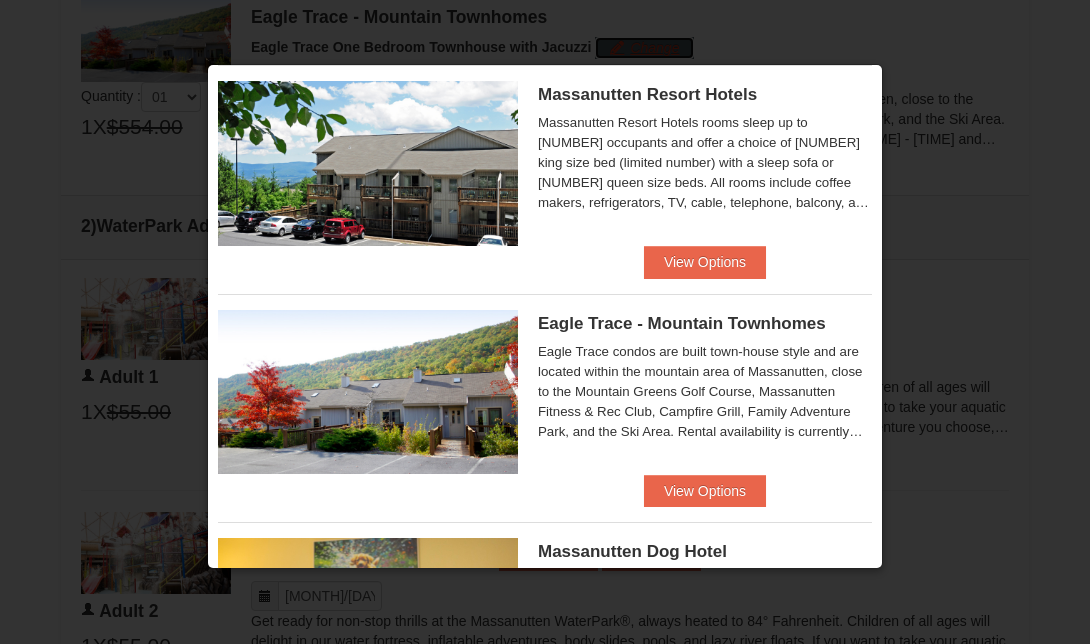 scroll, scrollTop: 0, scrollLeft: 0, axis: both 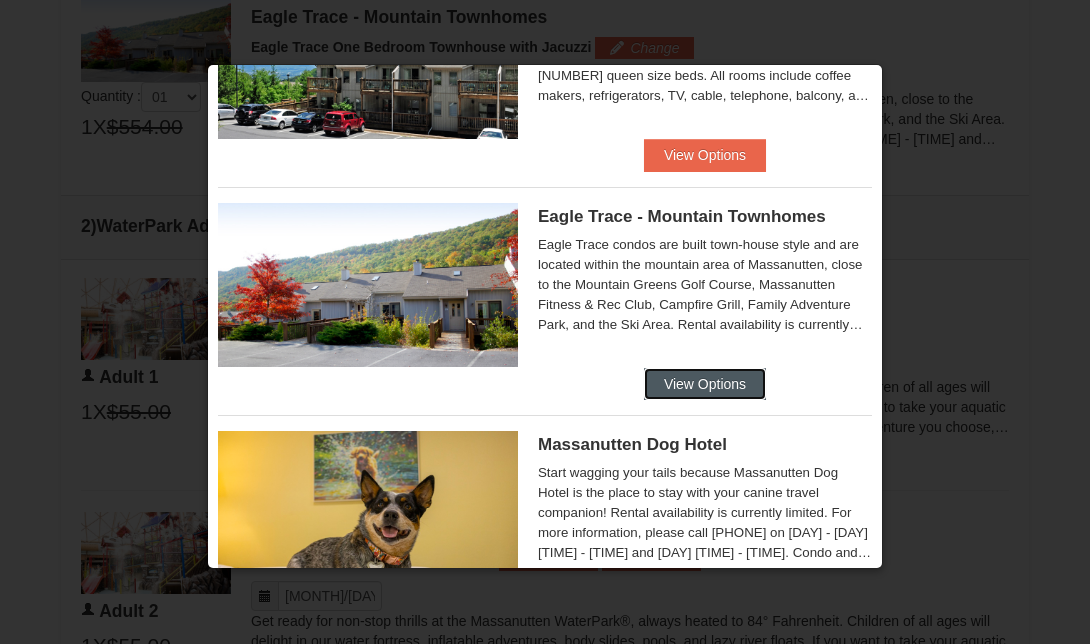 click on "View Options" at bounding box center (705, 384) 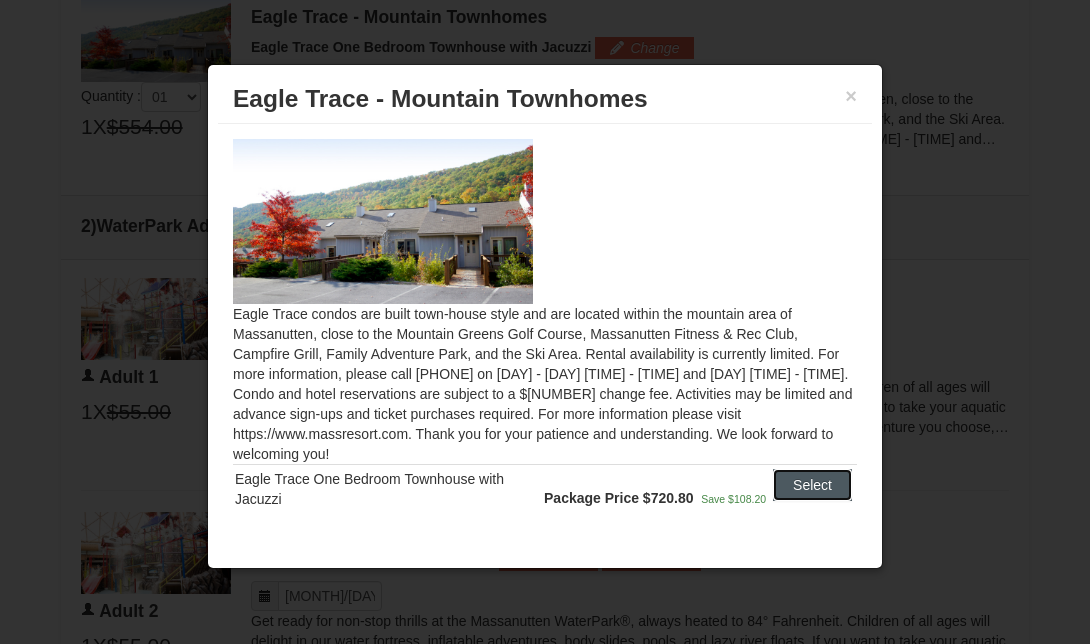 click on "Select" at bounding box center (812, 485) 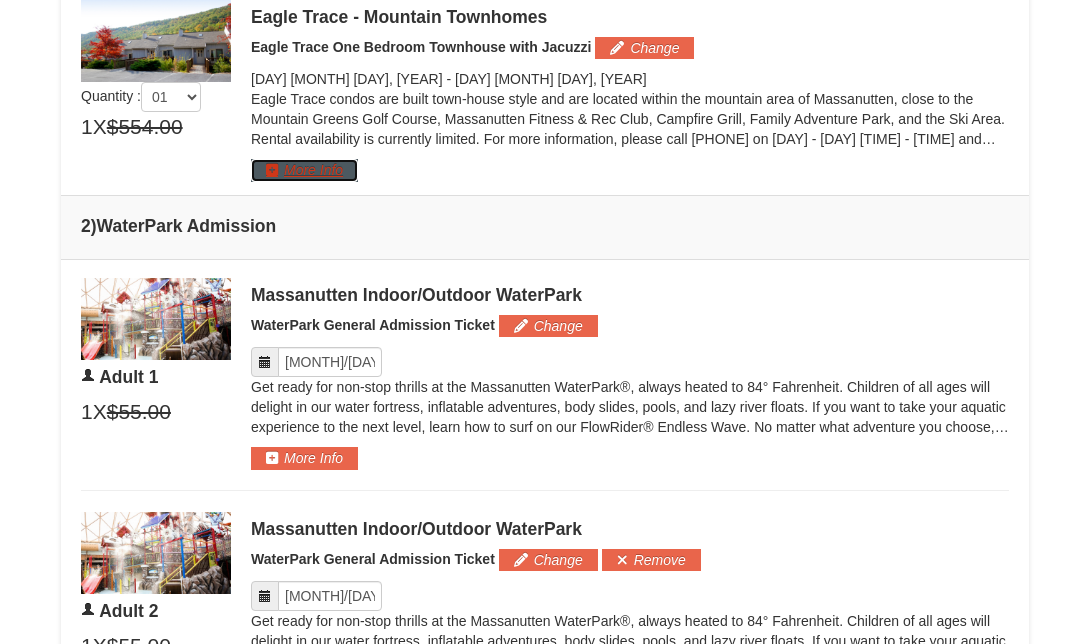 click on "More Info" at bounding box center (304, 170) 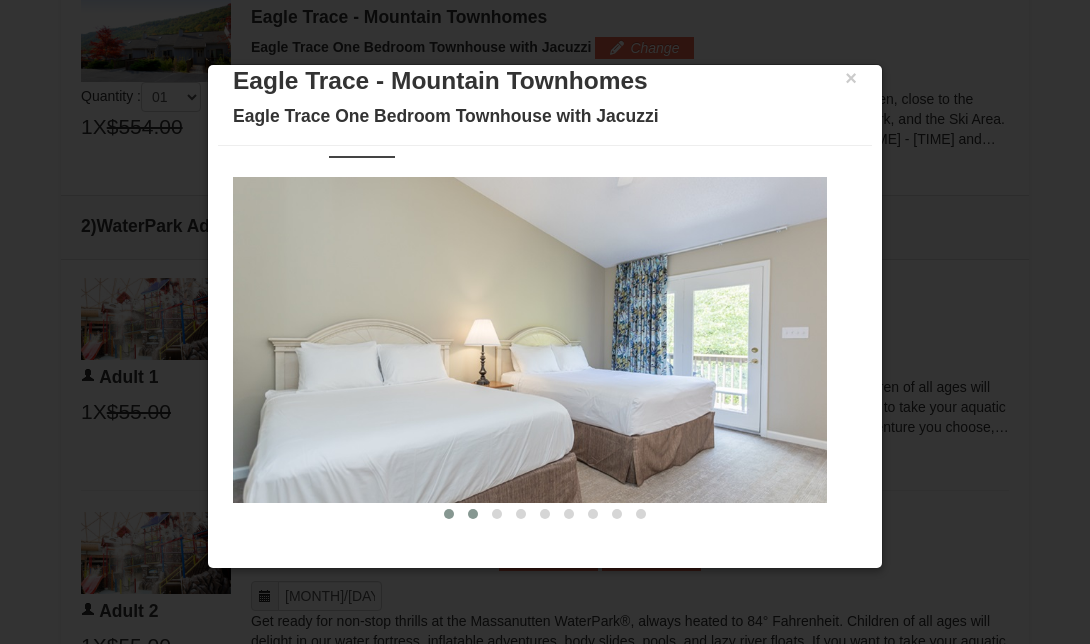 click at bounding box center [473, 514] 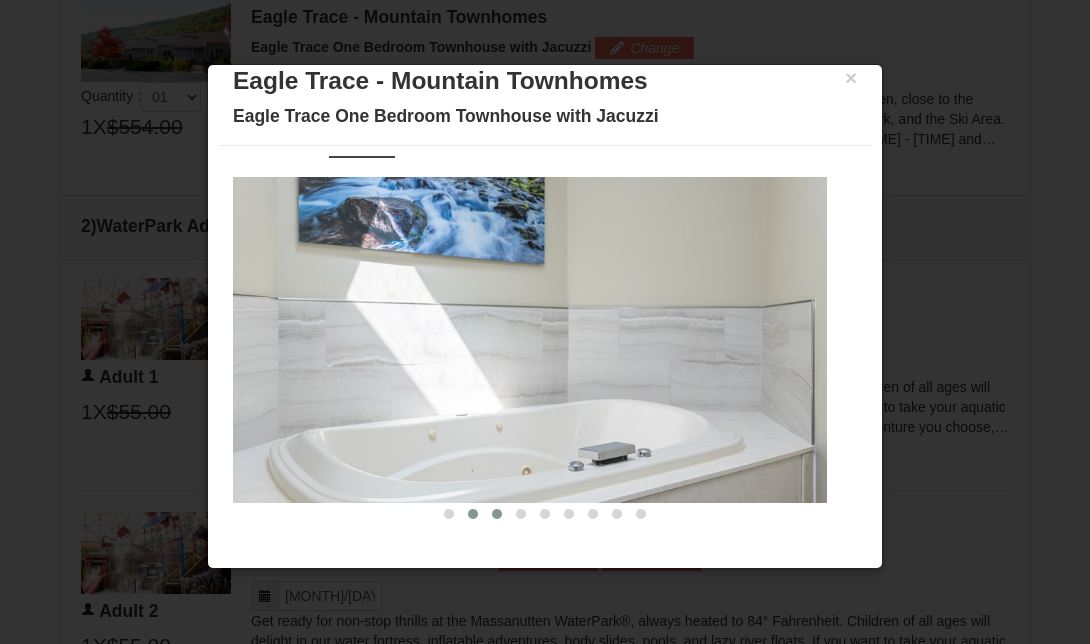click at bounding box center [497, 514] 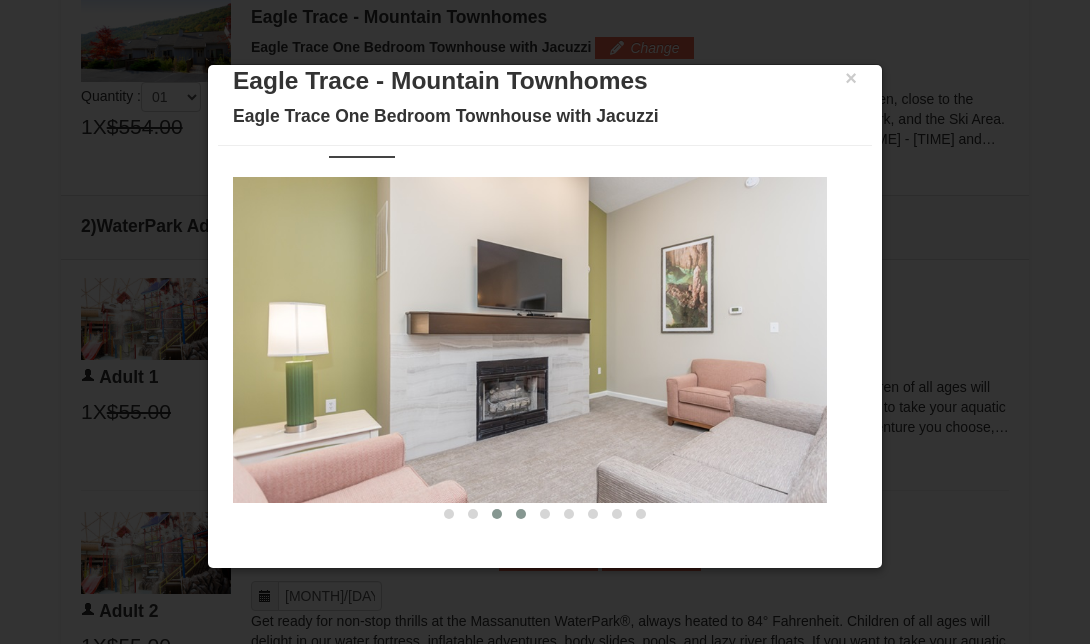 click at bounding box center (521, 514) 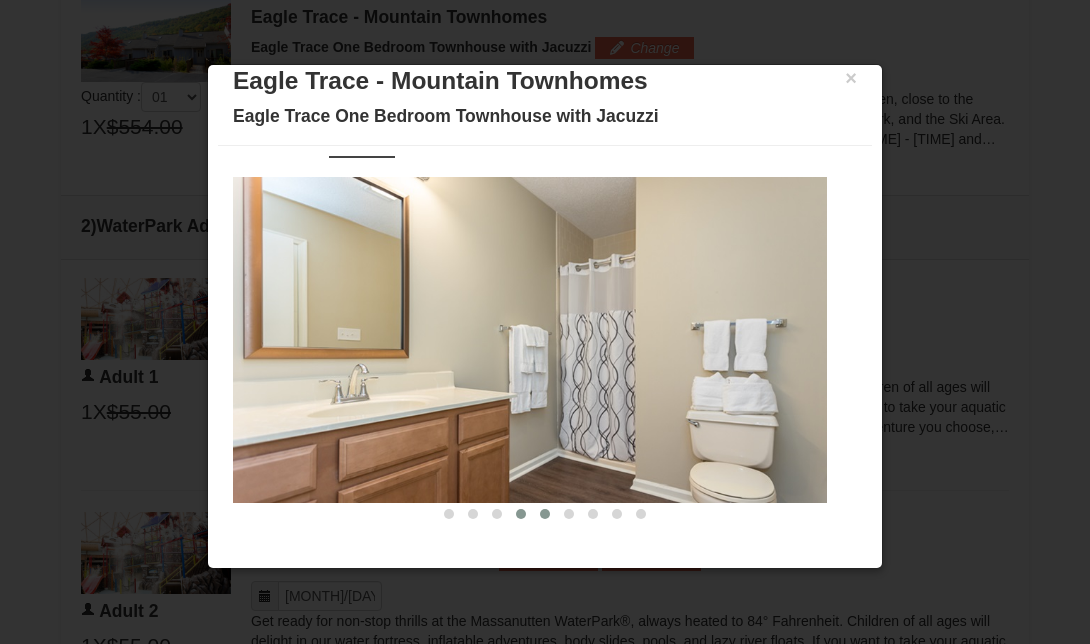 click at bounding box center [545, 514] 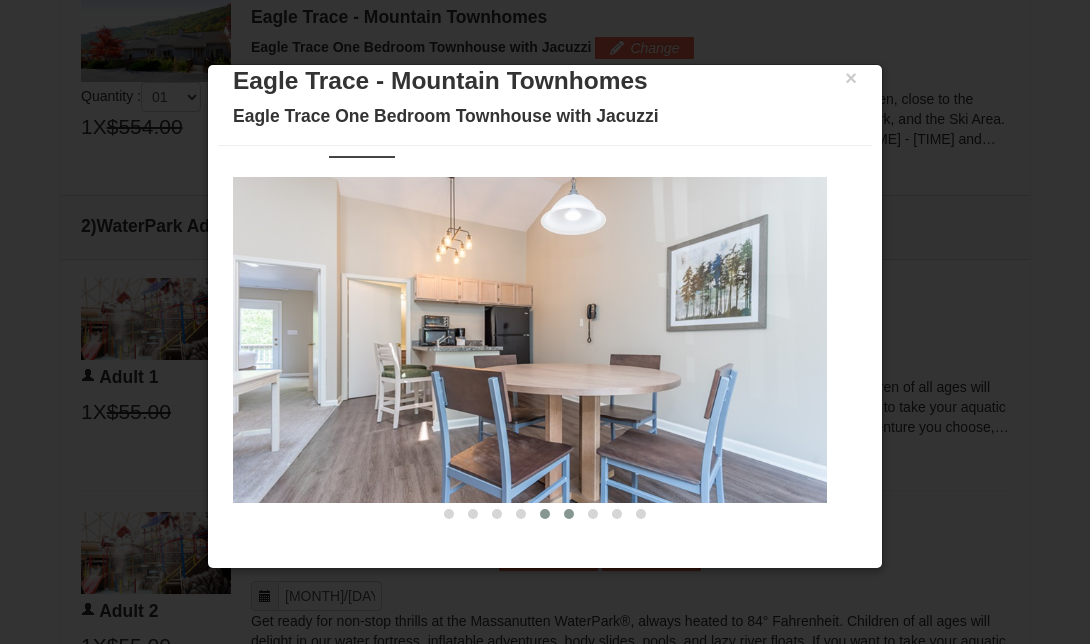 click at bounding box center (569, 514) 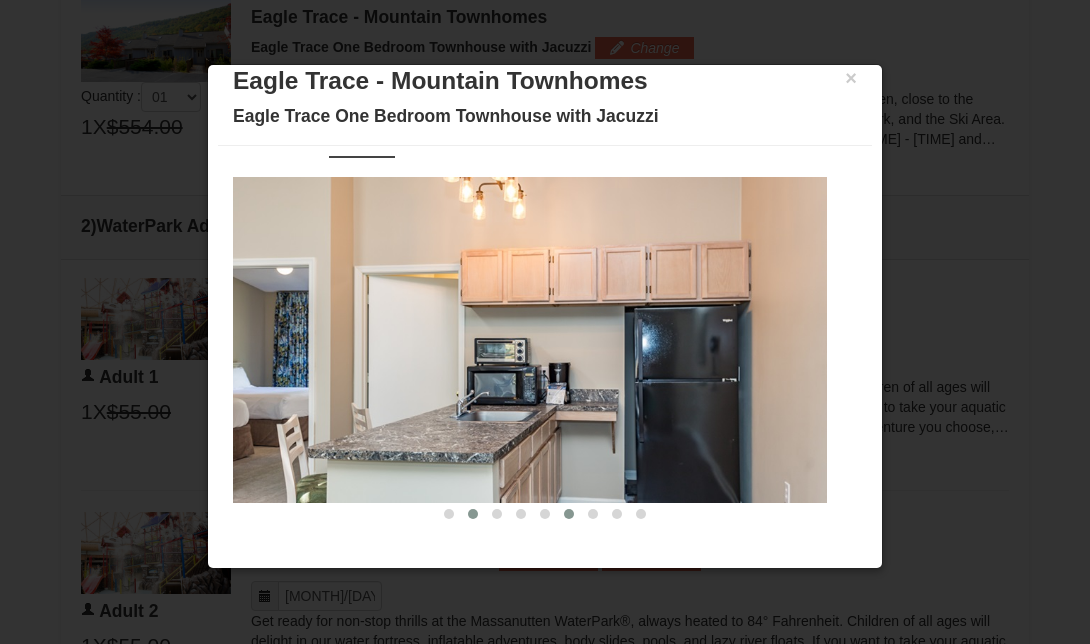 click at bounding box center (473, 514) 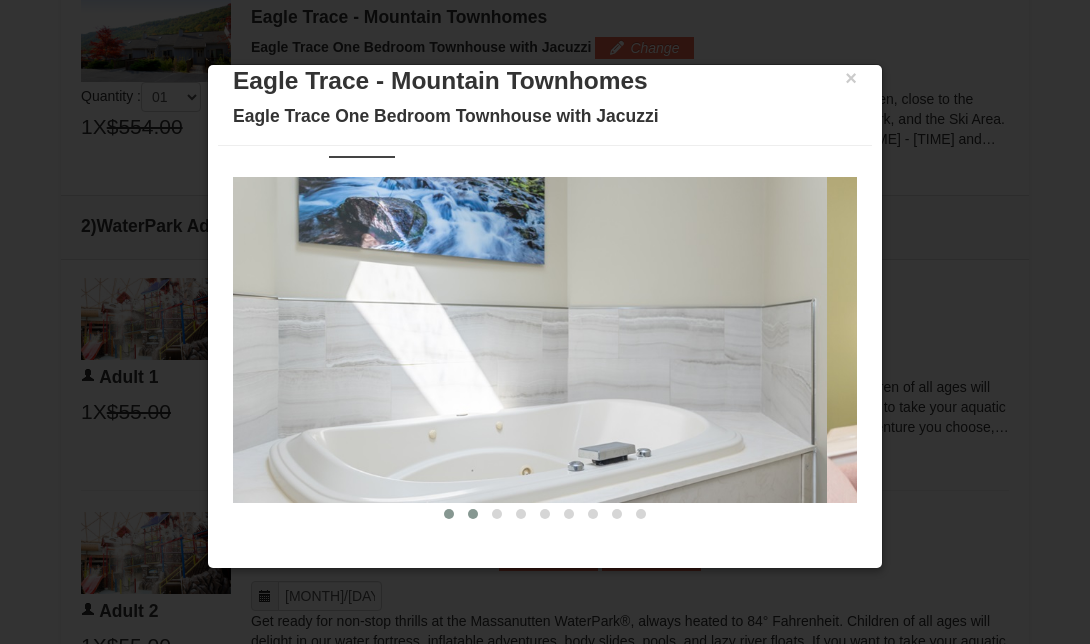 click at bounding box center (449, 514) 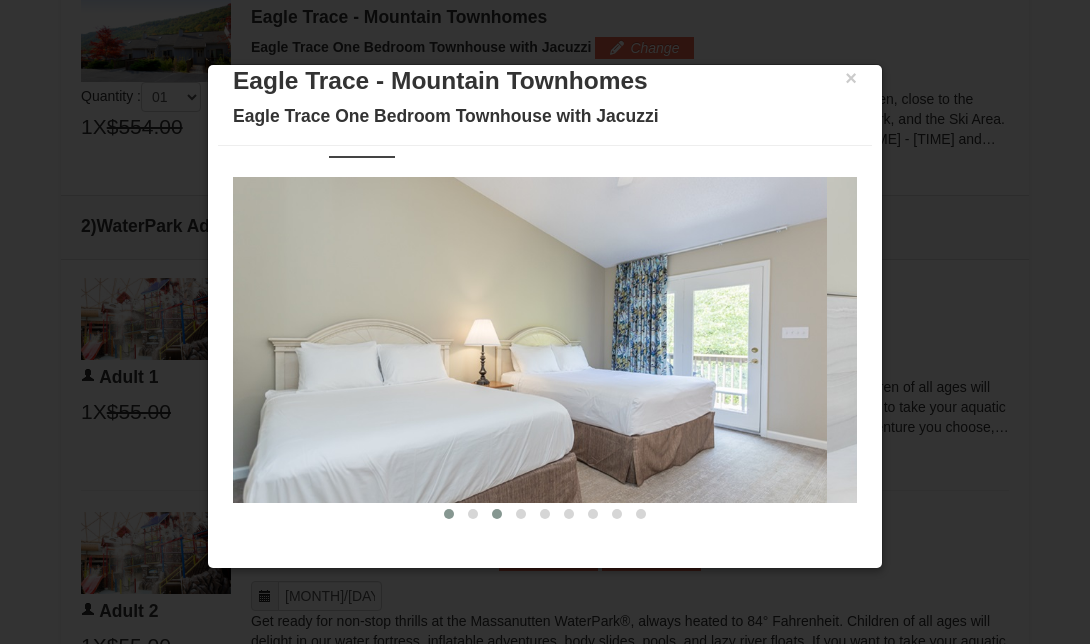 click at bounding box center (497, 514) 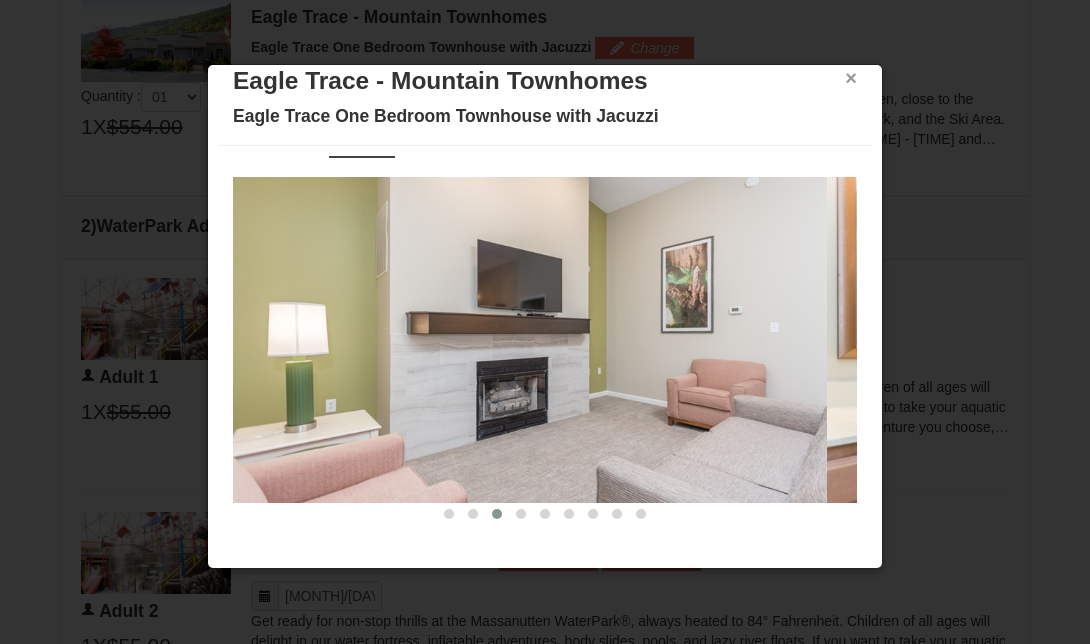 click on "×" at bounding box center (851, 78) 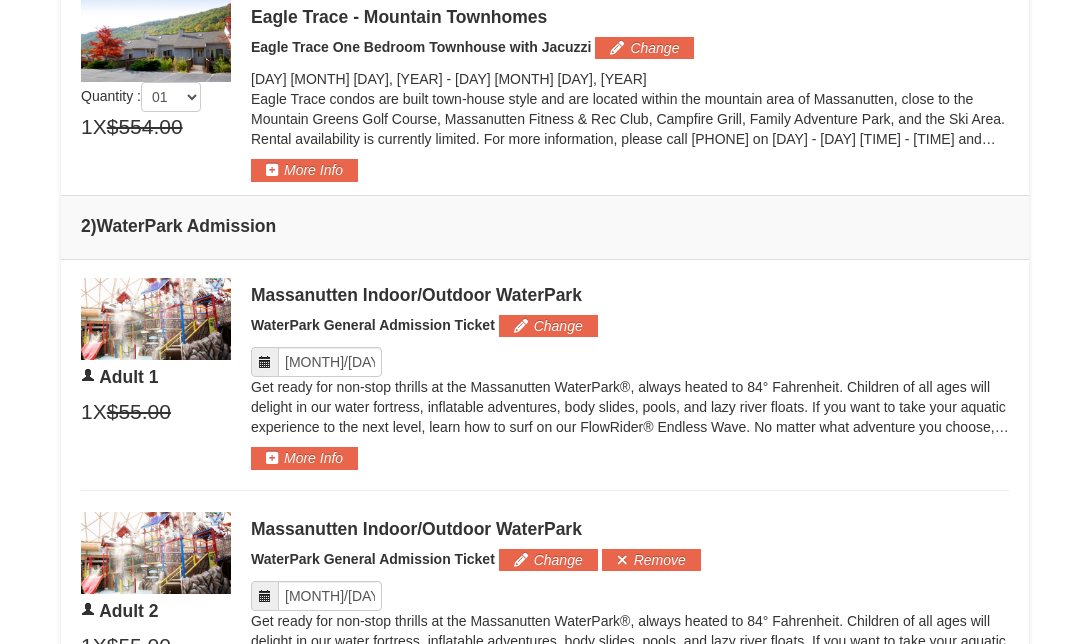 click on "Browser Not Supported
We notice you are using a browser which will not provide the best experience. We recommend using newer versions Chrome, Firefox, and Edge.
Chrome
Firefox
Edge
Safari
Select your preferred browser above to download.
Continue Anyway
Skip to Main Content
Skip to Main Content
Newsletter Sign Up
Owner's Site
×" at bounding box center [545, 737] 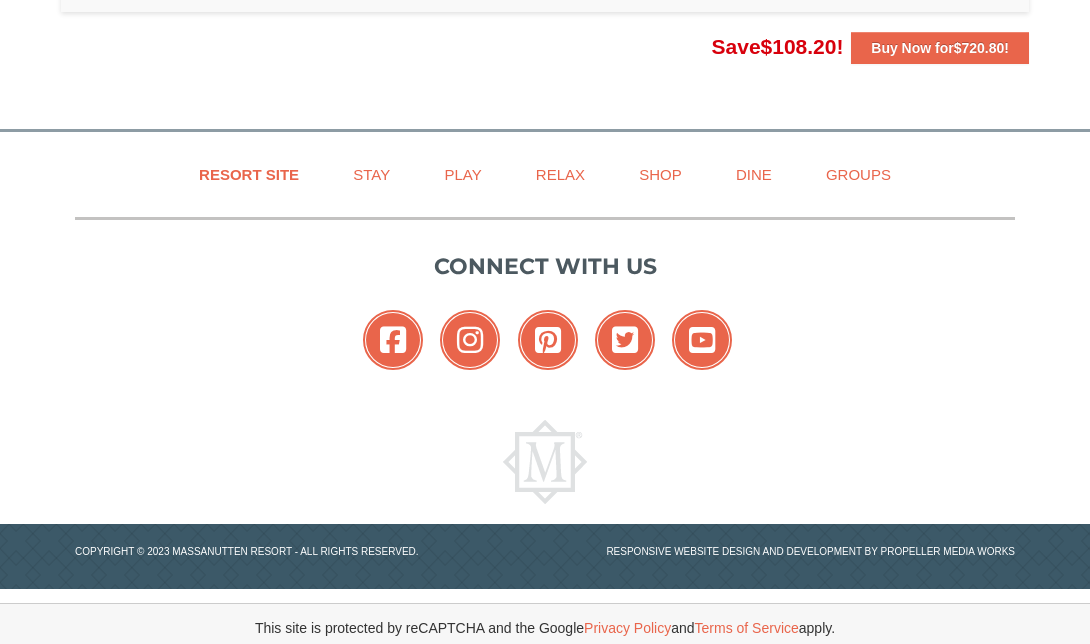 scroll, scrollTop: 2382, scrollLeft: 0, axis: vertical 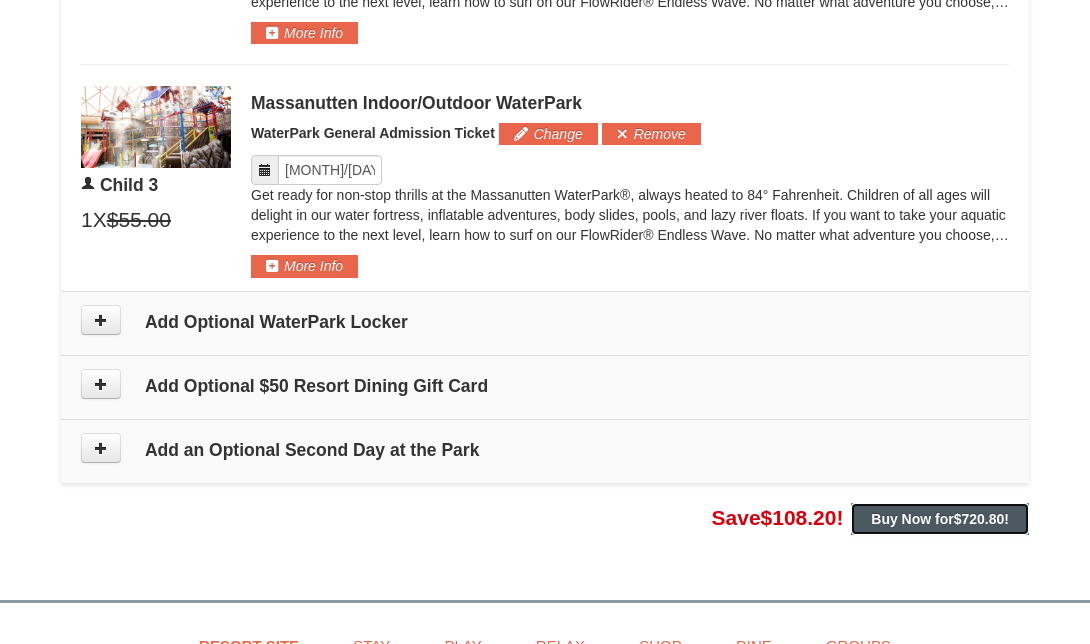 click on "Buy Now for
$720.80 !" at bounding box center [940, 519] 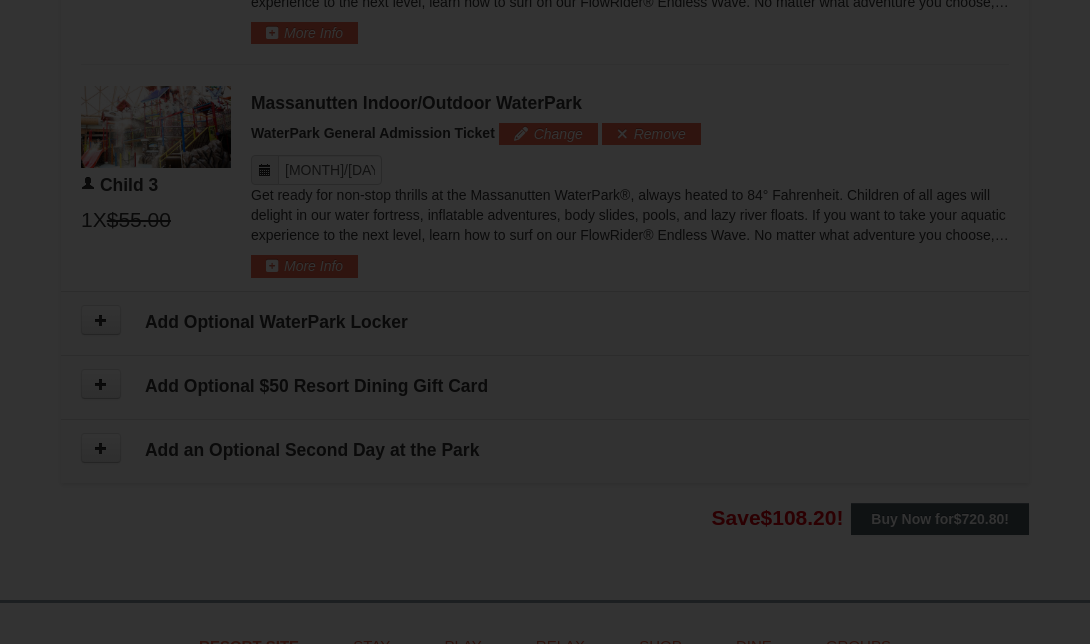 click at bounding box center (545, 322) 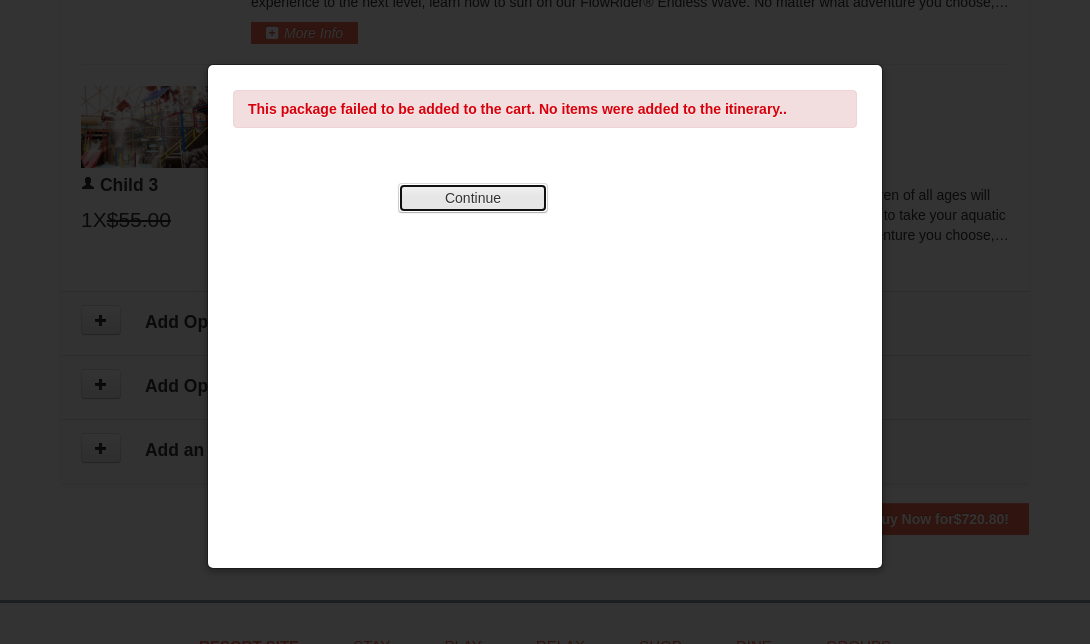 click on "Continue" at bounding box center [473, 198] 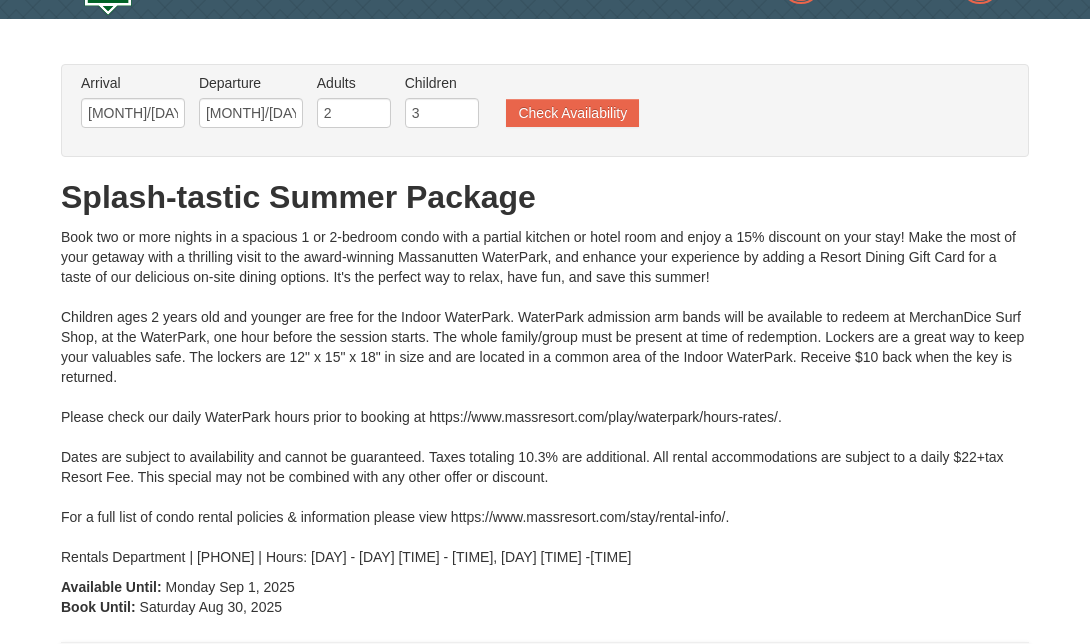 scroll, scrollTop: 0, scrollLeft: 0, axis: both 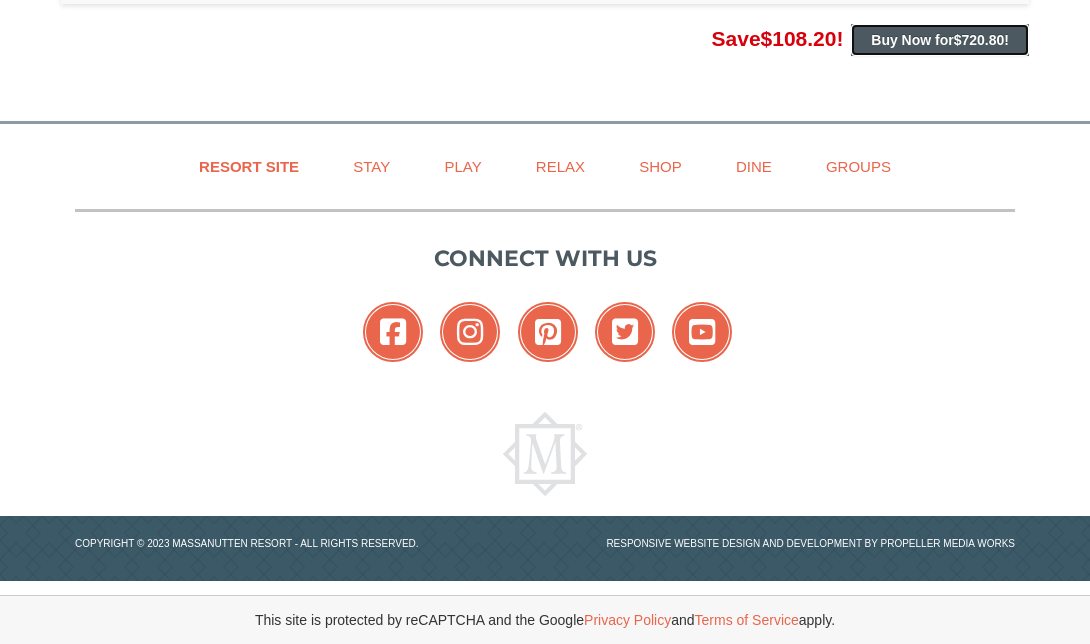click on "Buy Now for
$720.80 !" at bounding box center (940, 40) 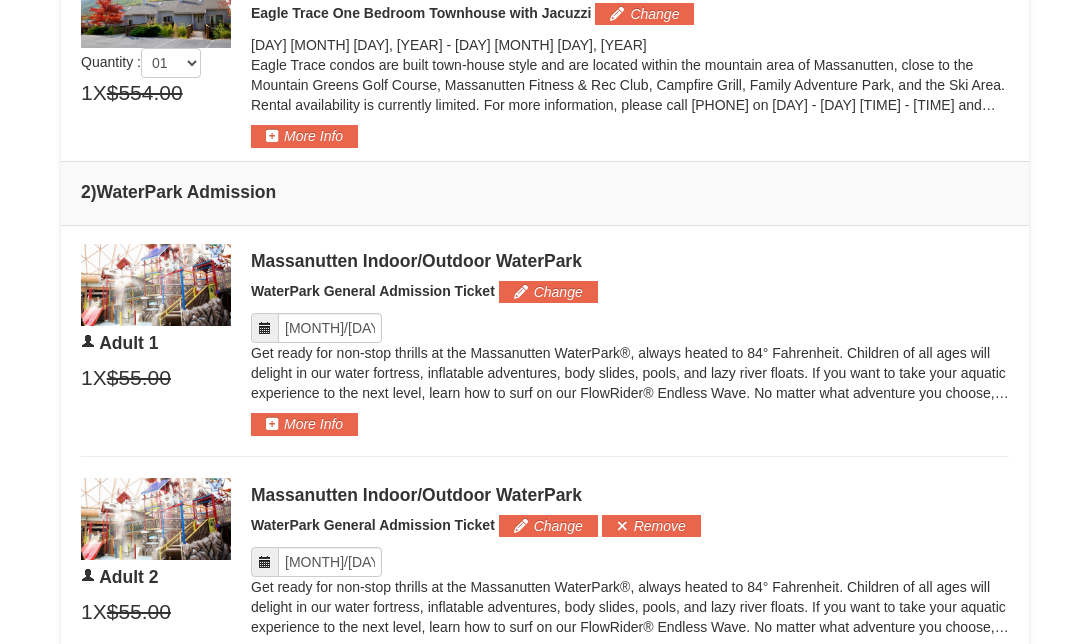 scroll, scrollTop: 770, scrollLeft: 0, axis: vertical 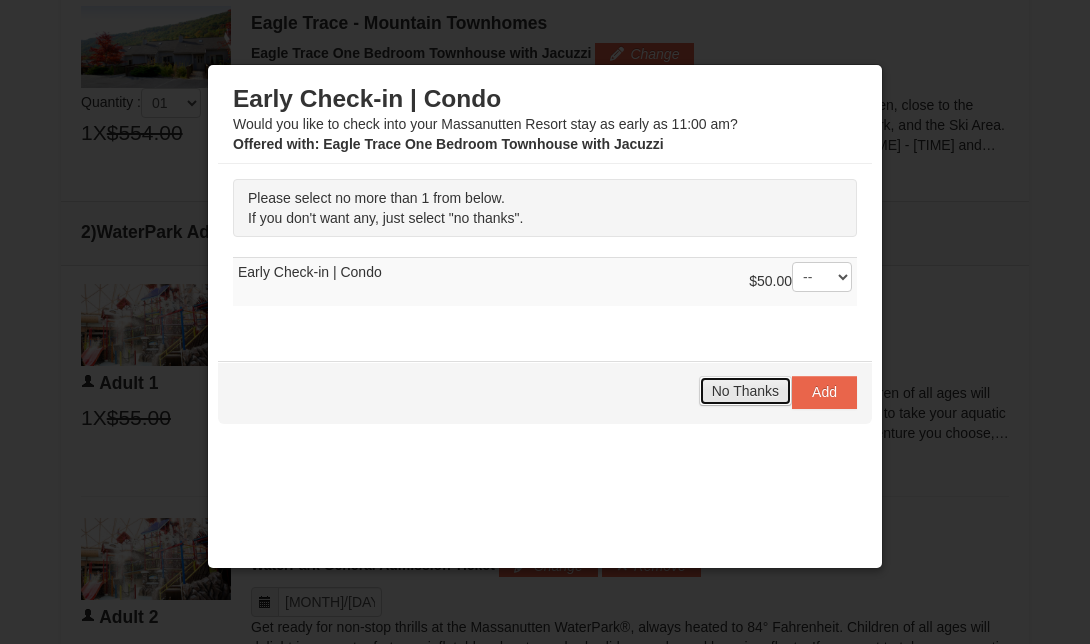 click on "No Thanks" at bounding box center (745, 391) 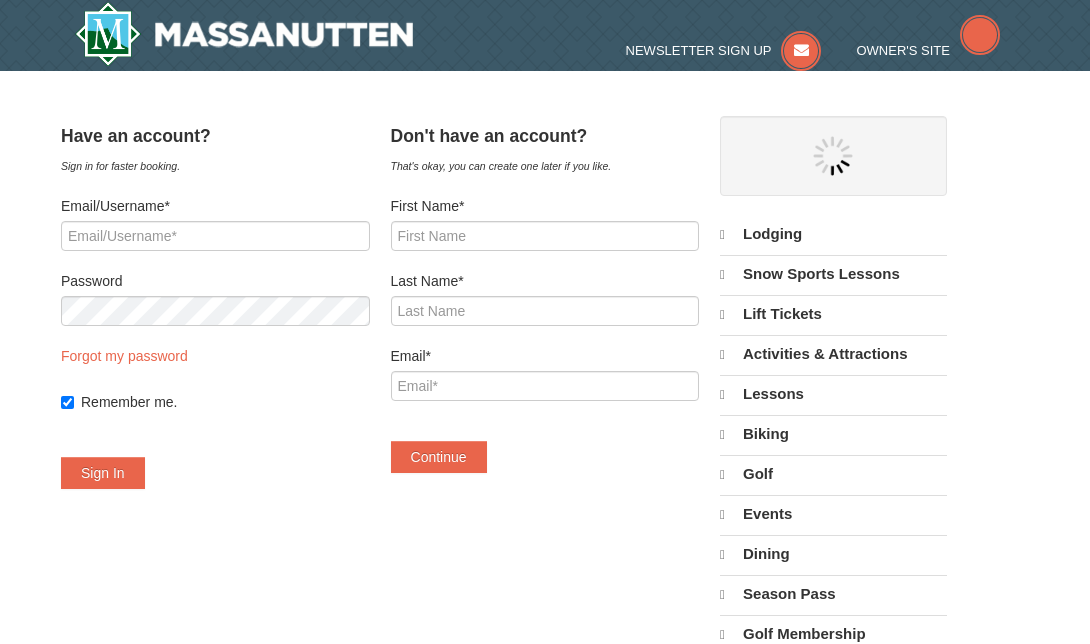 scroll, scrollTop: 0, scrollLeft: 0, axis: both 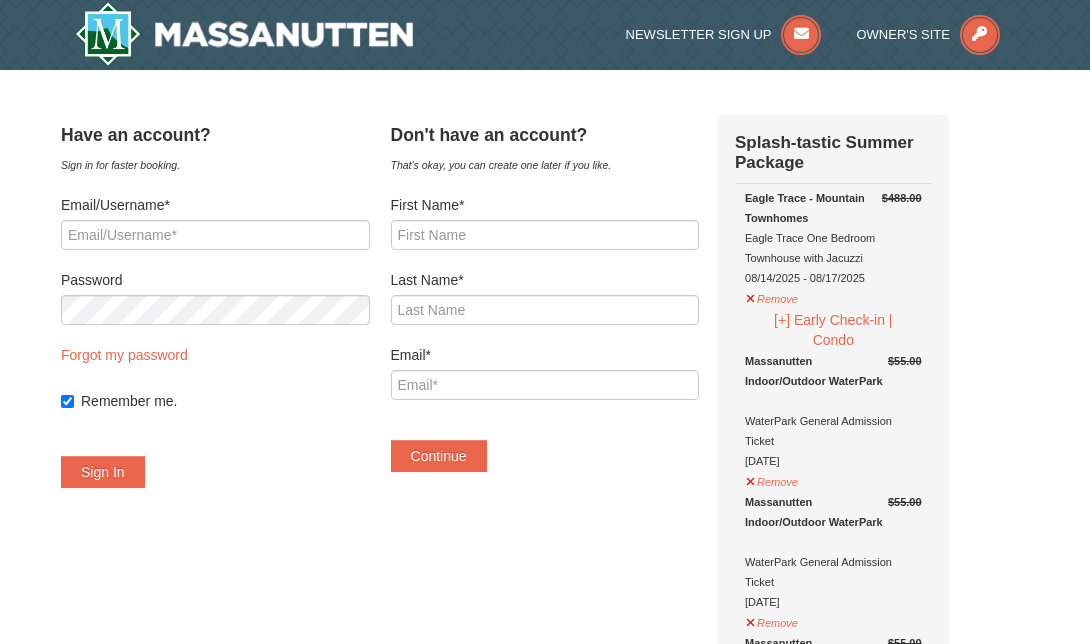 click on "Have an account?
Sign in for faster booking.
Email/Username*
Password
Forgot my password
Remember me.
Sign In" at bounding box center [545, 1136] 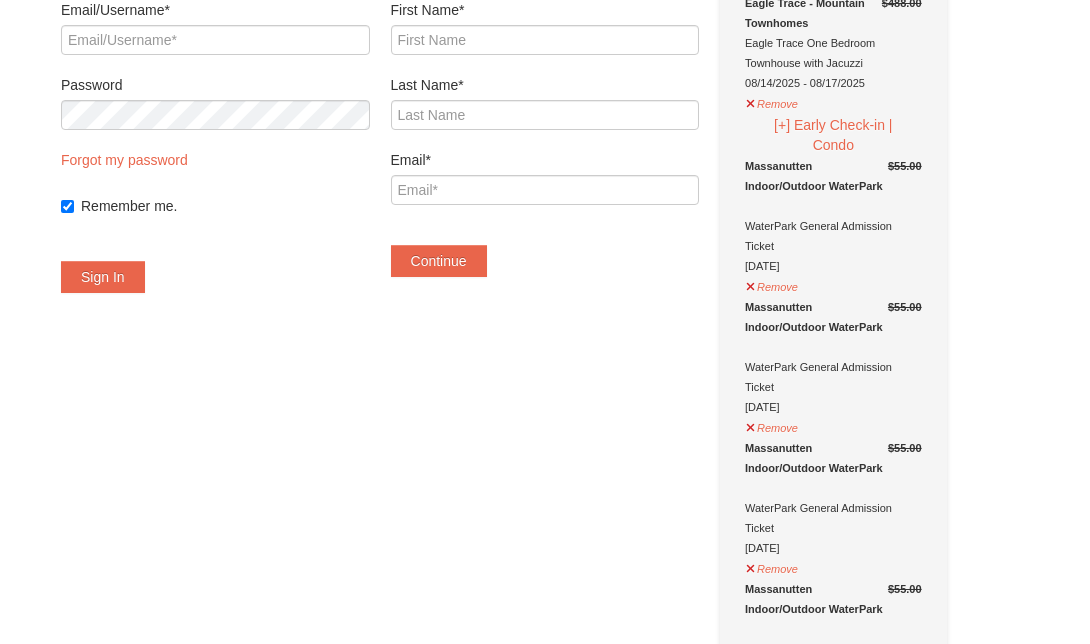 scroll, scrollTop: 0, scrollLeft: 0, axis: both 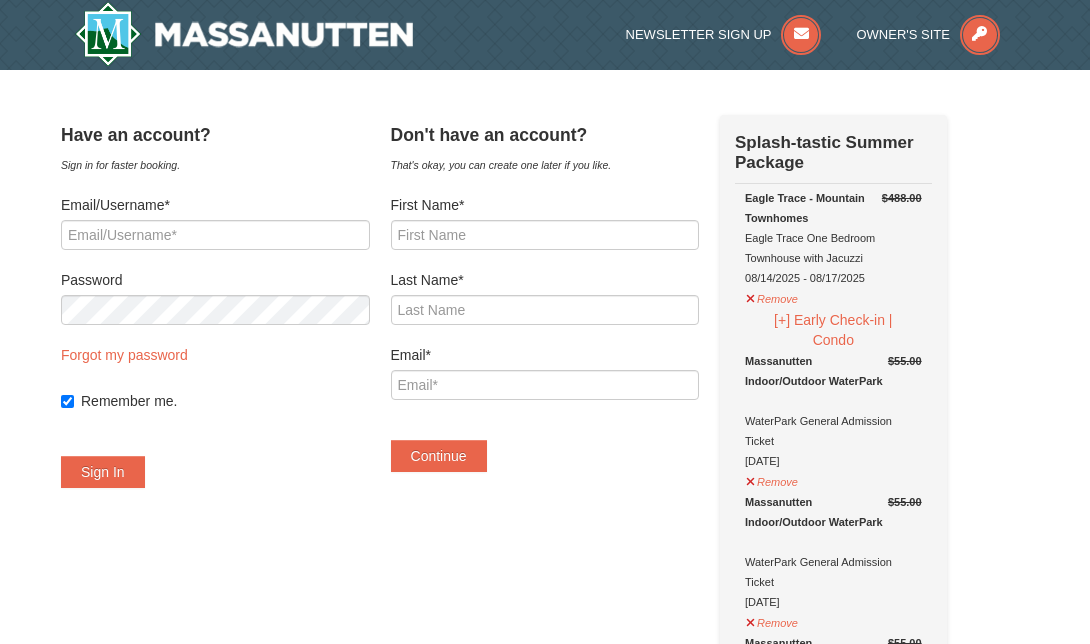click on "×
Have an account?
Sign in for faster booking.
Email/Username*
Password
Forgot my password
Remember me." at bounding box center [545, 1136] 